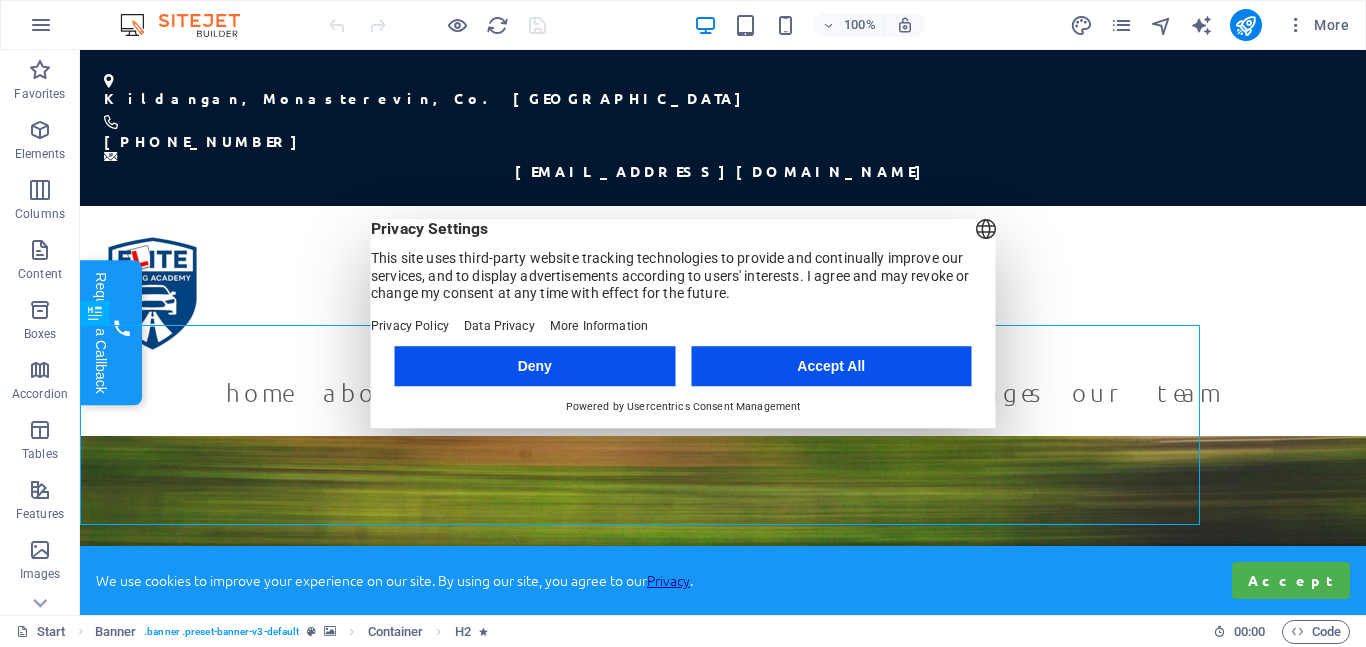 scroll, scrollTop: 0, scrollLeft: 0, axis: both 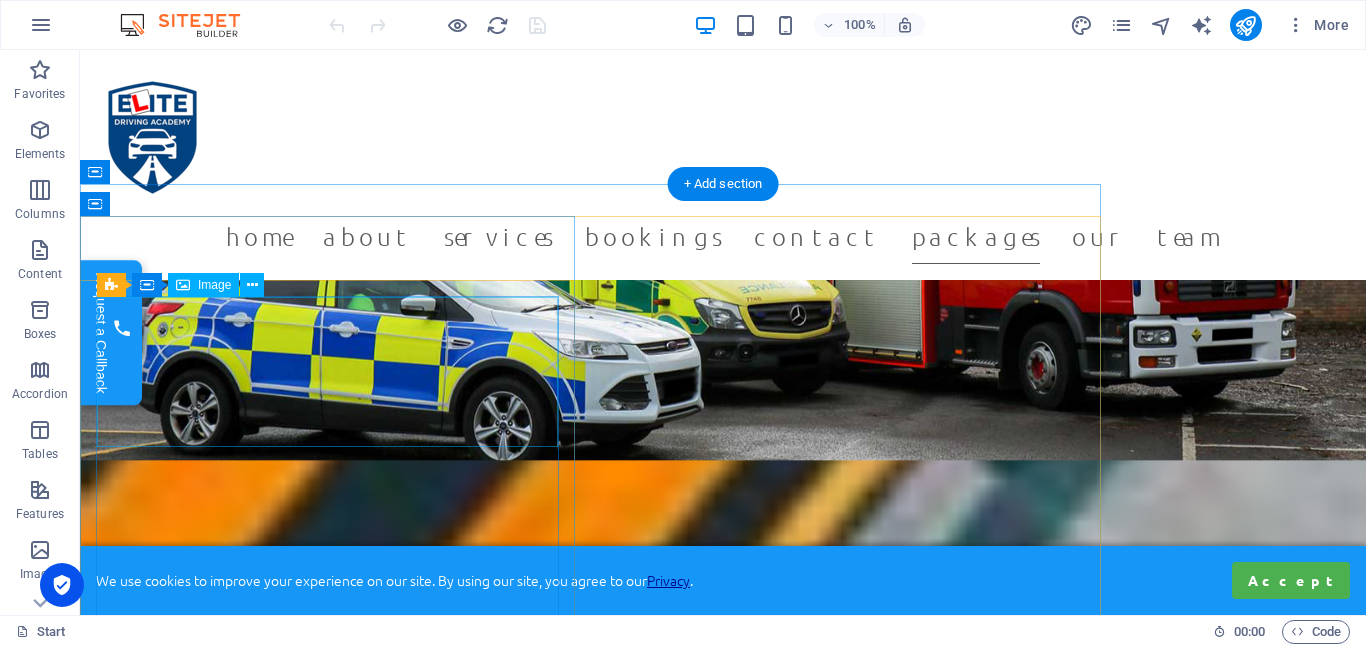 click on "[PERSON_NAME]" at bounding box center (590, 41797) 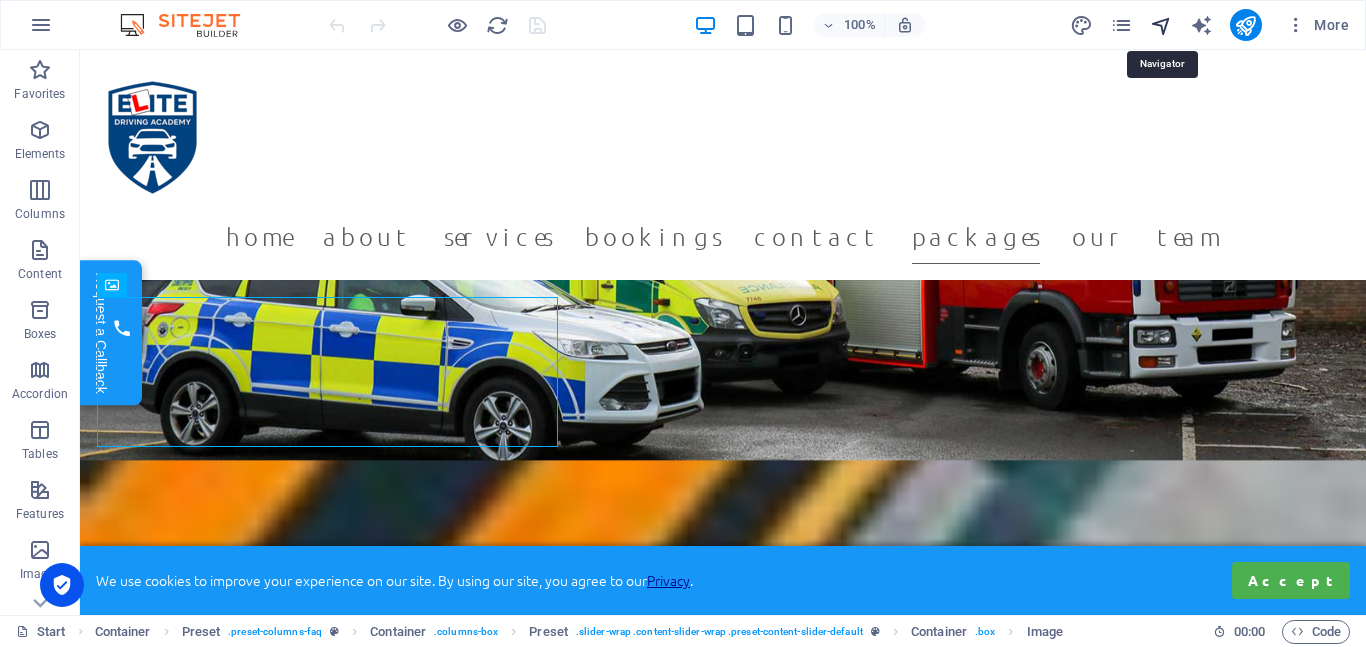 click at bounding box center [1161, 25] 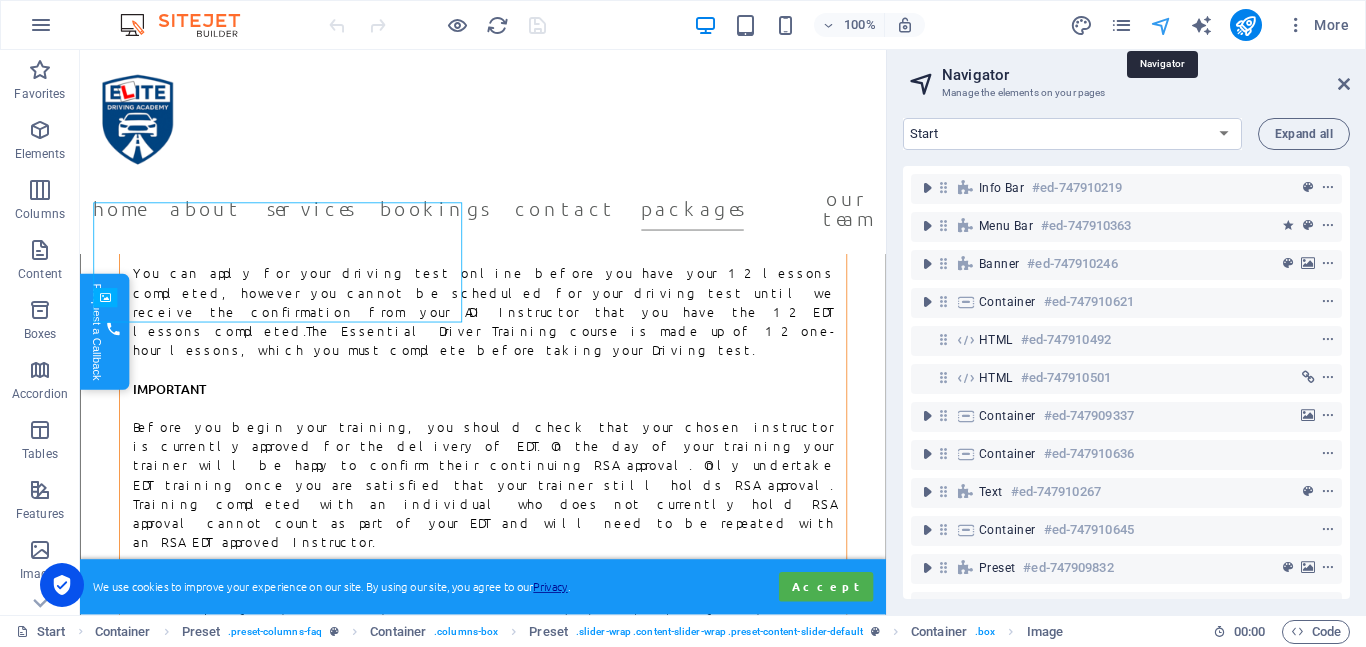 scroll, scrollTop: 28558, scrollLeft: 0, axis: vertical 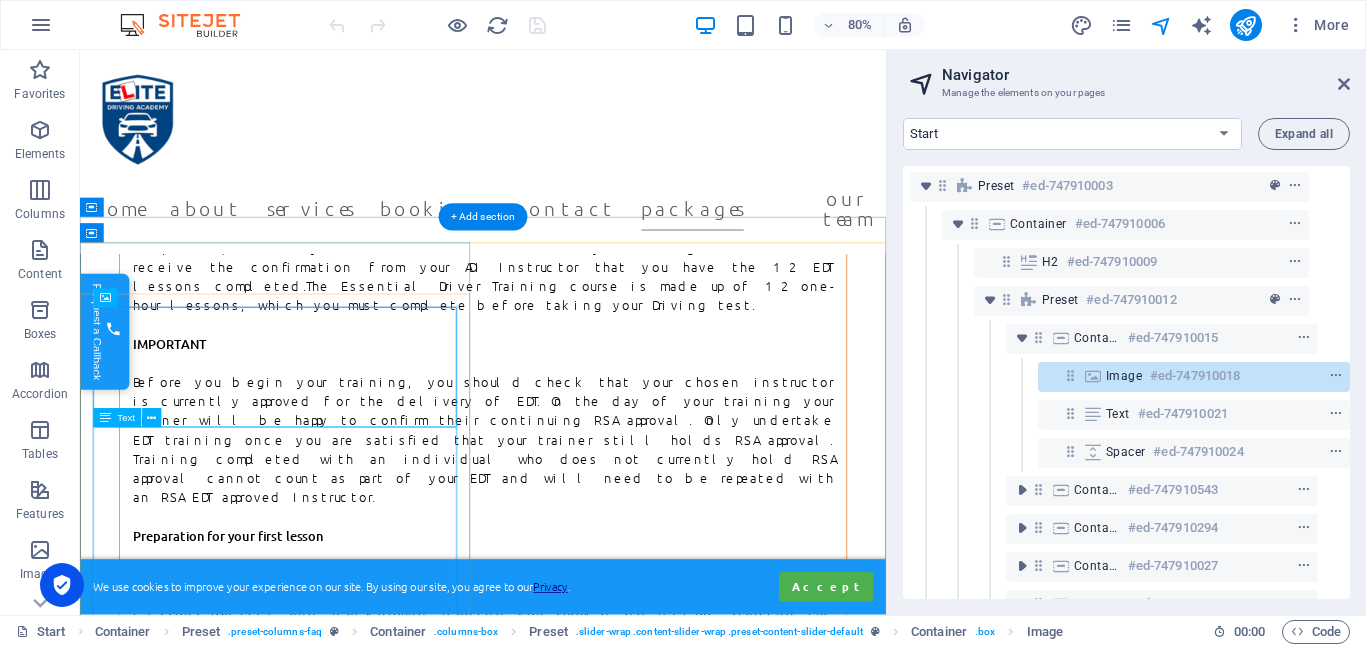 click on "Where to start. I had the pleasure of having [PERSON_NAME] as my driving instructor. She was more than helpful and made me go from a nervous driver to a confident one. She is brilliant. [PERSON_NAME] helped me a few times after then with another few lessons and he is also brilliant. He was able to give me the best tips and advice that i will continue to use from here on out. He is great. I had [PERSON_NAME] for my pretest, you wouldn’t want a better person. He is straight forward about what to do and what not to do and he put me into shape before my test day. He is absolutely fantastic and he knows how to switch you on, i don’t have one bad thing to say about any of them. Having those three as my help is the reason i passed my test [DATE] and i can’t praise them enough! The best bunch of people to get help from. Thank you Elite Driving Academy." at bounding box center [584, 40885] 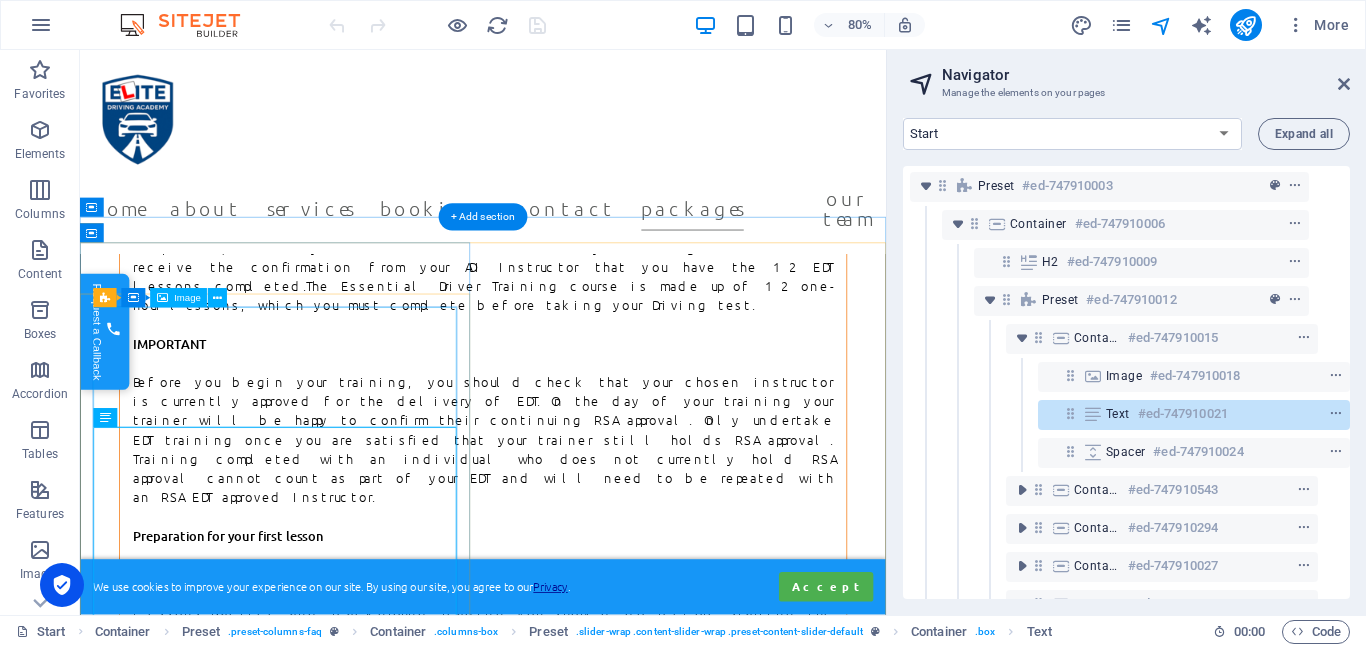click on "[PERSON_NAME]" at bounding box center [584, 40678] 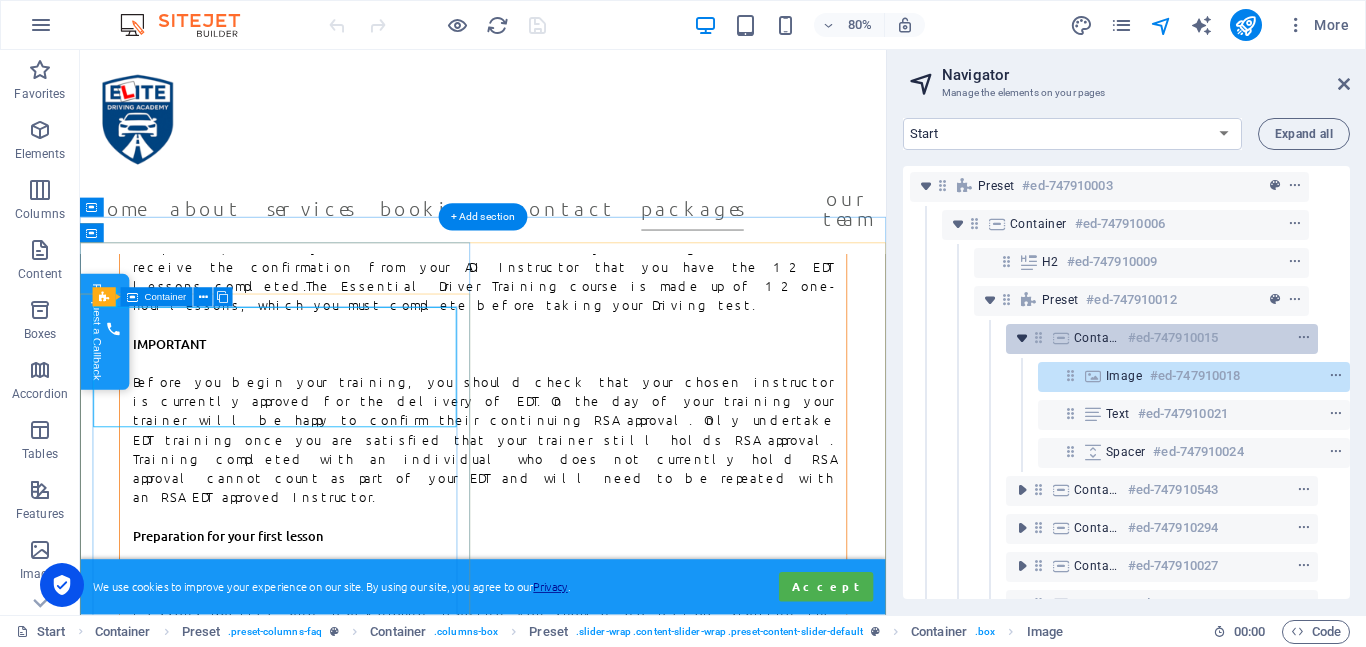 click at bounding box center (1022, 338) 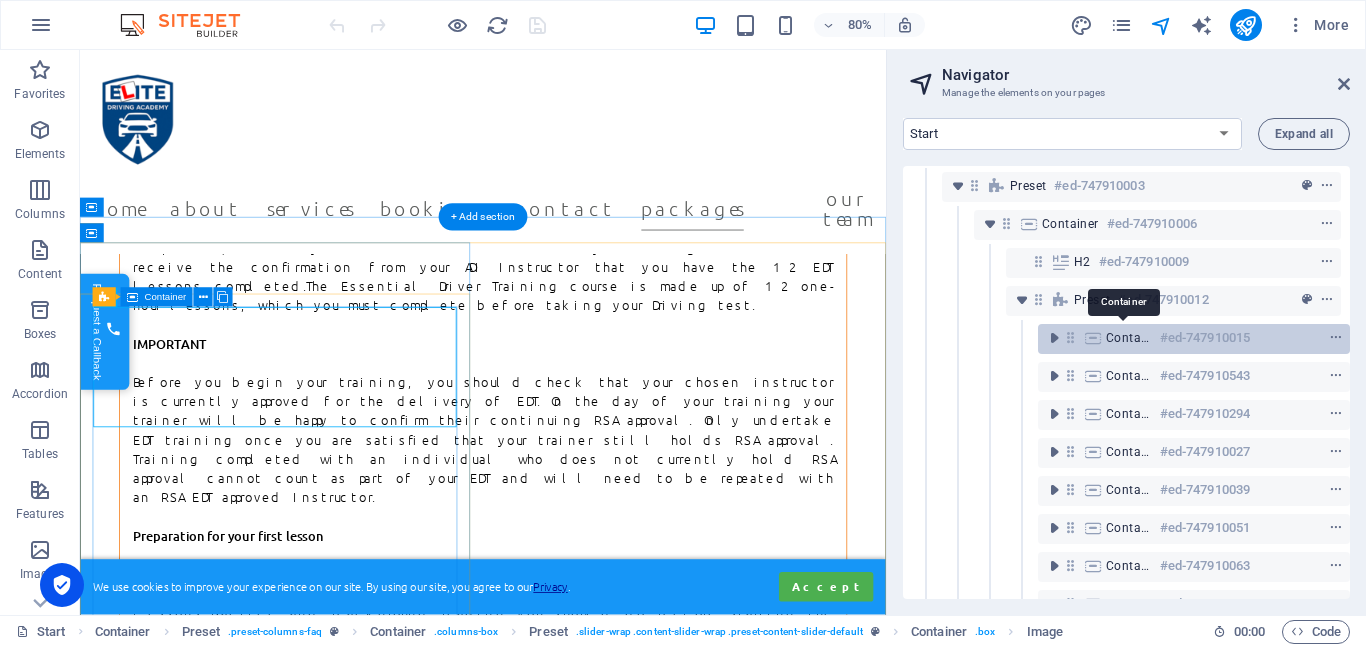 click on "Container" at bounding box center (1129, 338) 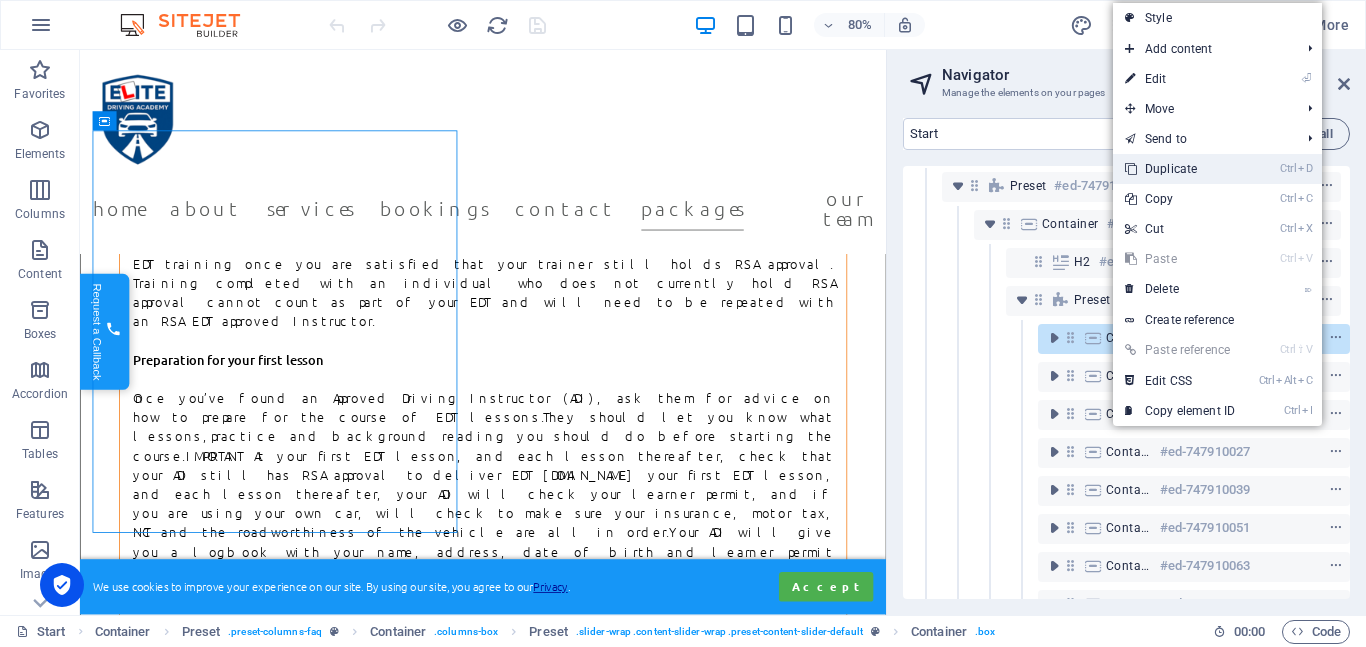 click on "Ctrl D  Duplicate" at bounding box center [1180, 169] 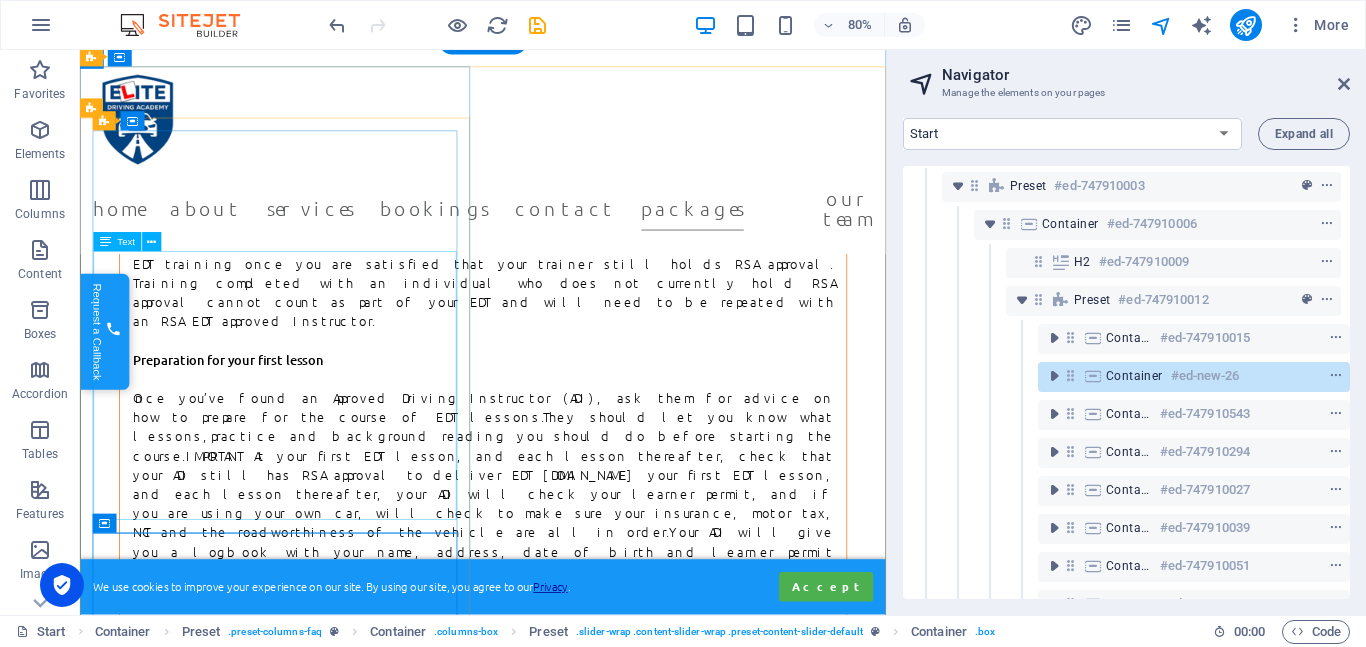 click on "Where to start. I had the pleasure of having [PERSON_NAME] as my driving instructor. She was more than helpful and made me go from a nervous driver to a confident one. She is brilliant. [PERSON_NAME] helped me a few times after then with another few lessons and he is also brilliant. He was able to give me the best tips and advice that i will continue to use from here on out. He is great. I had [PERSON_NAME] for my pretest, you wouldn’t want a better person. He is straight forward about what to do and what not to do and he put me into shape before my test day. He is absolutely fantastic and he knows how to switch you on, i don’t have one bad thing to say about any of them. Having those three as my help is the reason i passed my test [DATE] and i can’t praise them enough! The best bunch of people to get help from. Thank you Elite Driving Academy." at bounding box center (584, 40665) 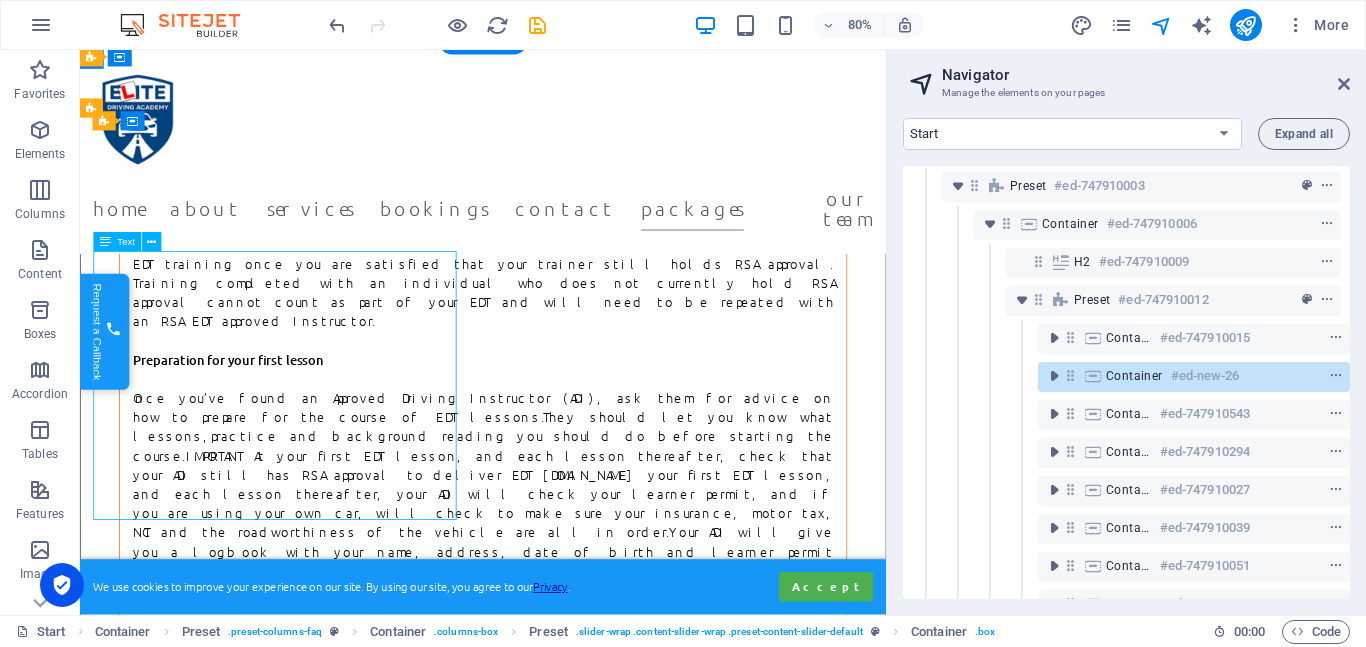 click on "Where to start. I had the pleasure of having [PERSON_NAME] as my driving instructor. She was more than helpful and made me go from a nervous driver to a confident one. She is brilliant. [PERSON_NAME] helped me a few times after then with another few lessons and he is also brilliant. He was able to give me the best tips and advice that i will continue to use from here on out. He is great. I had [PERSON_NAME] for my pretest, you wouldn’t want a better person. He is straight forward about what to do and what not to do and he put me into shape before my test day. He is absolutely fantastic and he knows how to switch you on, i don’t have one bad thing to say about any of them. Having those three as my help is the reason i passed my test [DATE] and i can’t praise them enough! The best bunch of people to get help from. Thank you Elite Driving Academy." at bounding box center [584, 40665] 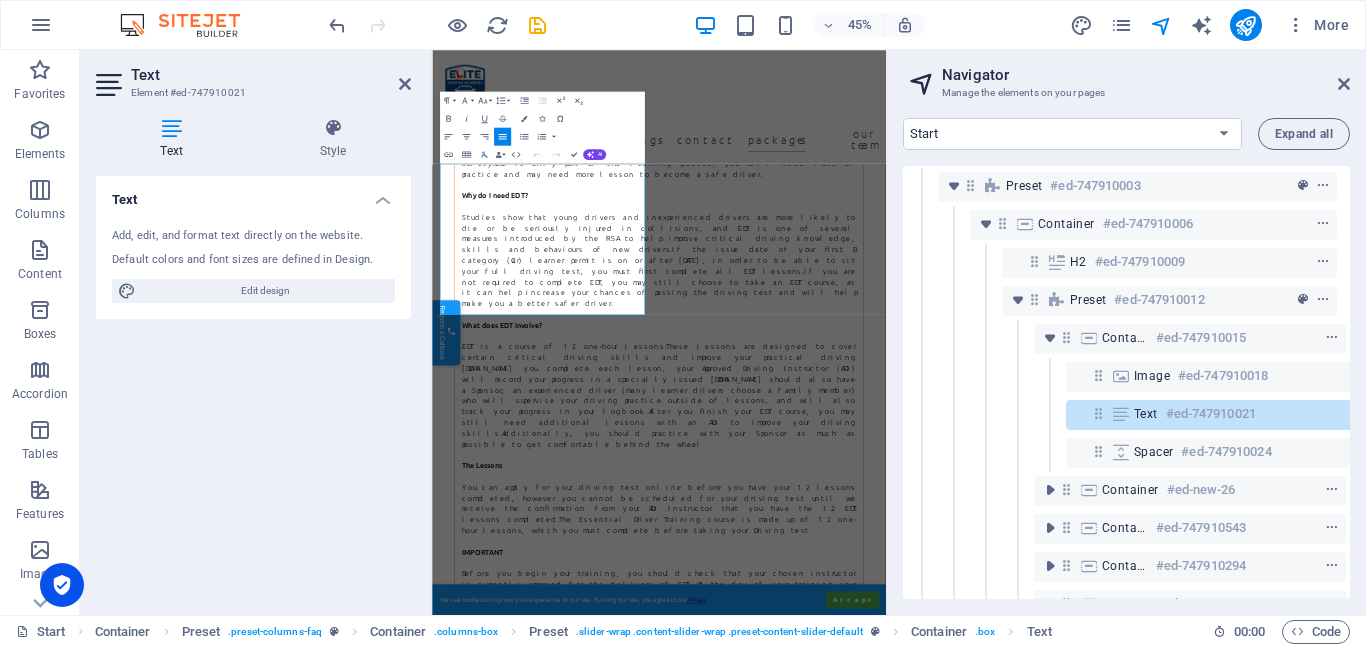 scroll, scrollTop: 29231, scrollLeft: 0, axis: vertical 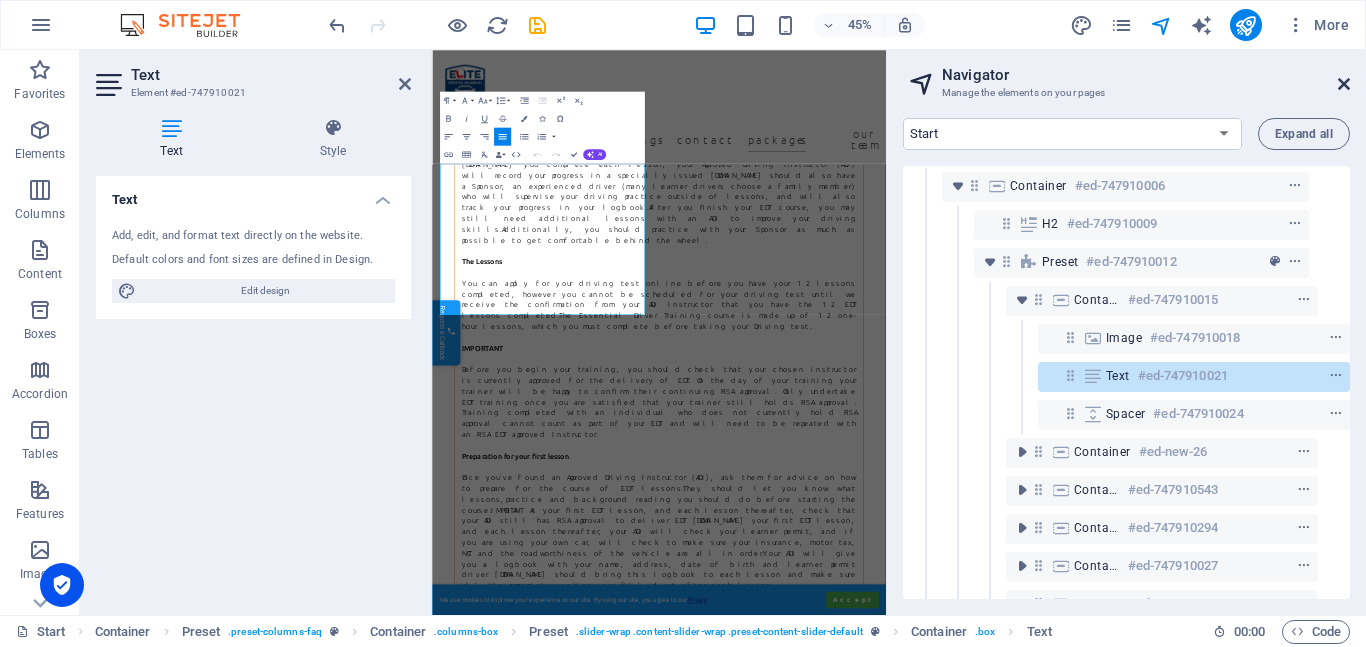 click at bounding box center (1344, 84) 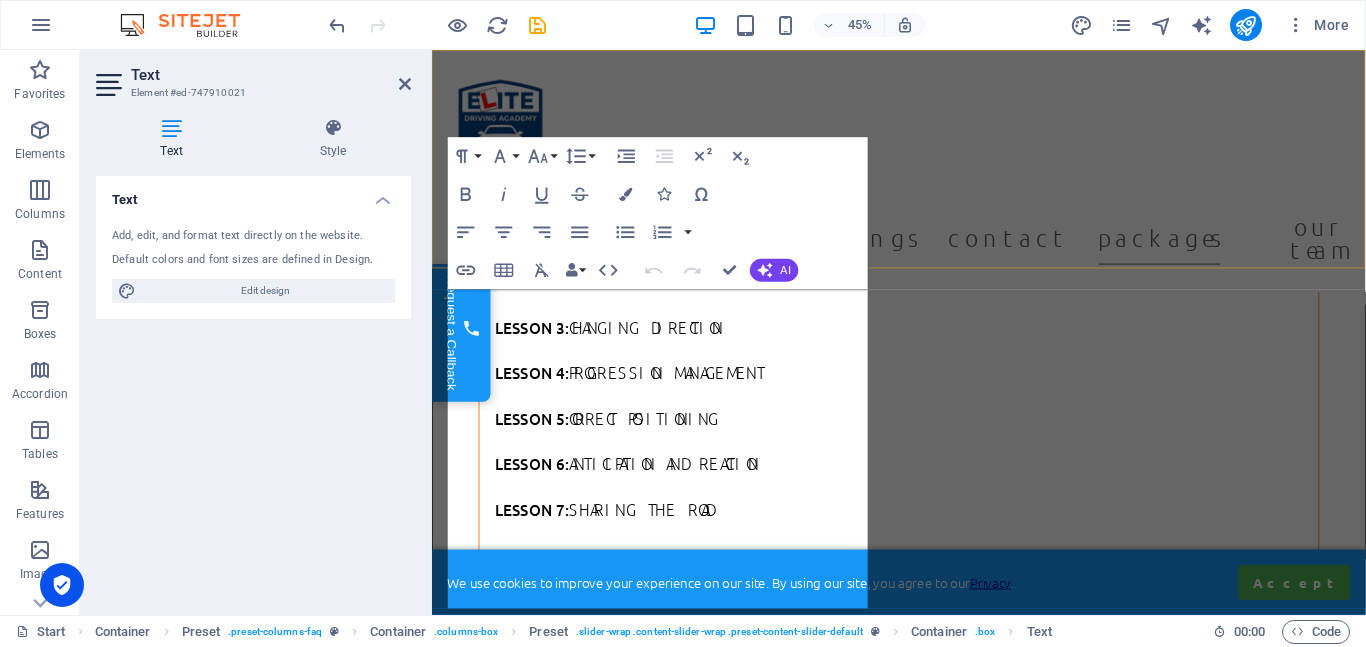 scroll, scrollTop: 28611, scrollLeft: 0, axis: vertical 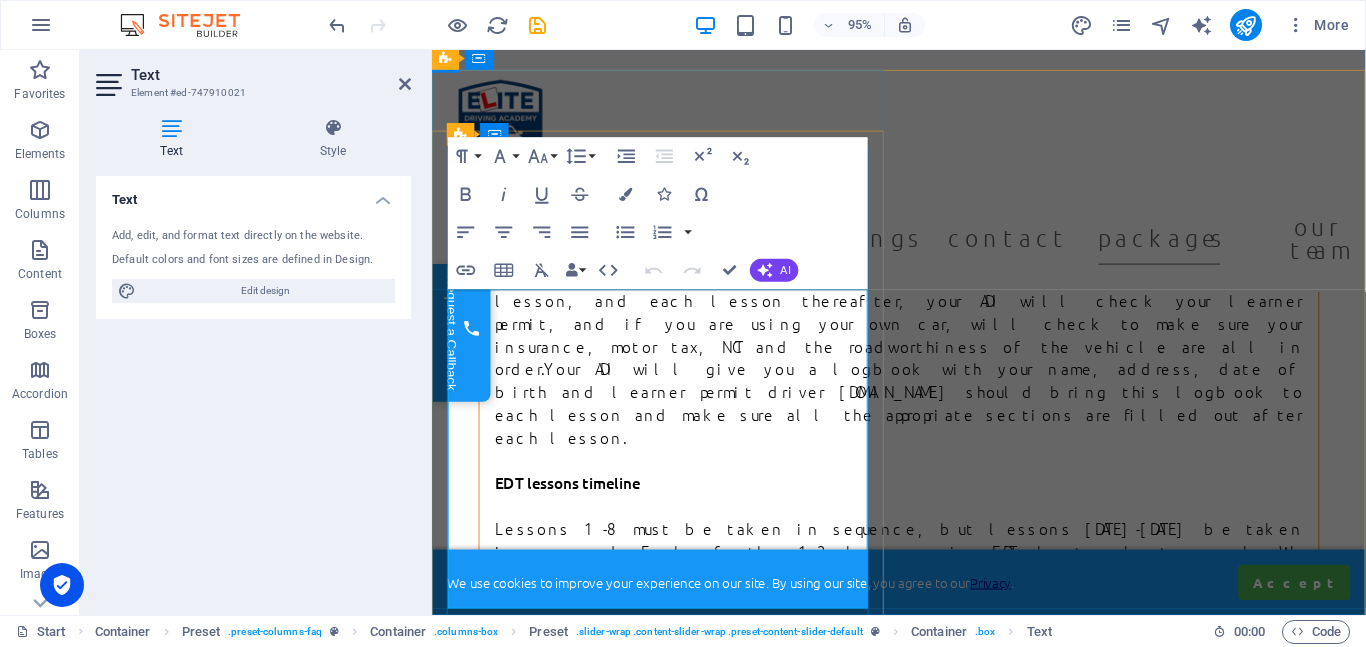 click on "Where to start. I had the pleasure of having [PERSON_NAME] as my driving instructor. She was more than helpful and made me go from a nervous driver to a confident one. She is brilliant. [PERSON_NAME] helped me a few times after then with another few lessons and he is also brilliant. He was able to give me the best tips and advice that i will continue to use from here on out. He is great. I had [PERSON_NAME] for my pretest, you wouldn’t want a better person. He is straight forward about what to do and what not to do and he put me into shape before my test day. He is absolutely fantastic and he knows how to switch you on, i don’t have one bad thing to say about any of them. Having those three as my help is the reason i passed my test [DATE] and i can’t praise them enough! The best bunch of people to get help from. Thank you Elite Driving Academy." at bounding box center [923, 40381] 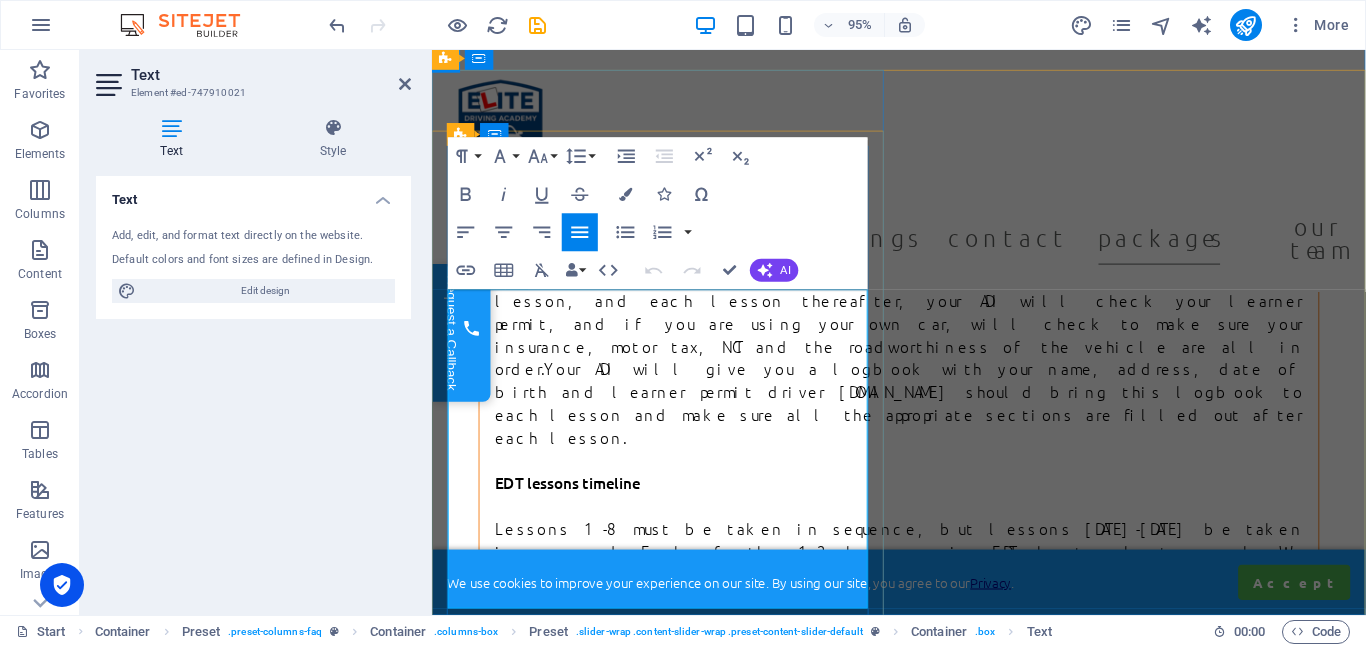 click on "Where to start. I had the pleasure of having [PERSON_NAME] as my driving instructor. She was more than helpful and made me go from a nervous driver to a confident one. She is brilliant. [PERSON_NAME] helped me a few times after then with another few lessons and he is also brilliant. He was able to give me the best tips and advice that i will continue to use from here on out. He is great. I had [PERSON_NAME] for my pretest, you wouldn’t want a better person. He is straight forward about what to do and what not to do and he put me into shape before my test day. He is absolutely fantastic and he knows how to switch you on, i don’t have one bad thing to say about any of them. Having those three as my help is the reason i passed my test [DATE] and i can’t praise them enough! The best bunch of people to get help from. Thank you Elite Driving Academy." at bounding box center (923, 40381) 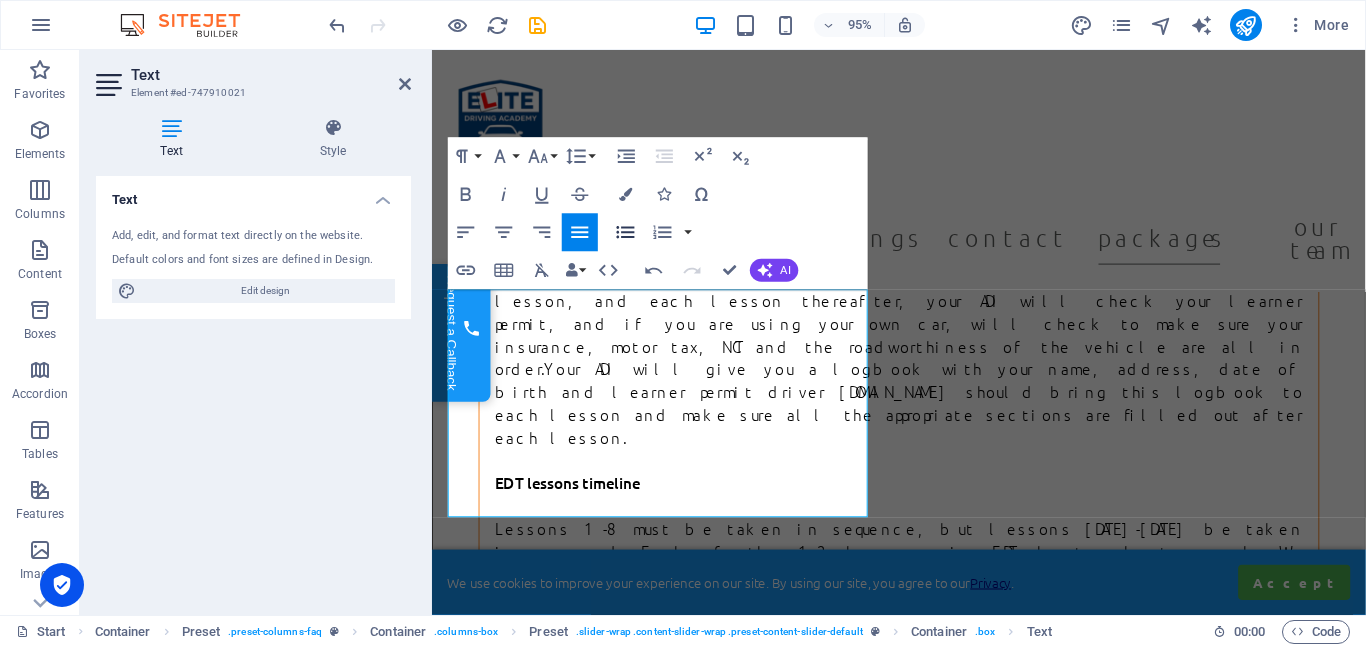 scroll, scrollTop: 9934, scrollLeft: 2, axis: both 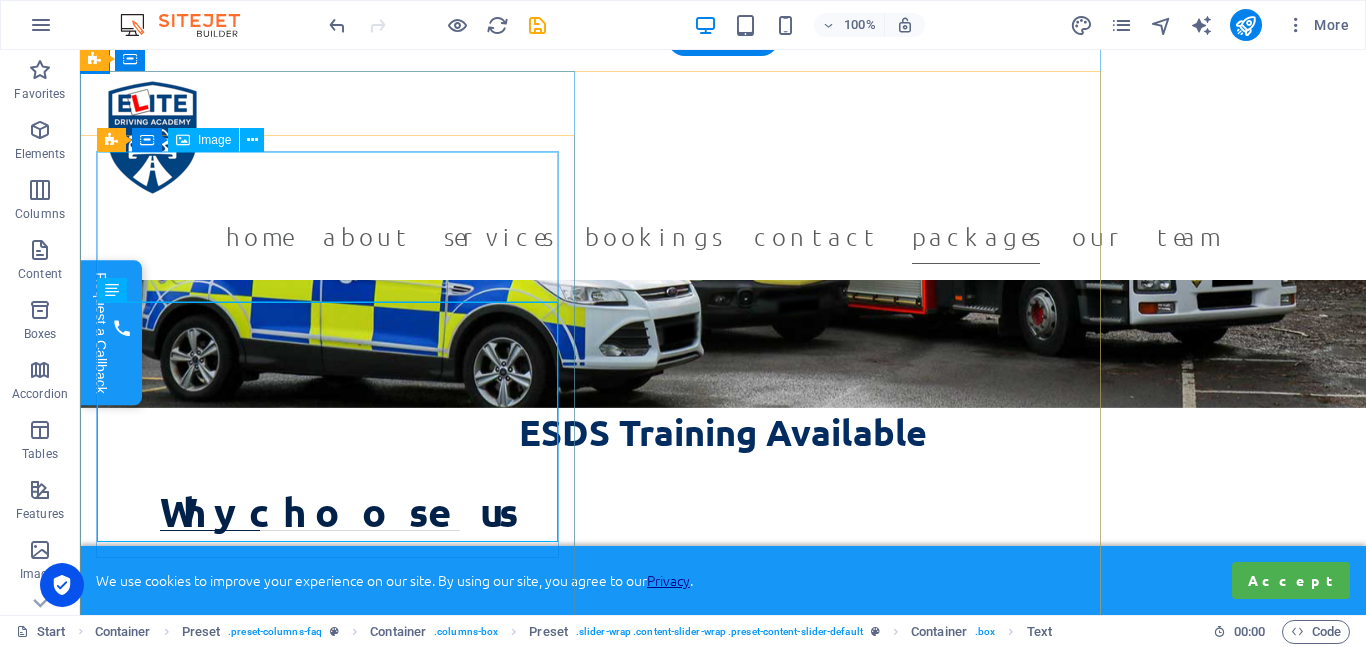 click on "[PERSON_NAME]" at bounding box center (590, 41652) 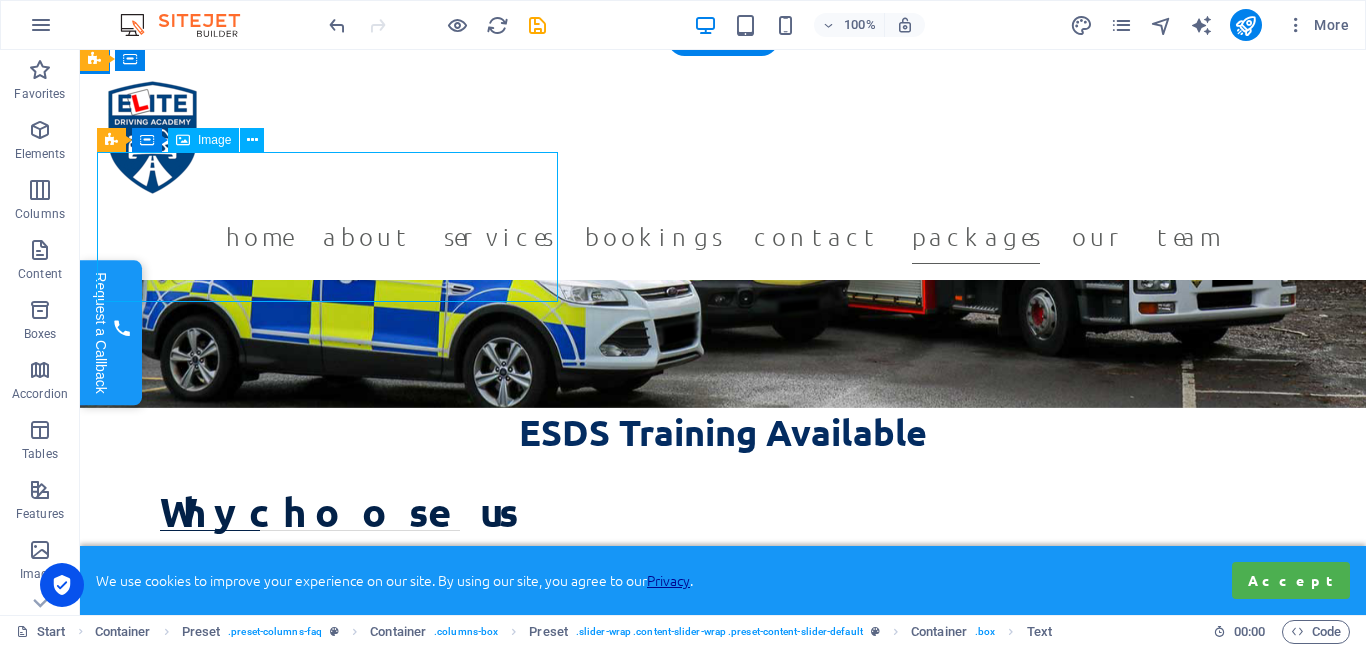 click on "[PERSON_NAME]" at bounding box center [590, 41652] 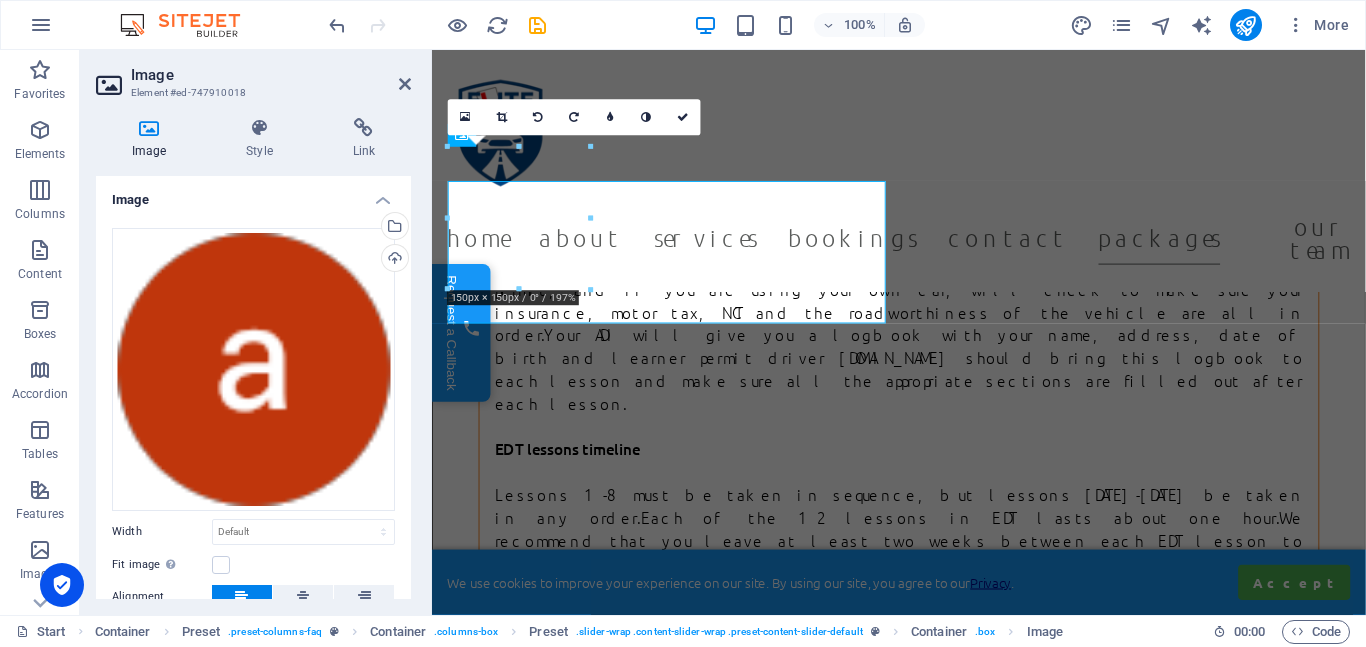 scroll, scrollTop: 28611, scrollLeft: 0, axis: vertical 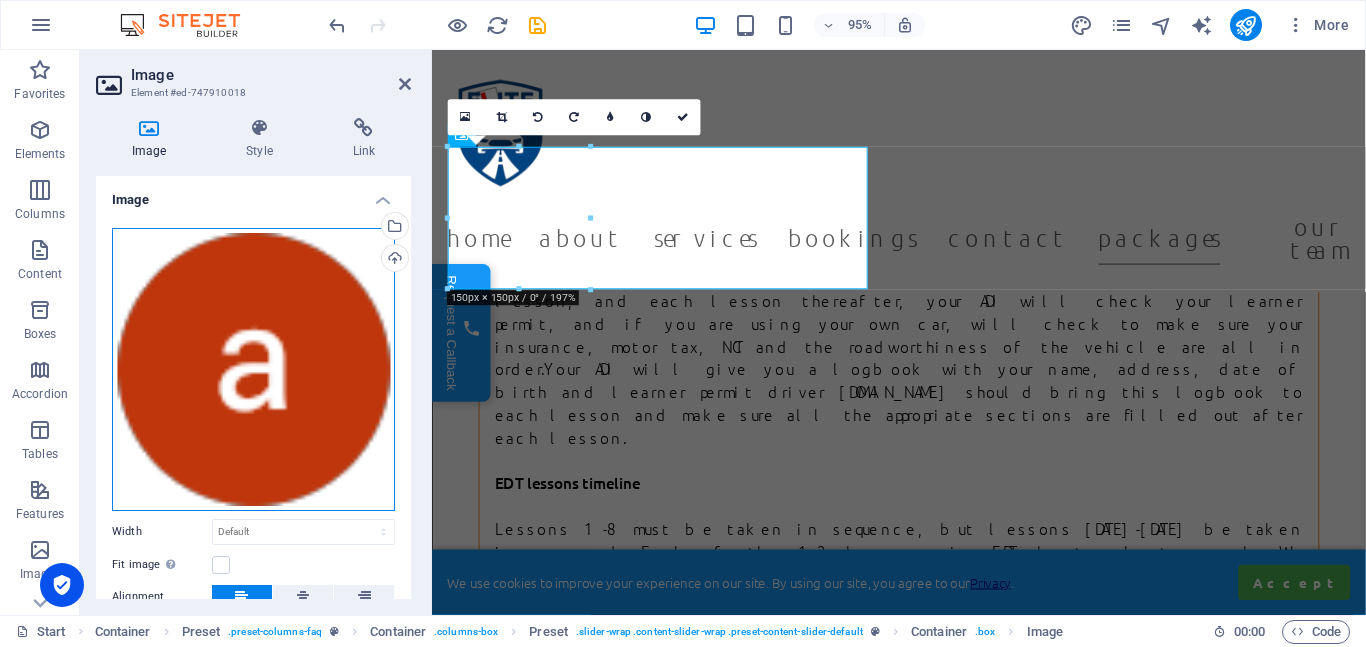 click on "Drag files here, click to choose files or select files from Files or our free stock photos & videos" at bounding box center [253, 369] 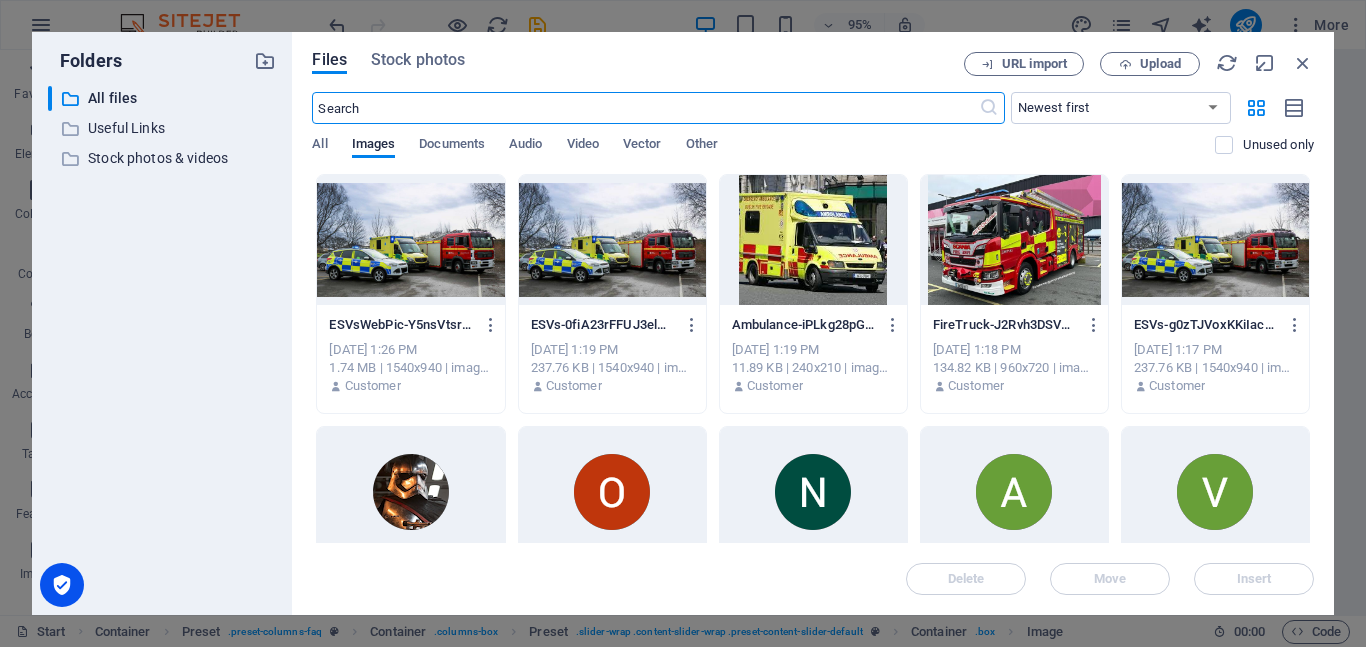 scroll, scrollTop: 29208, scrollLeft: 0, axis: vertical 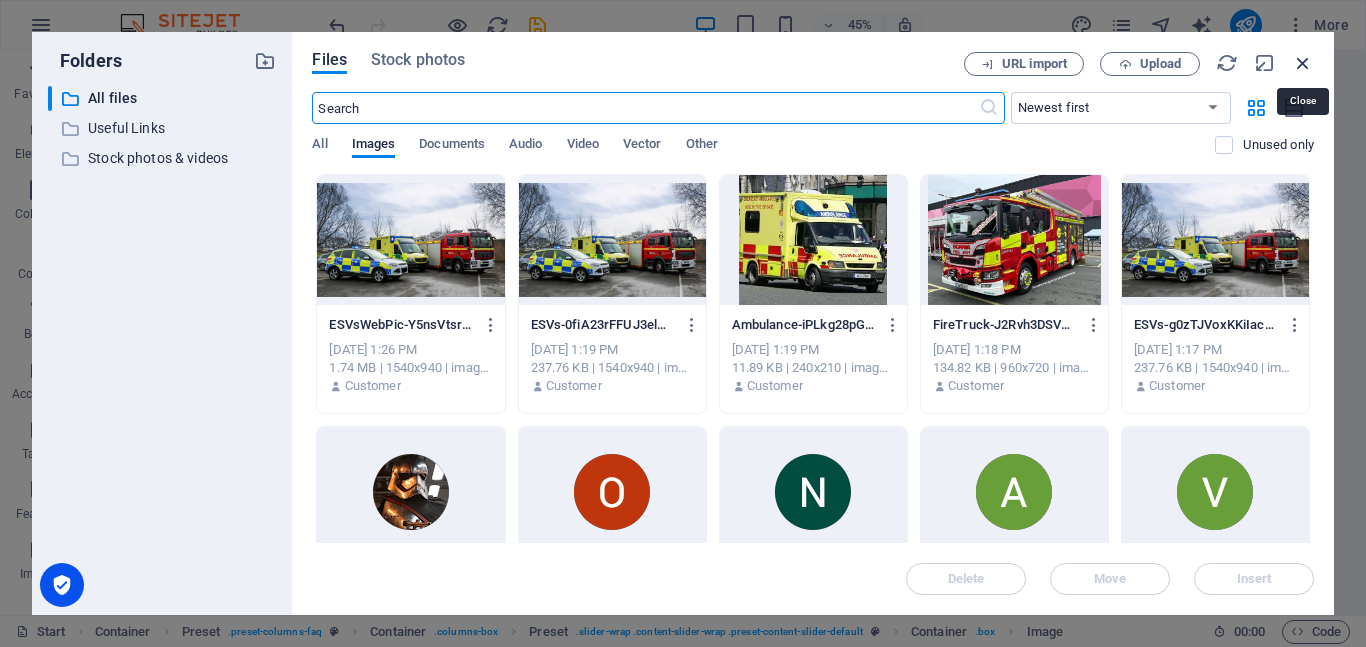 click at bounding box center [1303, 63] 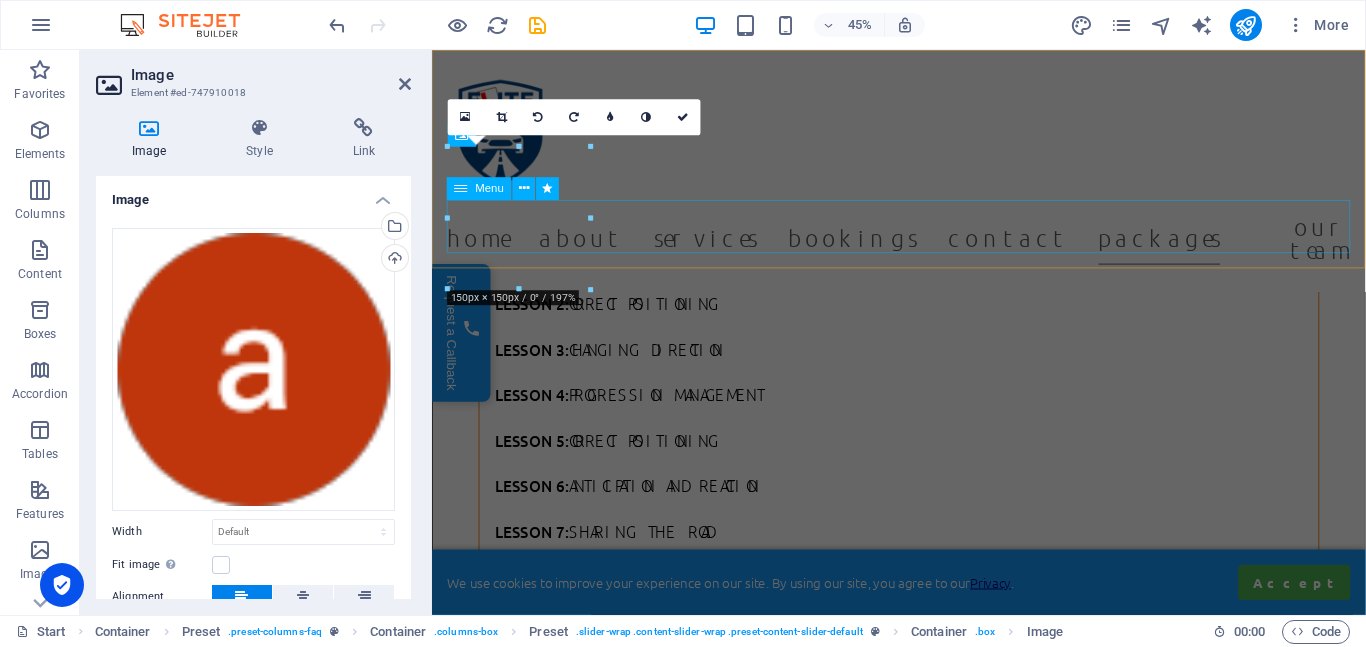 scroll, scrollTop: 28611, scrollLeft: 0, axis: vertical 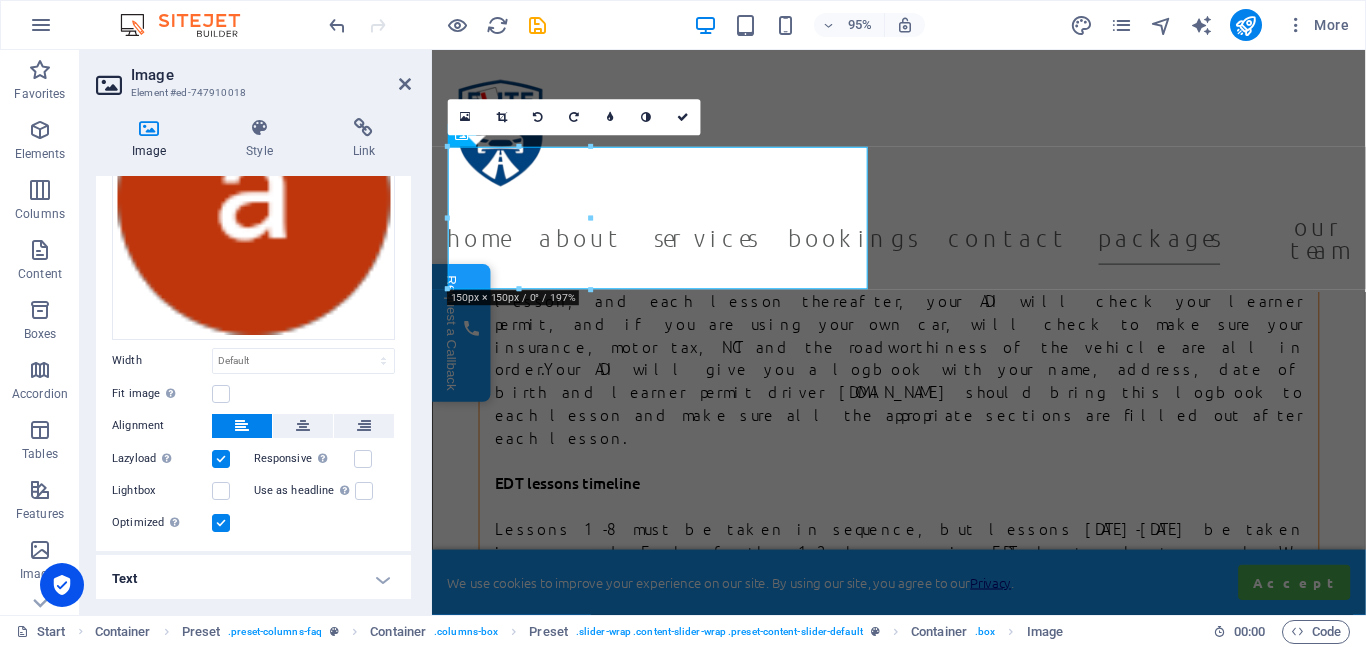 click on "Text" at bounding box center (253, 579) 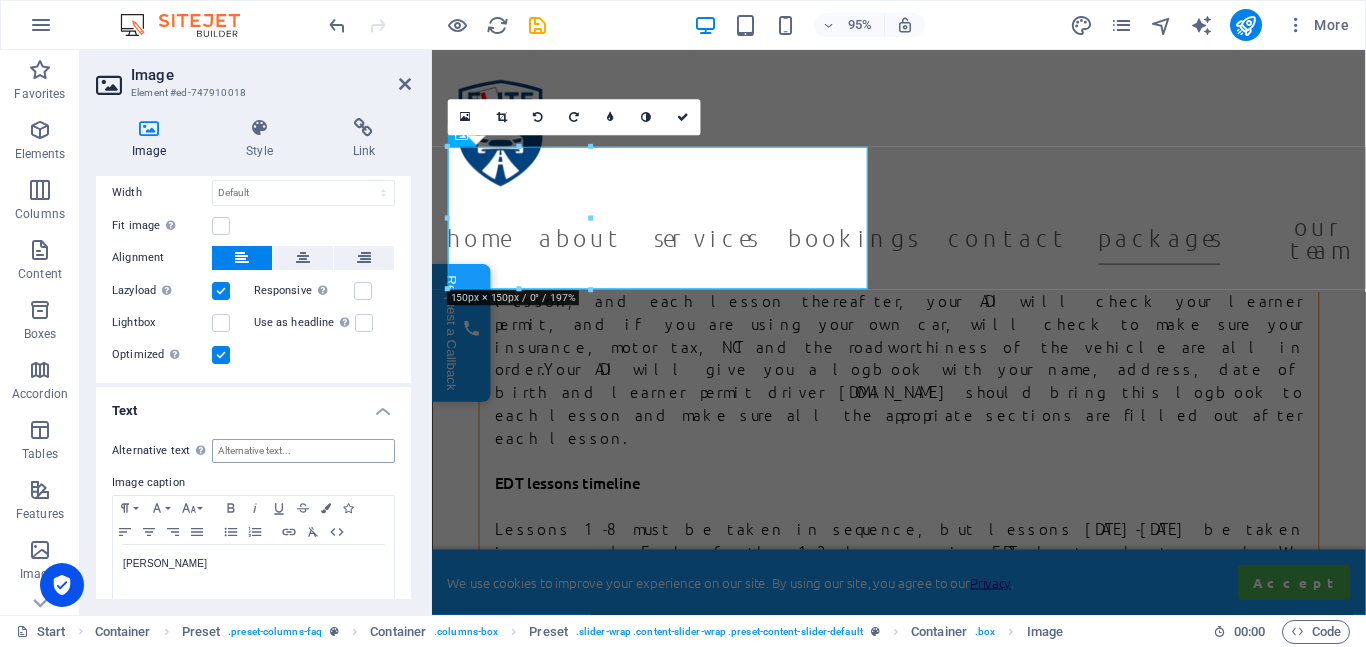 scroll, scrollTop: 359, scrollLeft: 0, axis: vertical 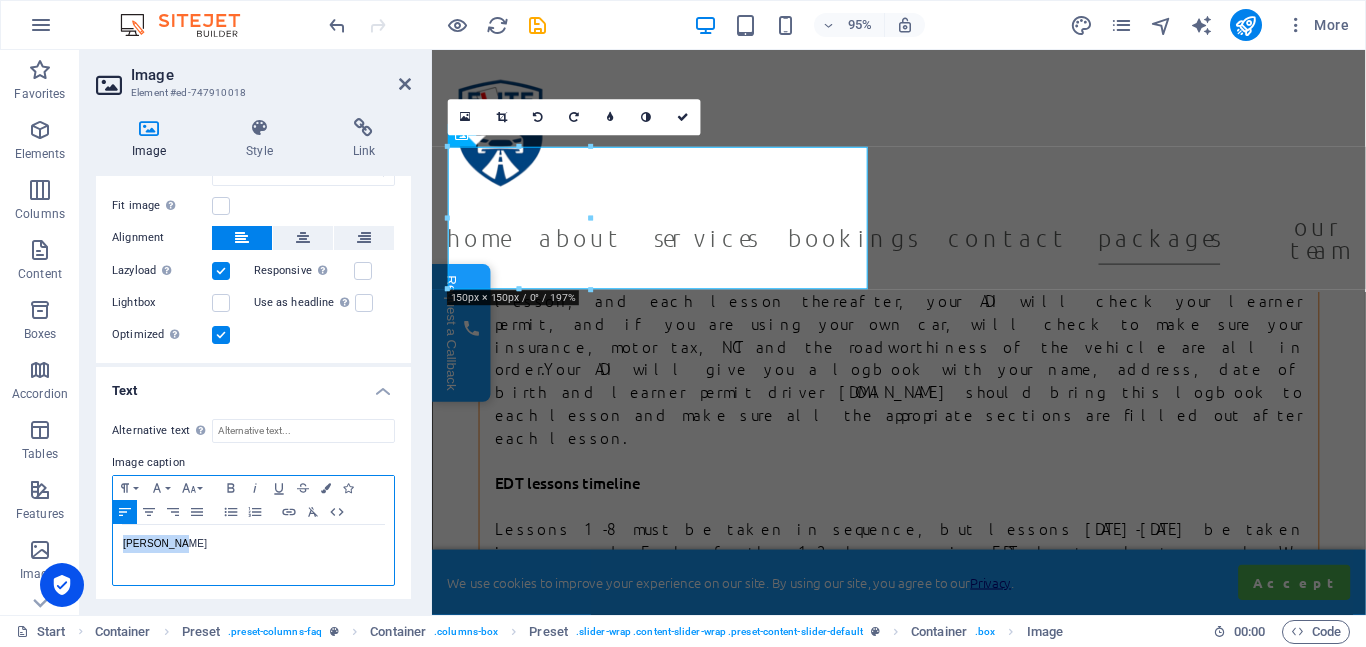 drag, startPoint x: 184, startPoint y: 535, endPoint x: 116, endPoint y: 541, distance: 68.26419 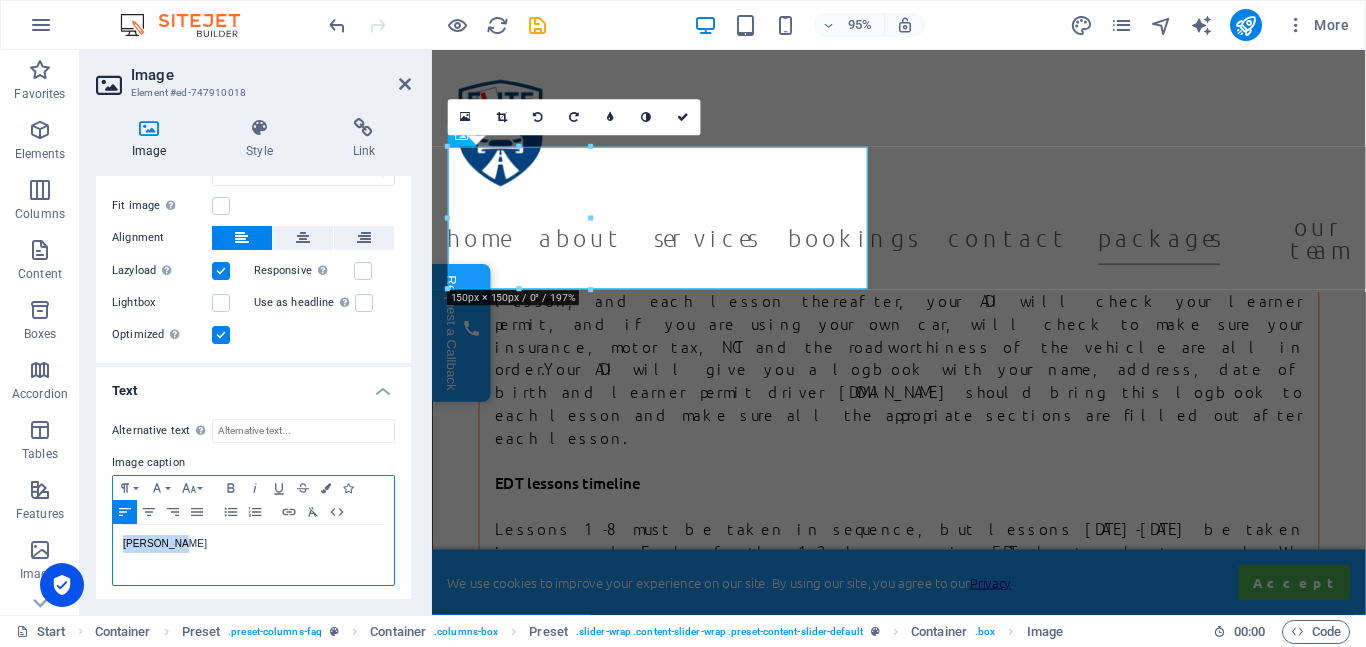 click on "[PERSON_NAME]" at bounding box center (253, 555) 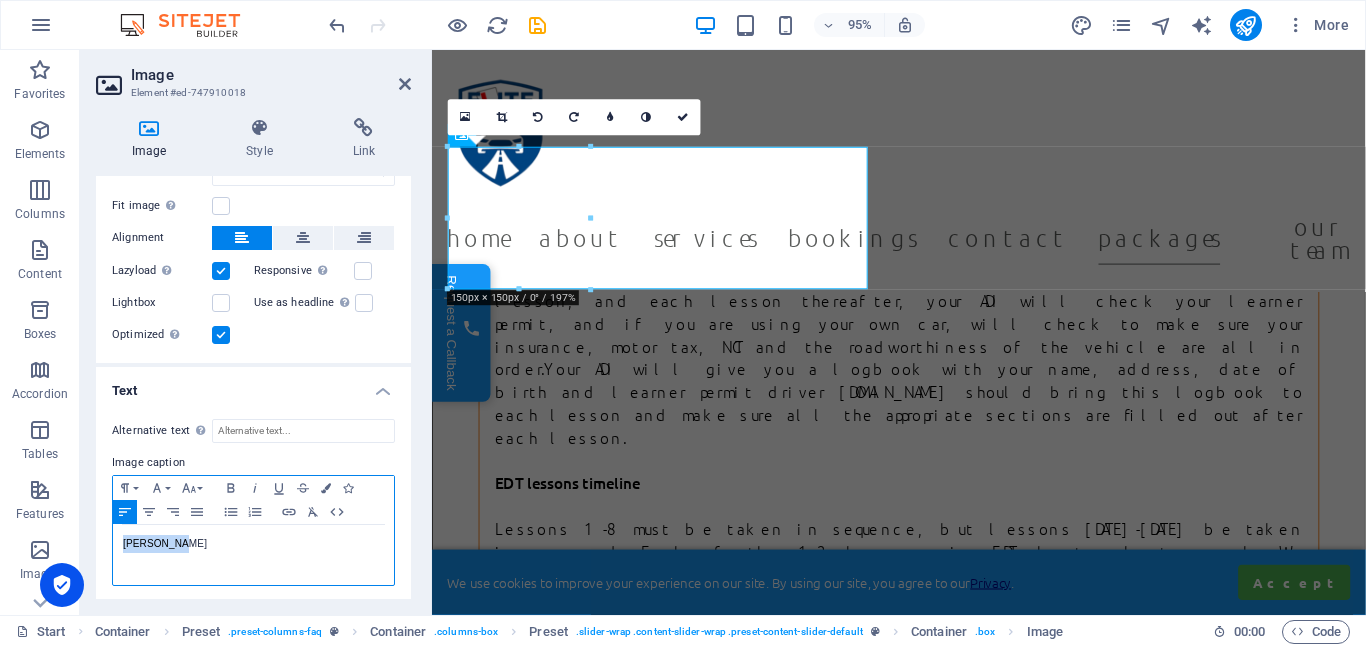 type 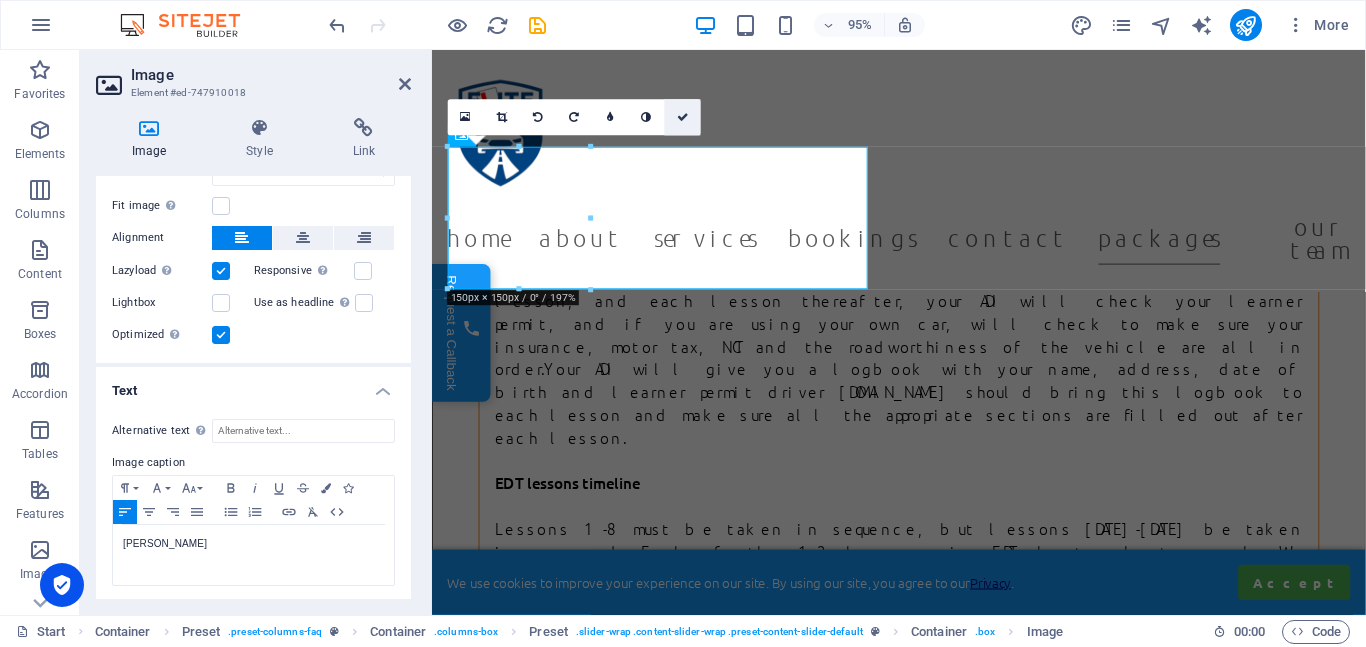 drag, startPoint x: 681, startPoint y: 108, endPoint x: 529, endPoint y: 250, distance: 208.00961 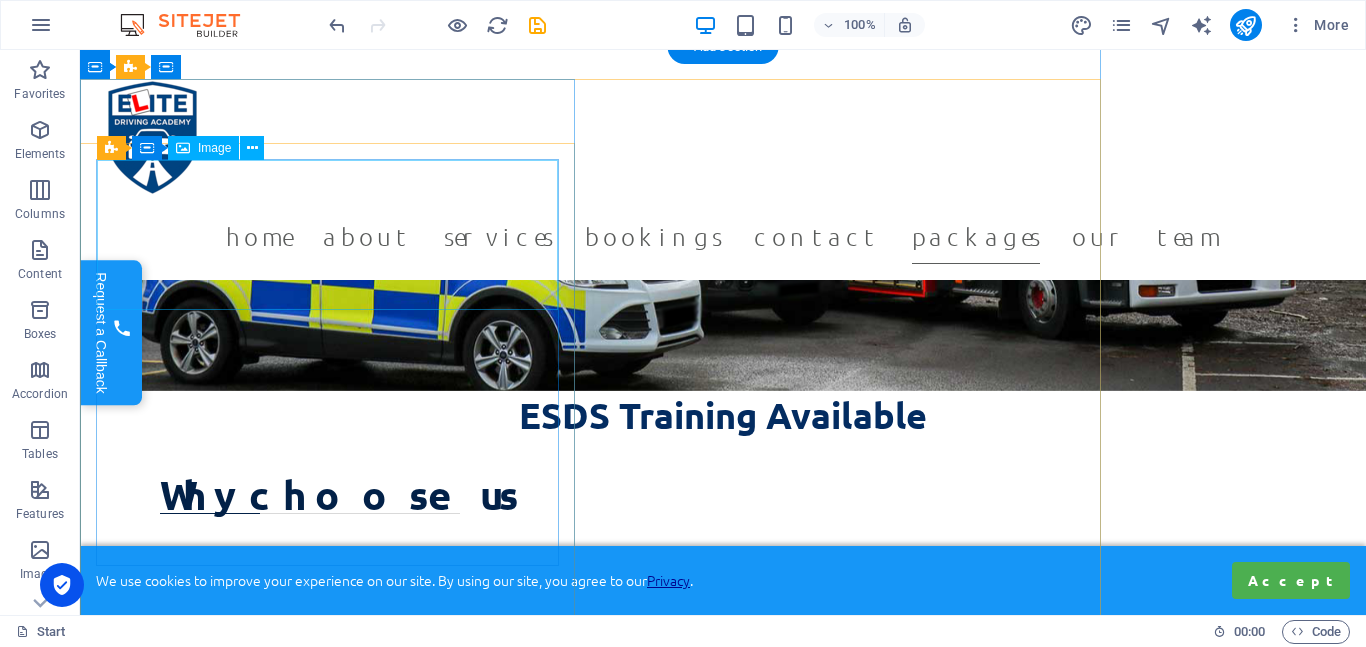 scroll, scrollTop: 28534, scrollLeft: 0, axis: vertical 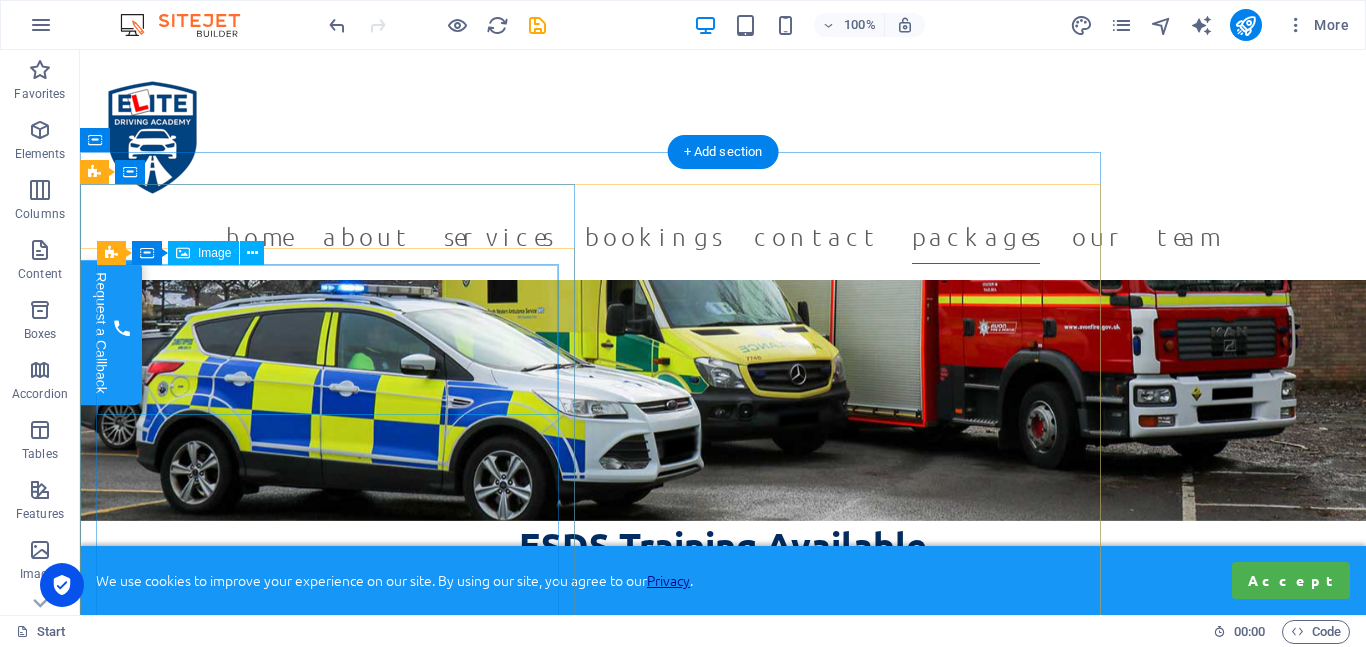 click on "[PERSON_NAME]" at bounding box center (590, 41765) 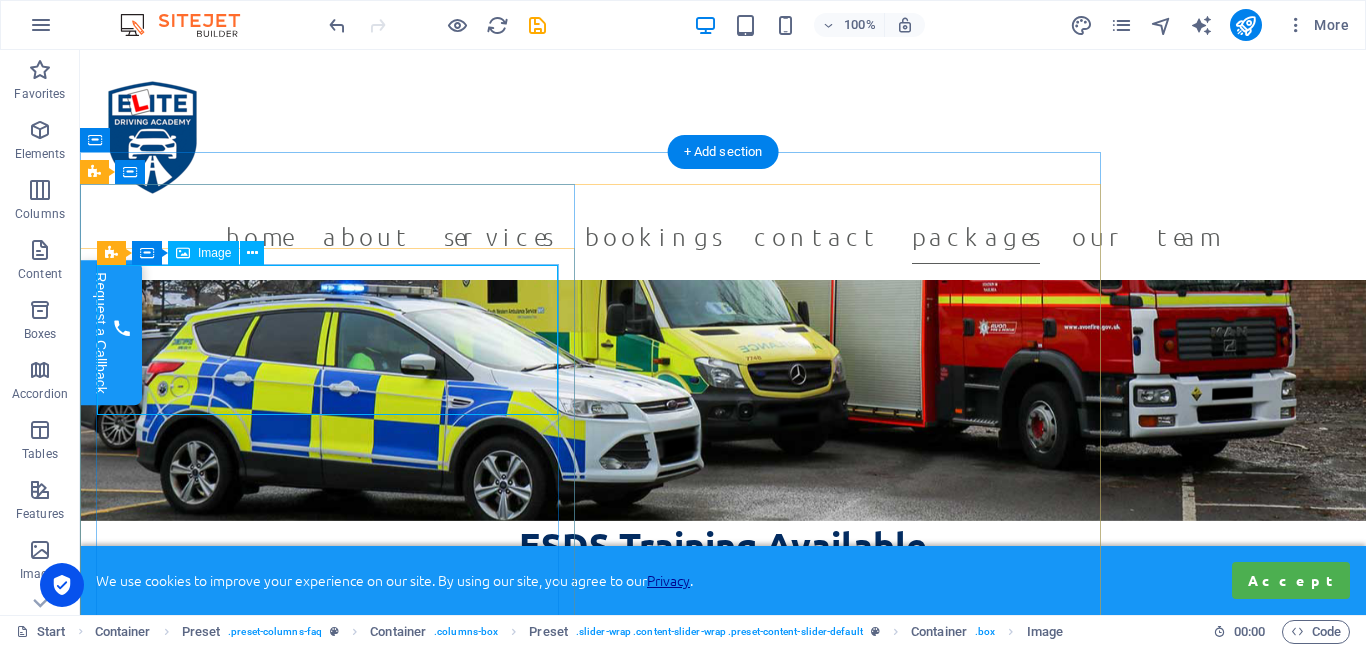 click on "[PERSON_NAME]" at bounding box center (590, 41765) 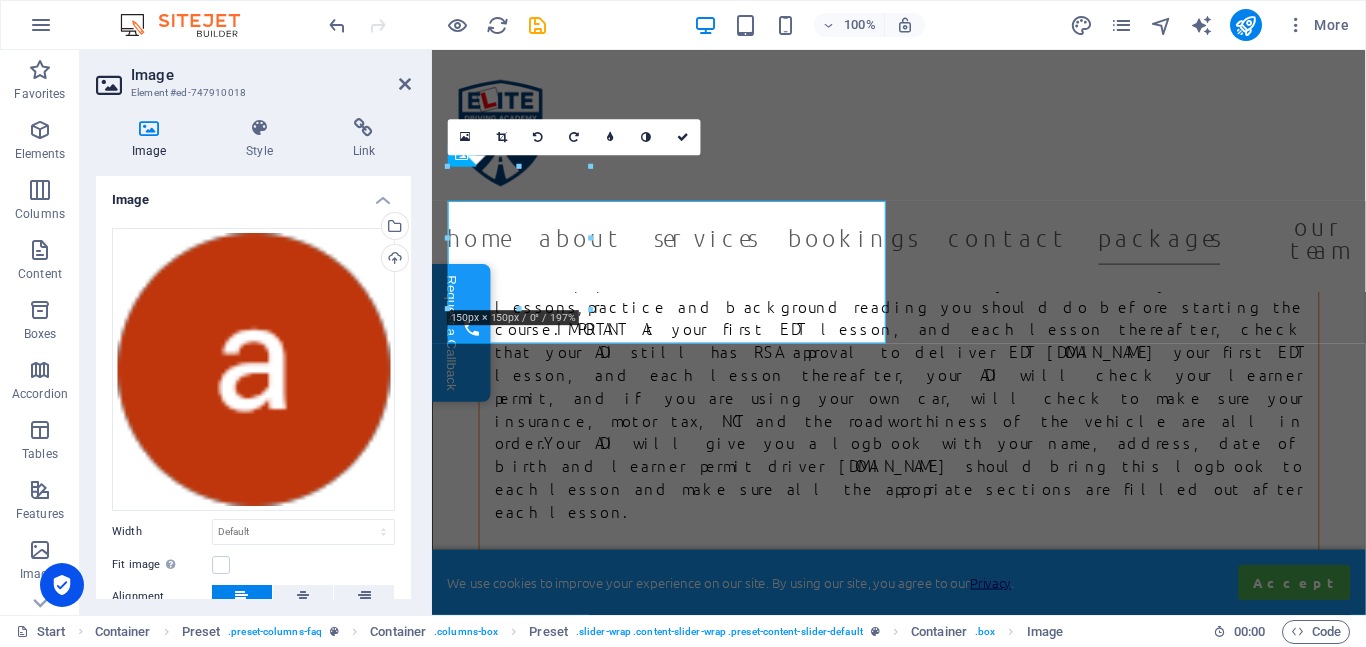 scroll, scrollTop: 28590, scrollLeft: 0, axis: vertical 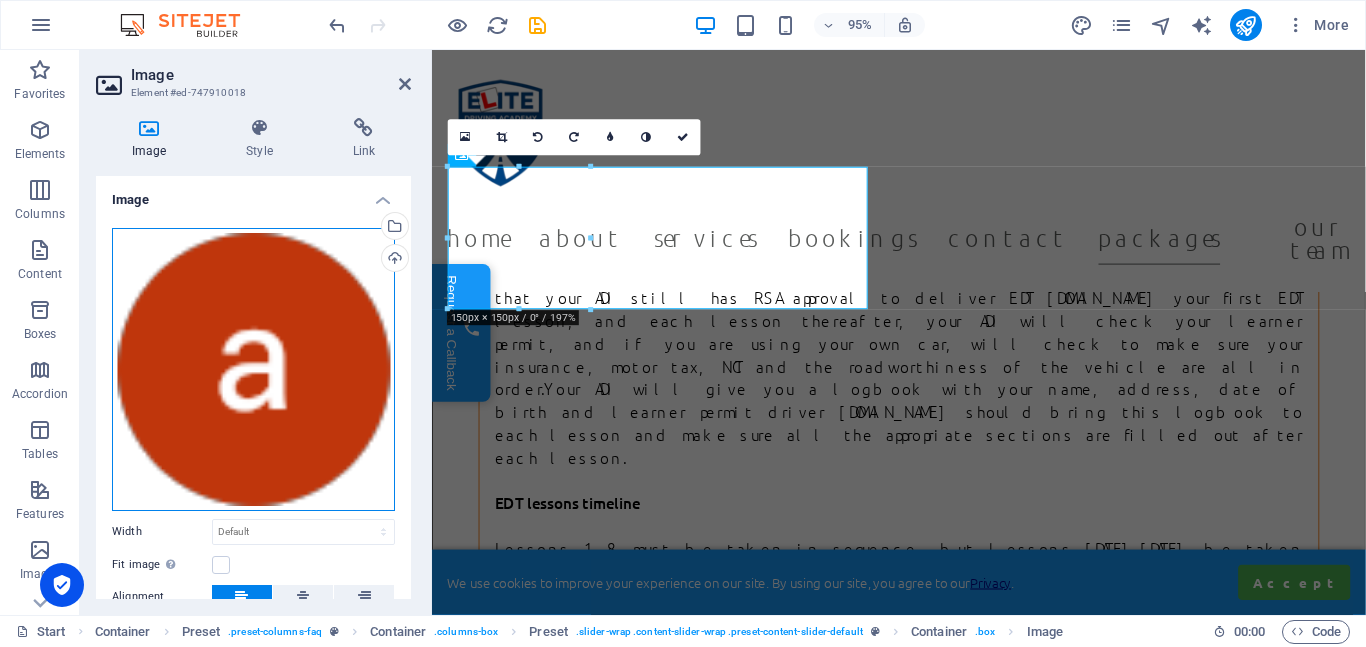 click on "Drag files here, click to choose files or select files from Files or our free stock photos & videos" at bounding box center (253, 369) 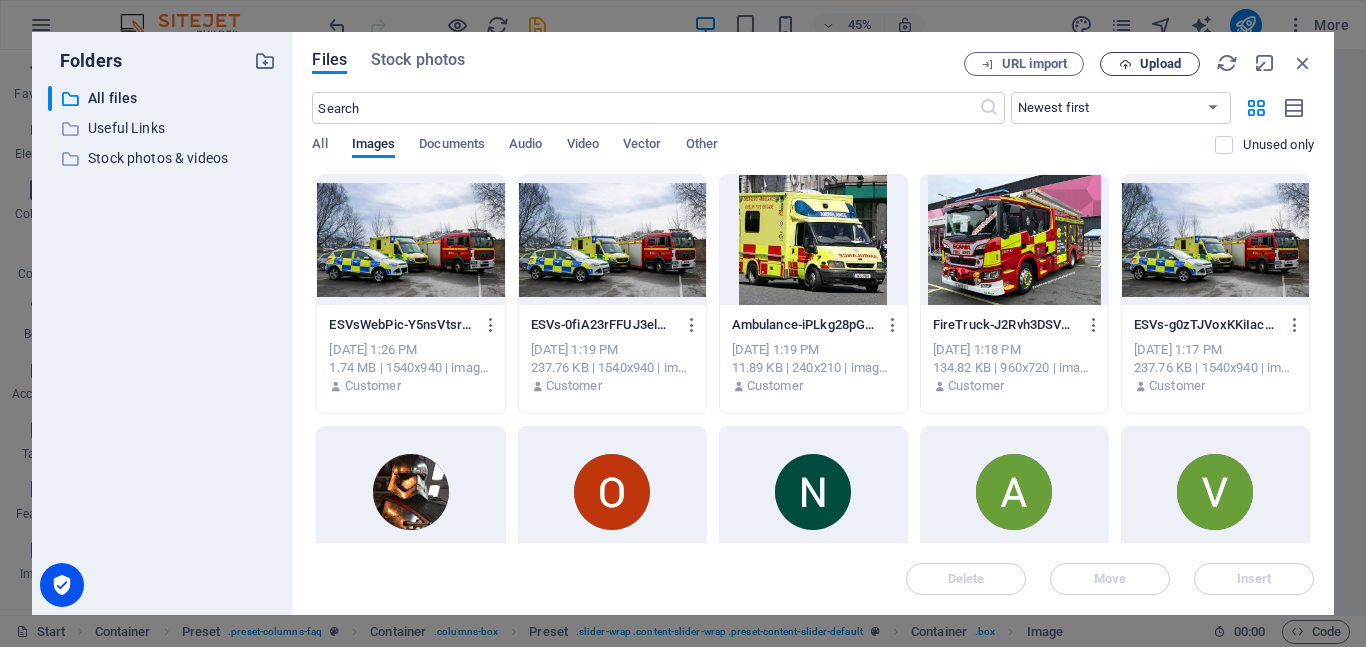 click on "Upload" at bounding box center (1160, 64) 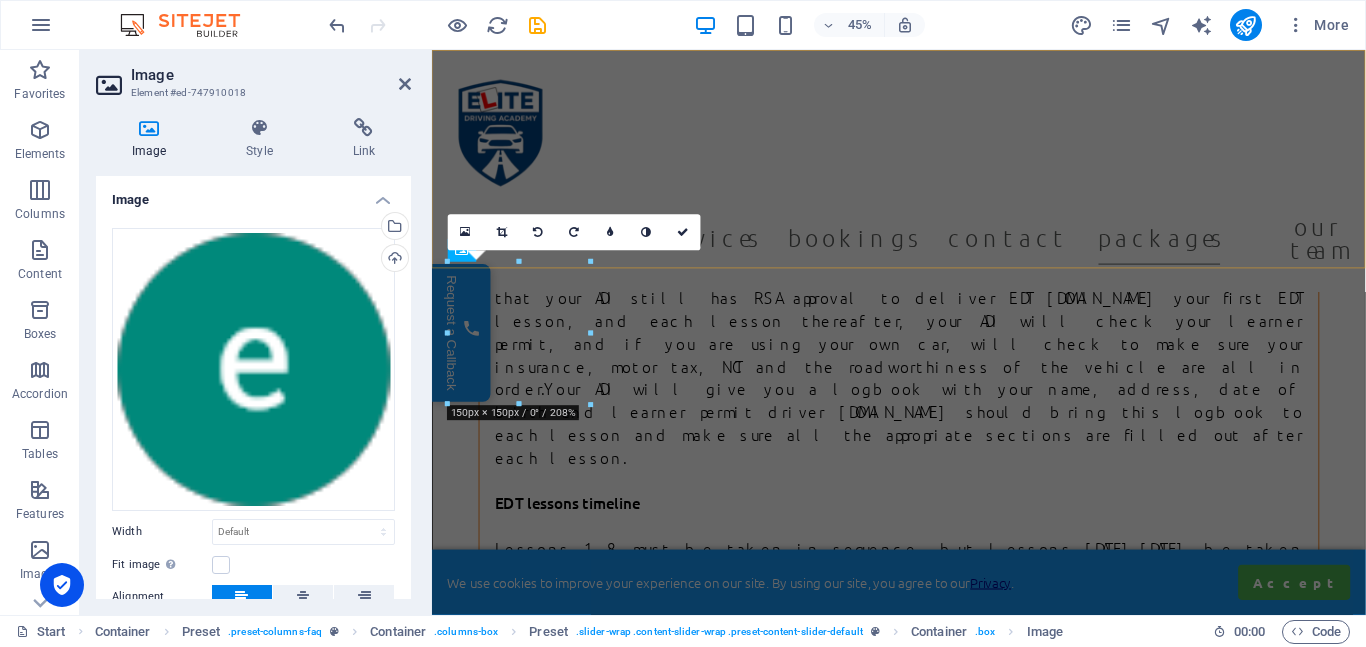scroll, scrollTop: 28490, scrollLeft: 0, axis: vertical 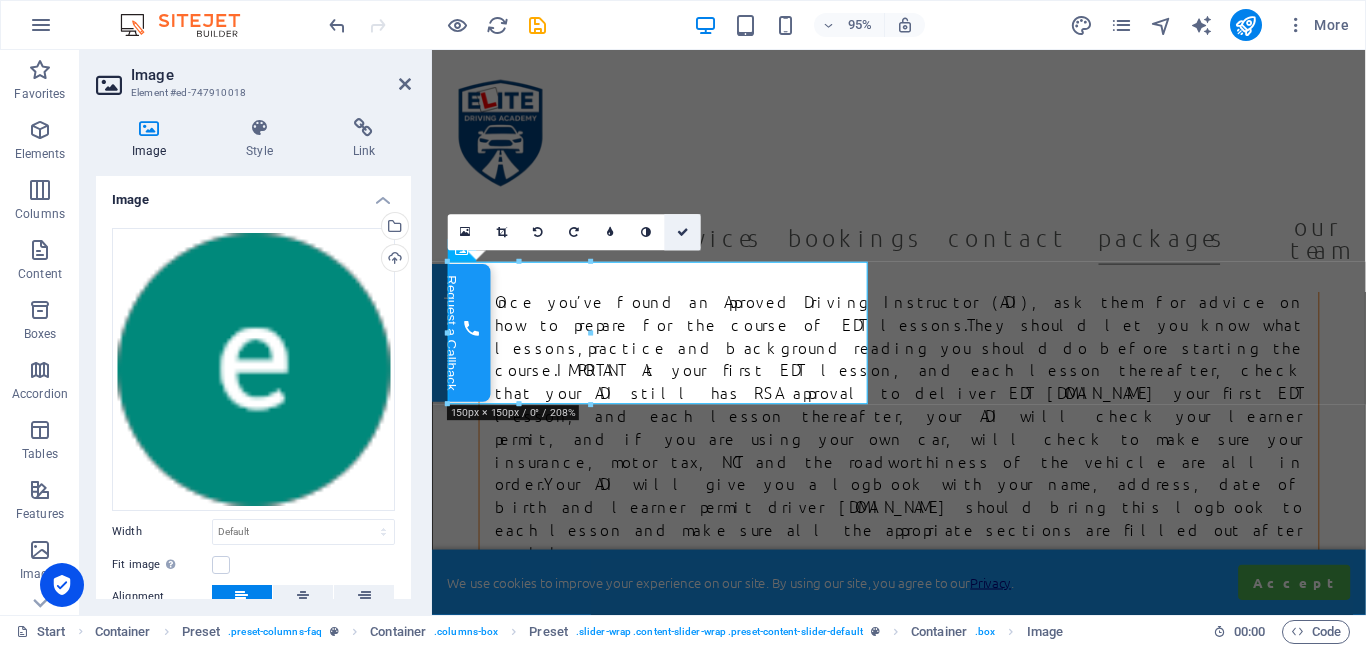 click at bounding box center [683, 232] 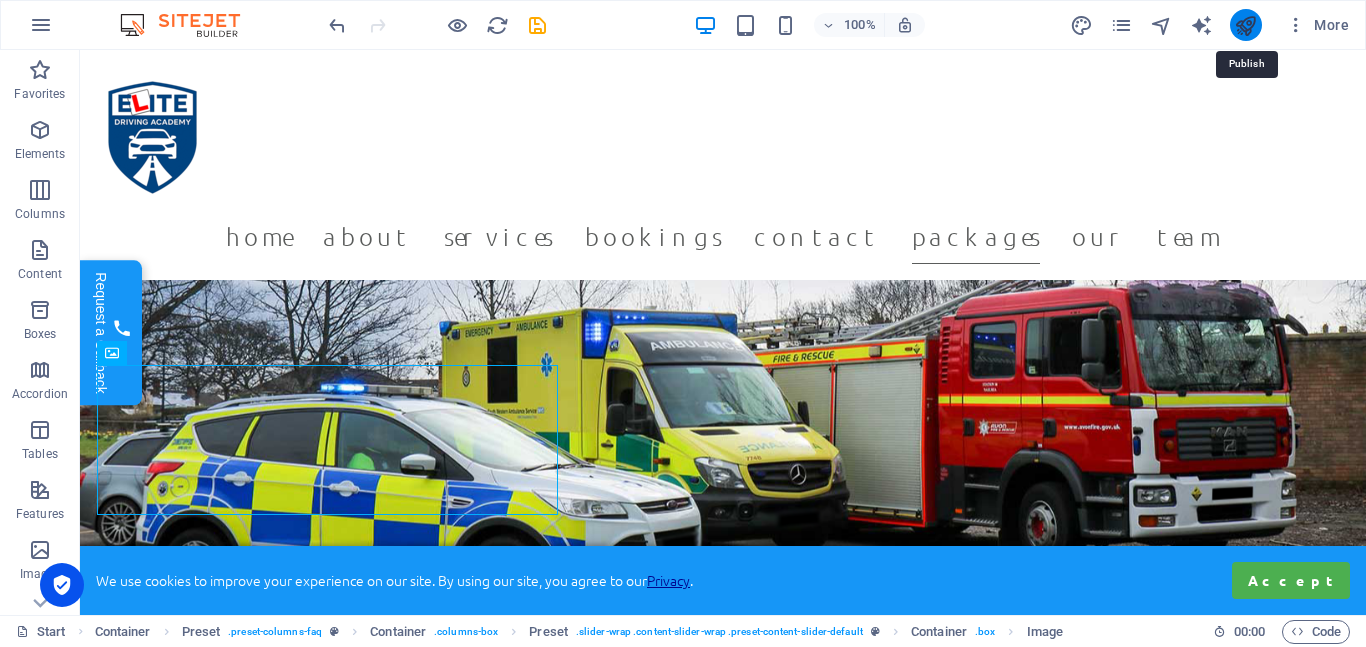 click at bounding box center [1245, 25] 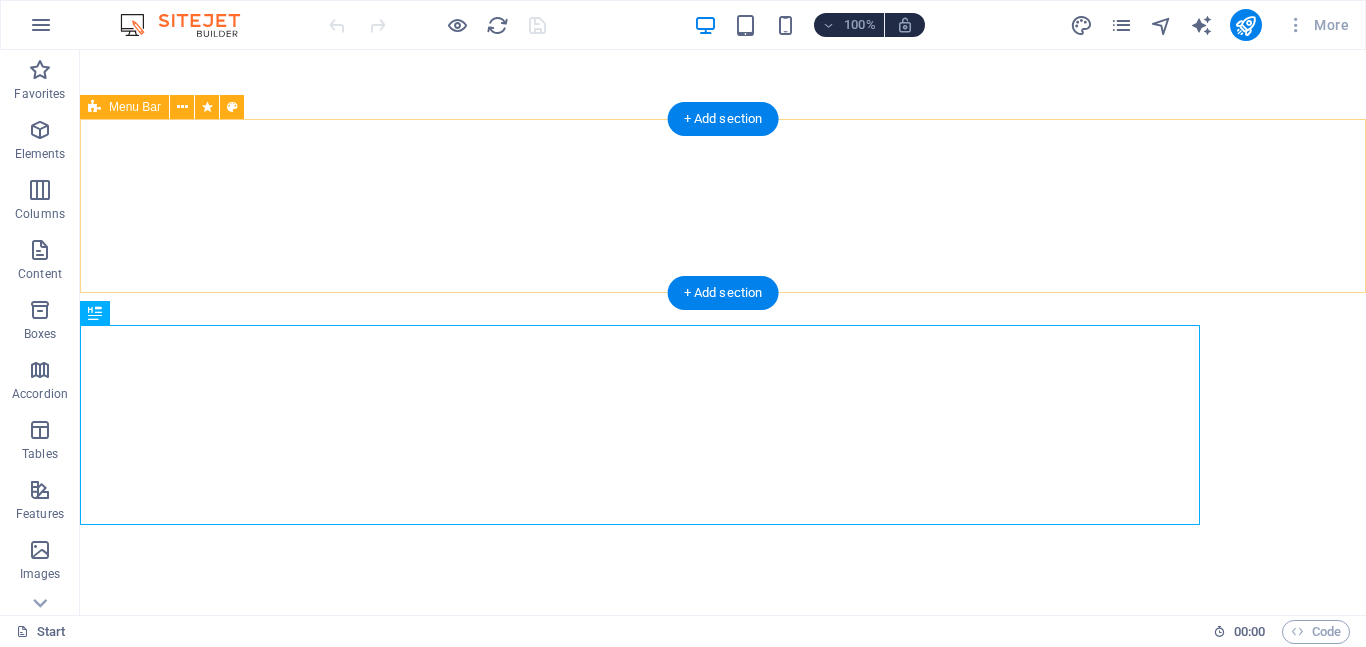 scroll, scrollTop: 0, scrollLeft: 0, axis: both 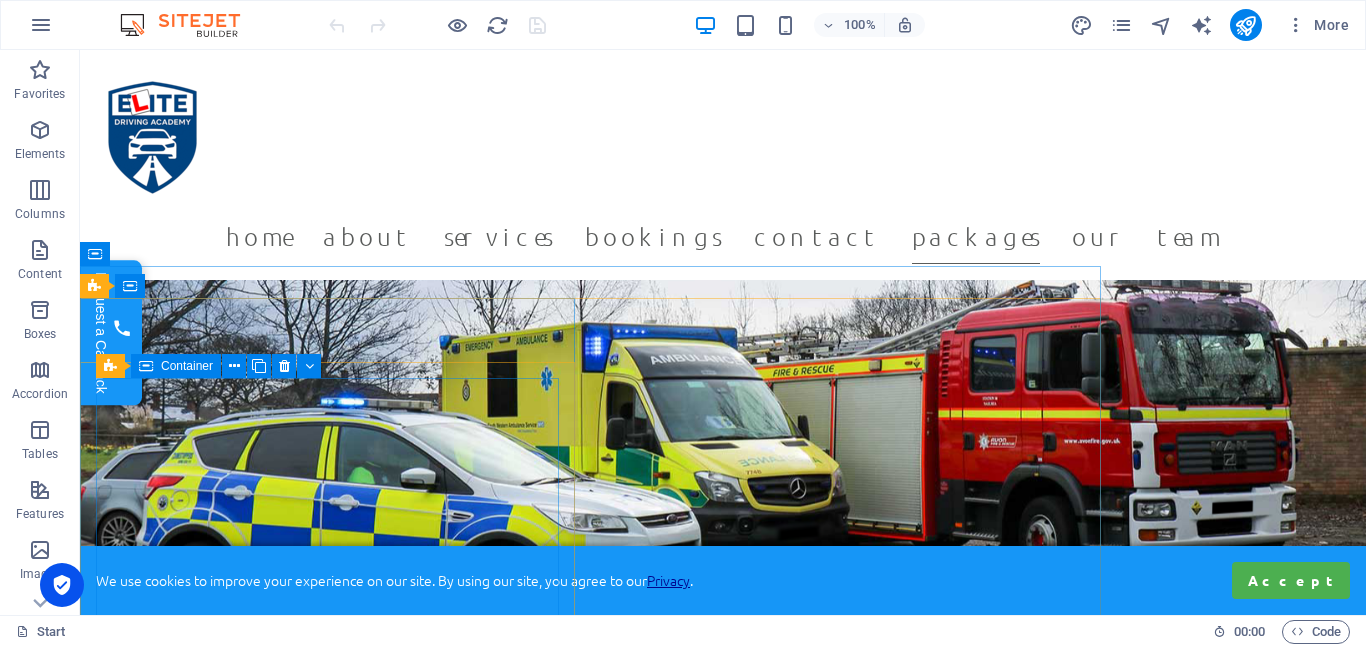 click on "Container" at bounding box center (187, 366) 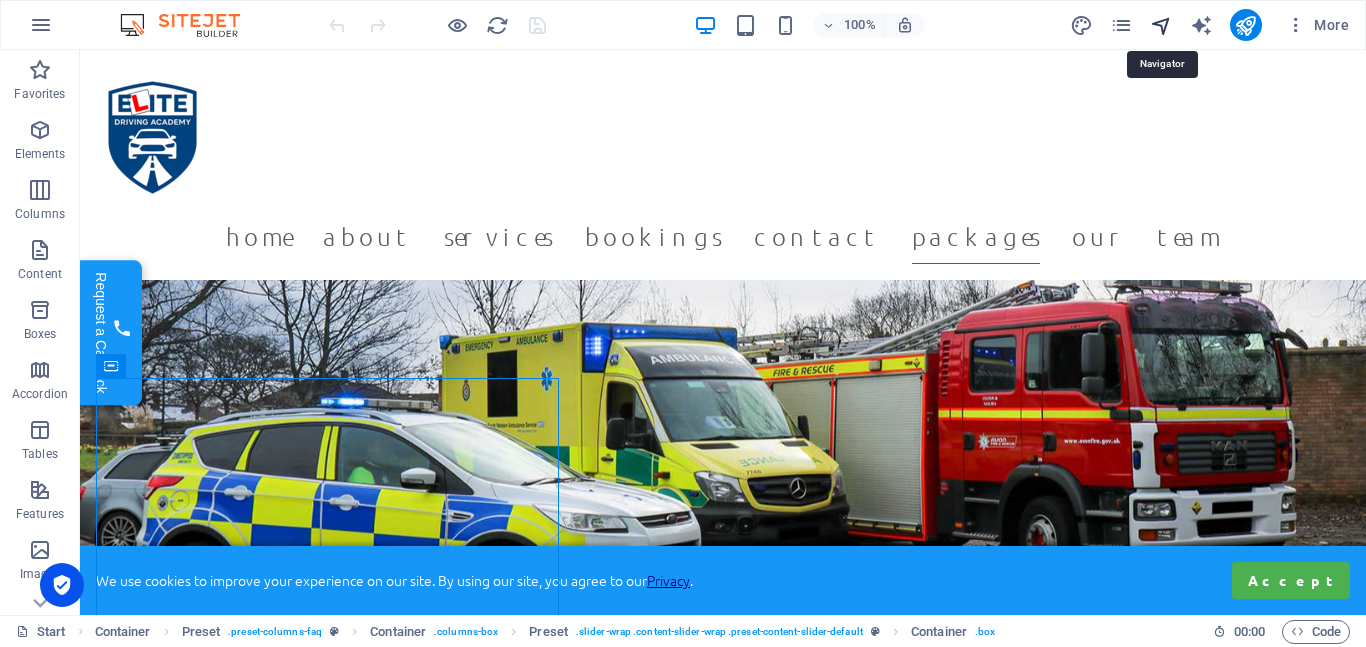 click at bounding box center [1161, 25] 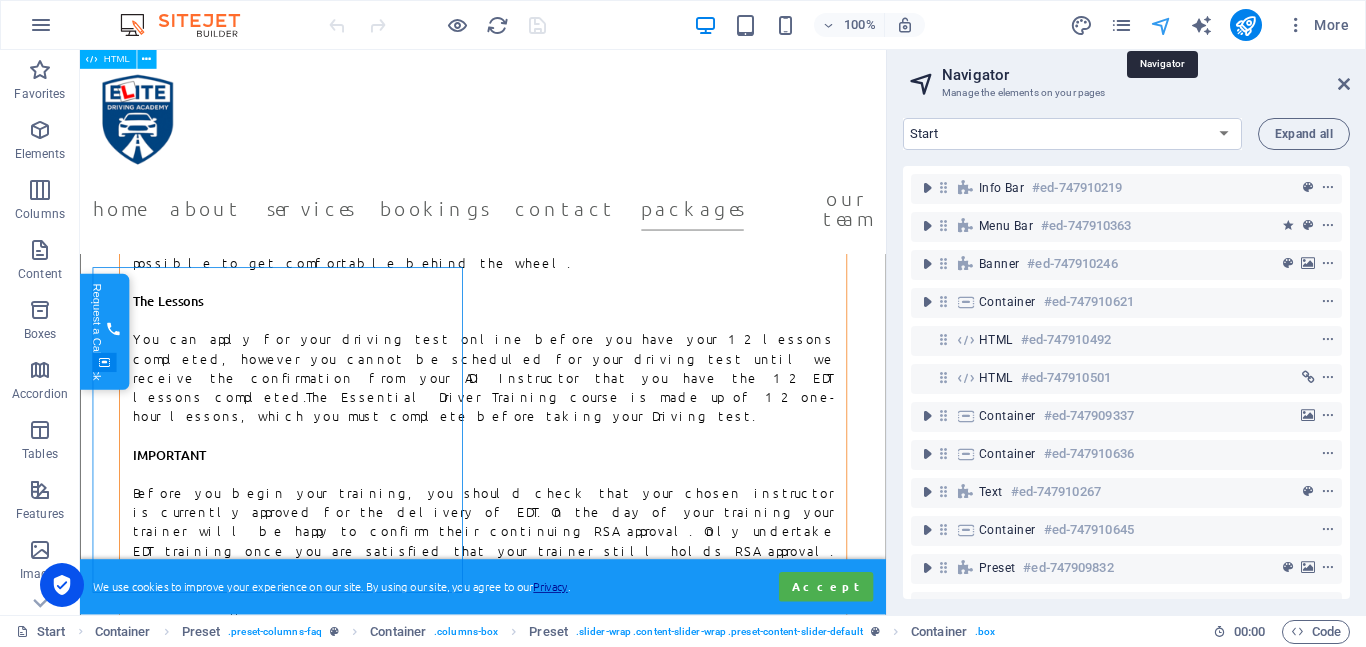 scroll, scrollTop: 28476, scrollLeft: 0, axis: vertical 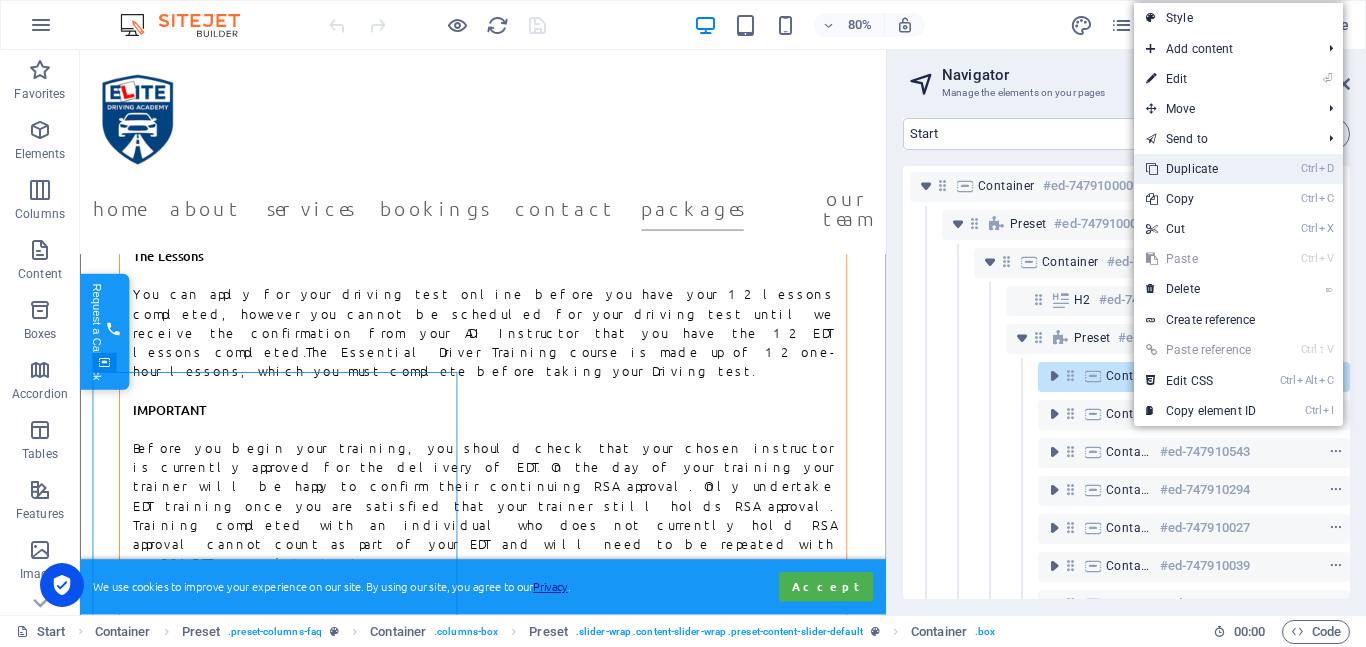 click on "Ctrl D  Duplicate" at bounding box center (1201, 169) 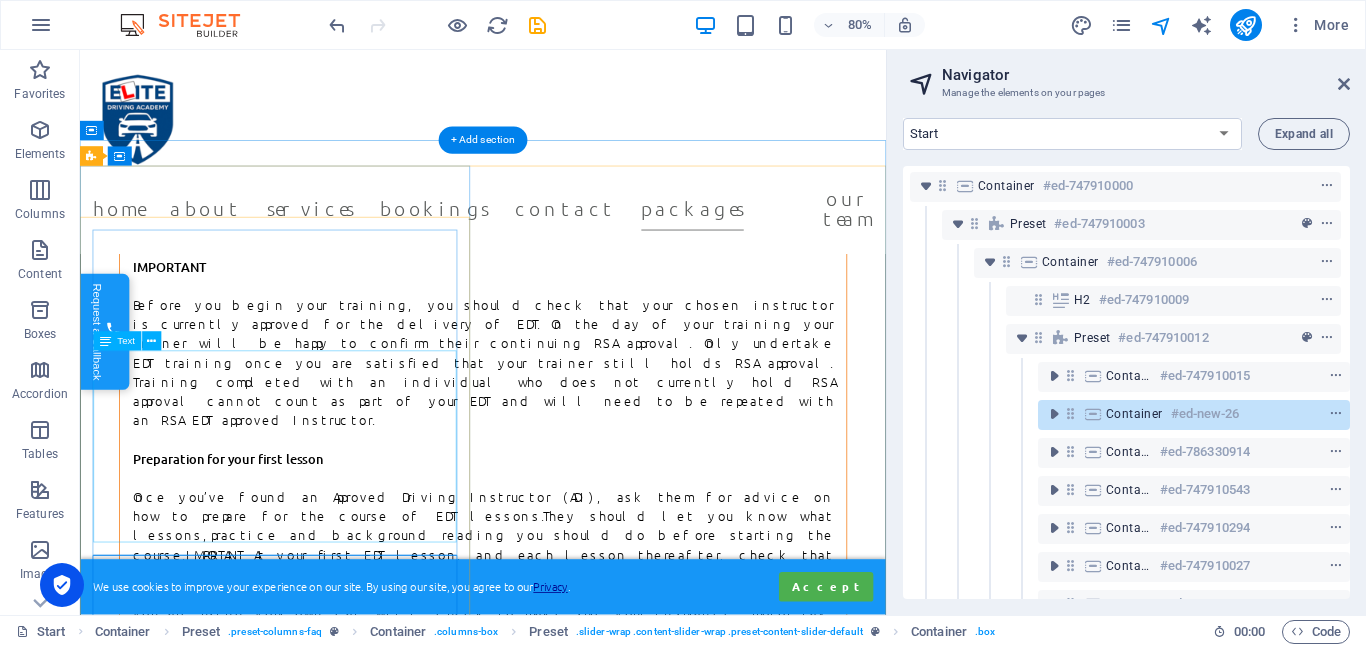 scroll, scrollTop: 28674, scrollLeft: 0, axis: vertical 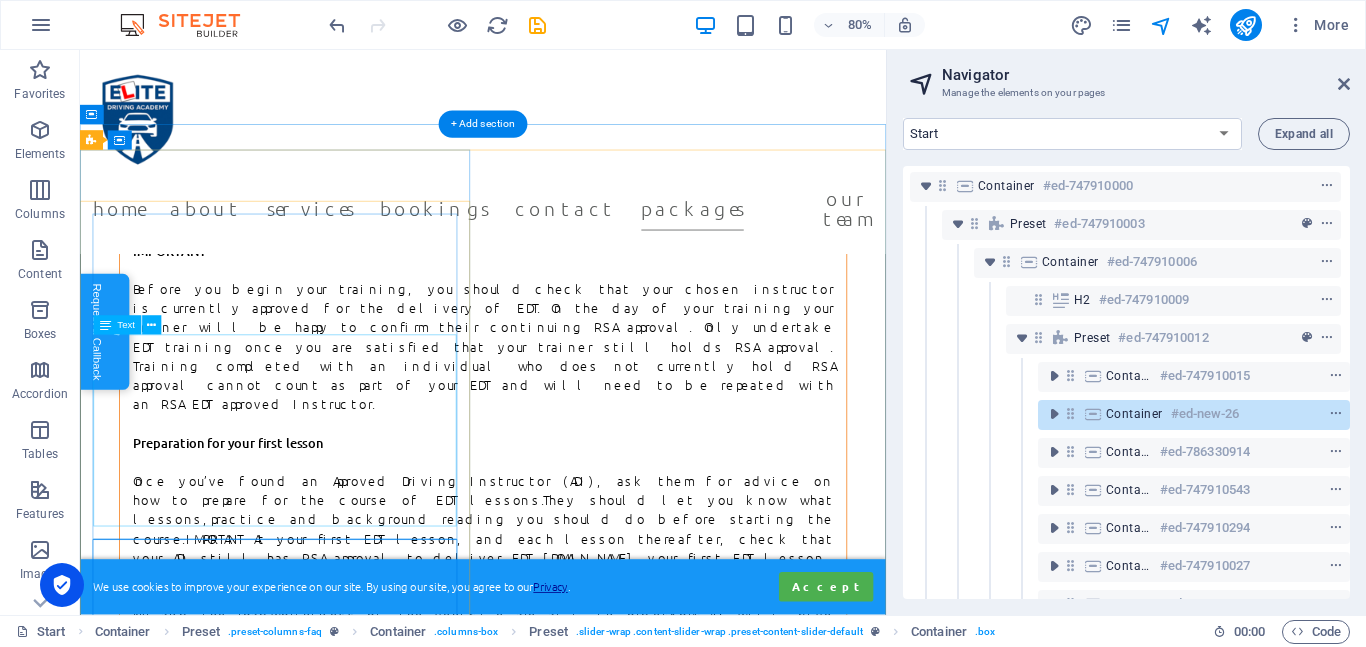 click on "I recently had a couple of lessons with [PERSON_NAME] to pass my ADI stage 2 which i had failed the first time but [PERSON_NAME] gave me such professional advice and thought me what needed to be done to pass the driving test which i passed [DATE], i honestly recommend anyone looking to pass any type of driving test to get in contact with him, i was nervous about sitting the driving test again but he put me right at ease, he is one of the nicest people ive ever met and this made my lessons so much better, thank you [PERSON_NAME] i couldnt have done it without you im buzzing now for my stage 3 lessons." at bounding box center (584, 40733) 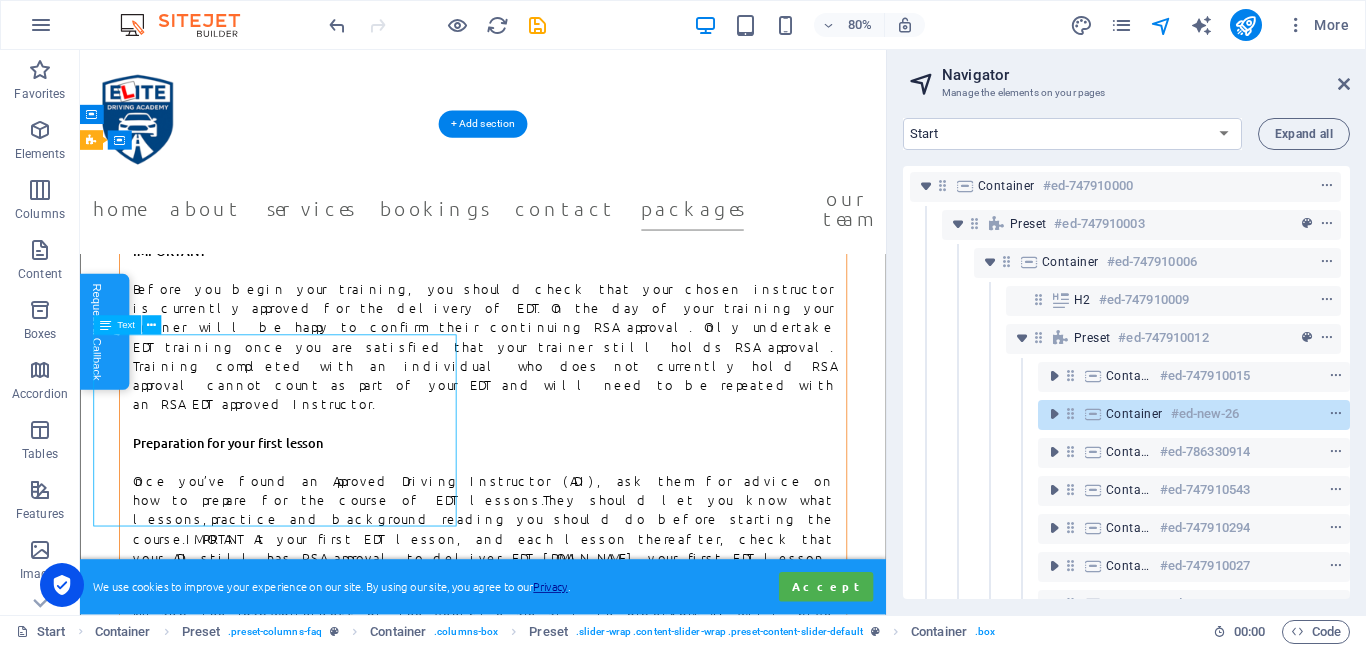 click on "I recently had a couple of lessons with [PERSON_NAME] to pass my ADI stage 2 which i had failed the first time but [PERSON_NAME] gave me such professional advice and thought me what needed to be done to pass the driving test which i passed [DATE], i honestly recommend anyone looking to pass any type of driving test to get in contact with him, i was nervous about sitting the driving test again but he put me right at ease, he is one of the nicest people ive ever met and this made my lessons so much better, thank you [PERSON_NAME] i couldnt have done it without you im buzzing now for my stage 3 lessons." at bounding box center [584, 40733] 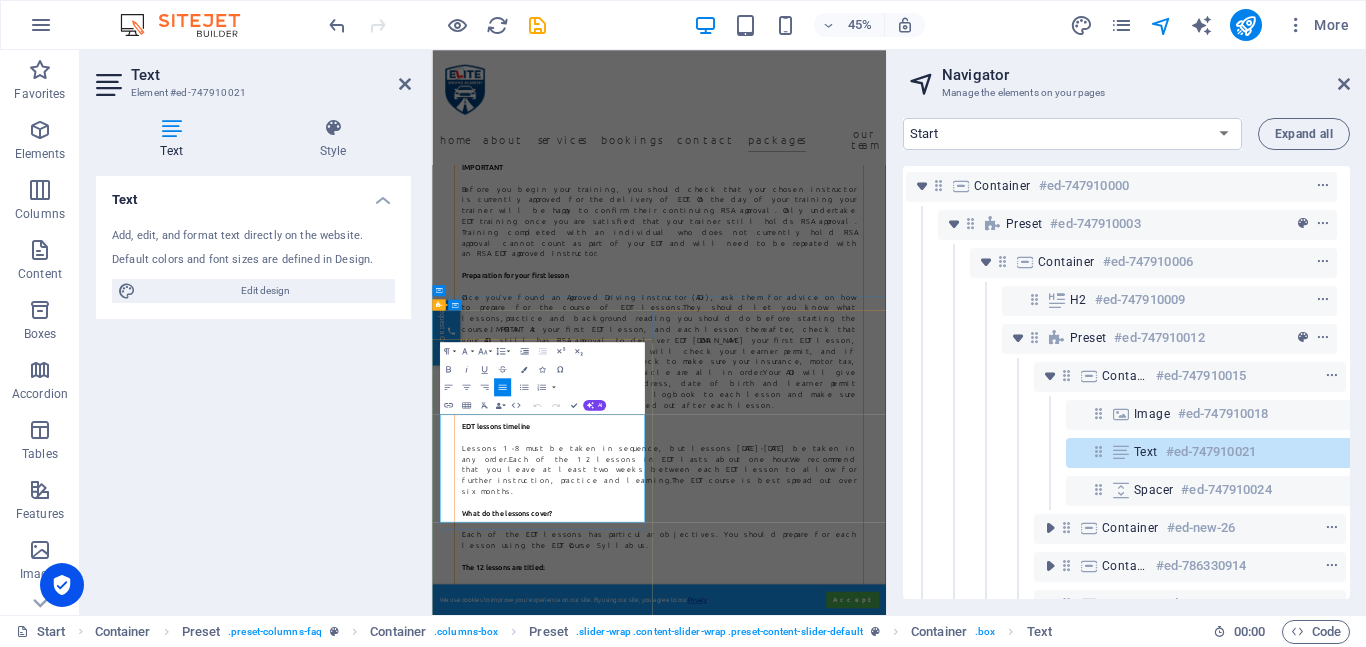 scroll, scrollTop: 496, scrollLeft: 37, axis: both 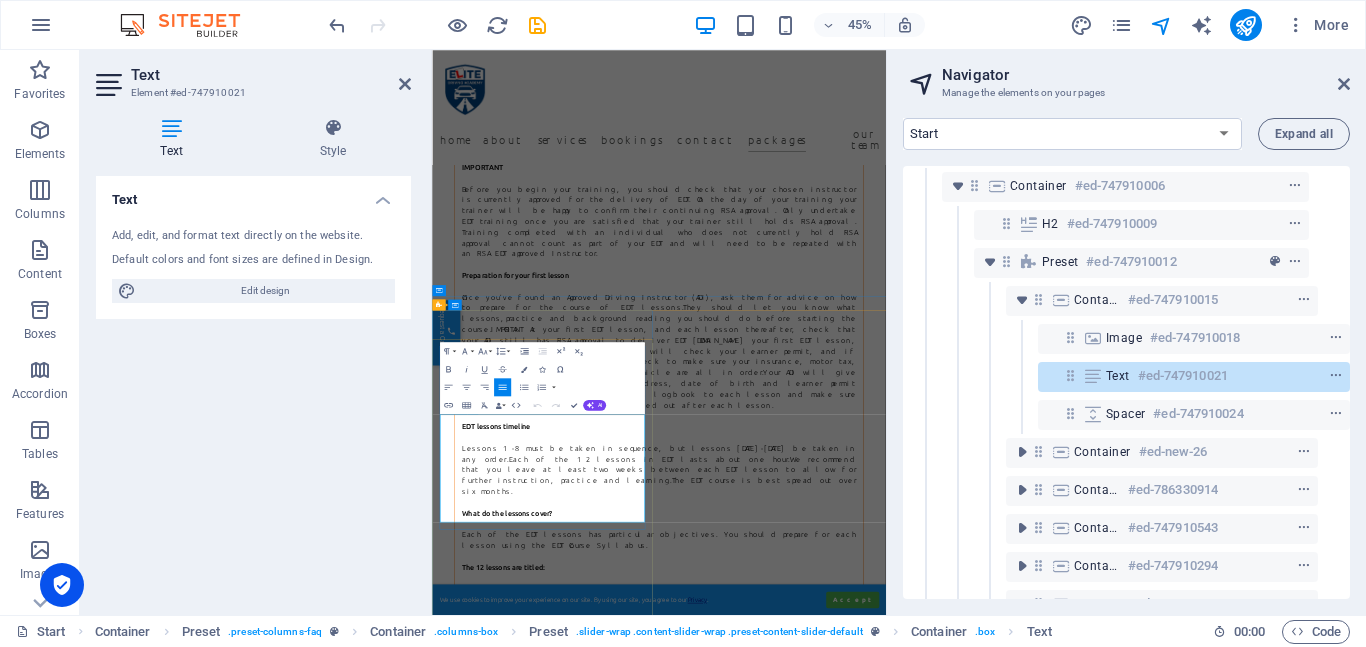 click on "I recently had a couple of lessons with [PERSON_NAME] to pass my ADI stage 2 which i had failed the first time but [PERSON_NAME] gave me such professional advice and thought me what needed to be done to pass the driving test which i passed [DATE], i honestly recommend anyone looking to pass any type of driving test to get in contact with him, i was nervous about sitting the driving test again but he put me right at ease, he is one of the nicest people ive ever met and this made my lessons so much better, thank you [PERSON_NAME] i couldnt have done it without you im buzzing now for my stage 3 lessons." at bounding box center (936, 40721) 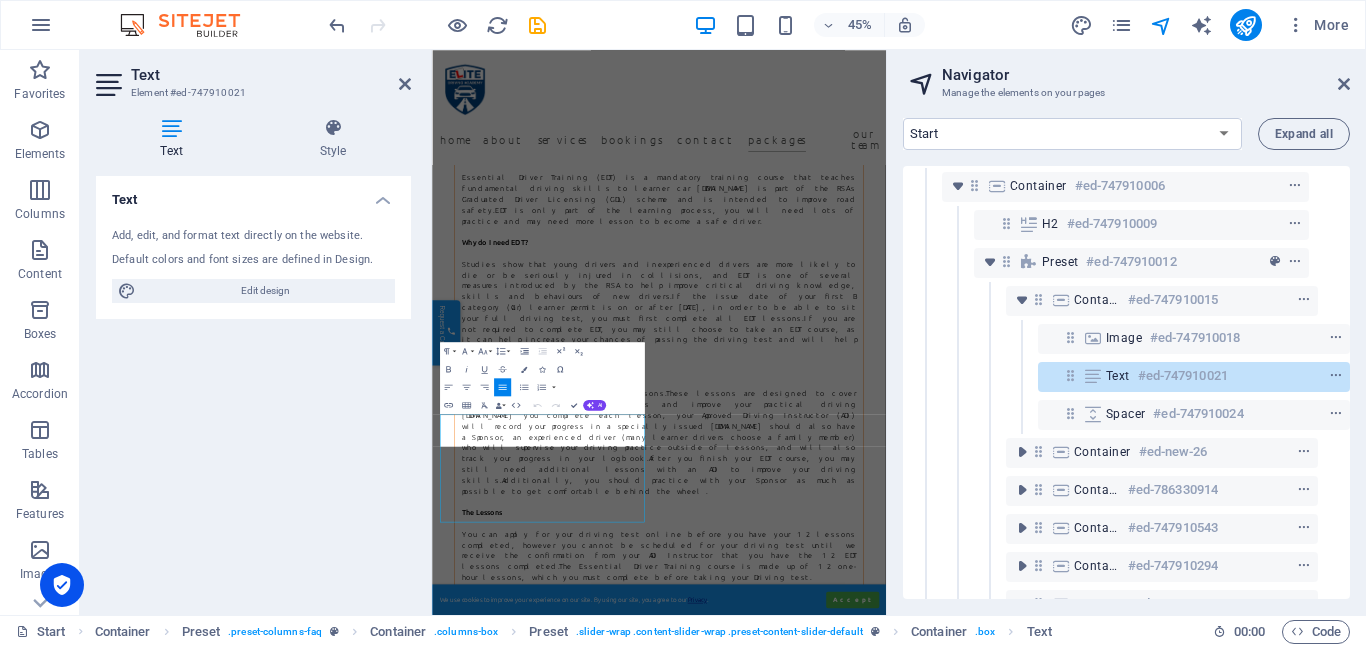 scroll, scrollTop: 0, scrollLeft: 71, axis: horizontal 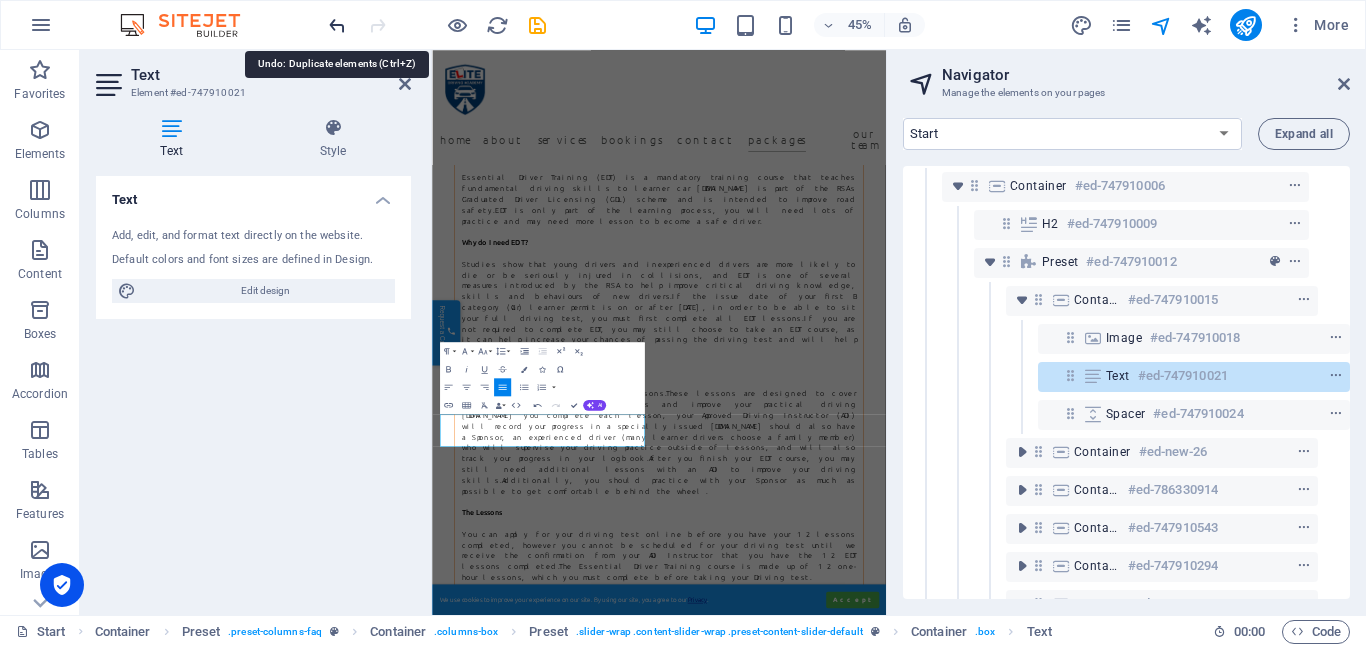 click at bounding box center [337, 25] 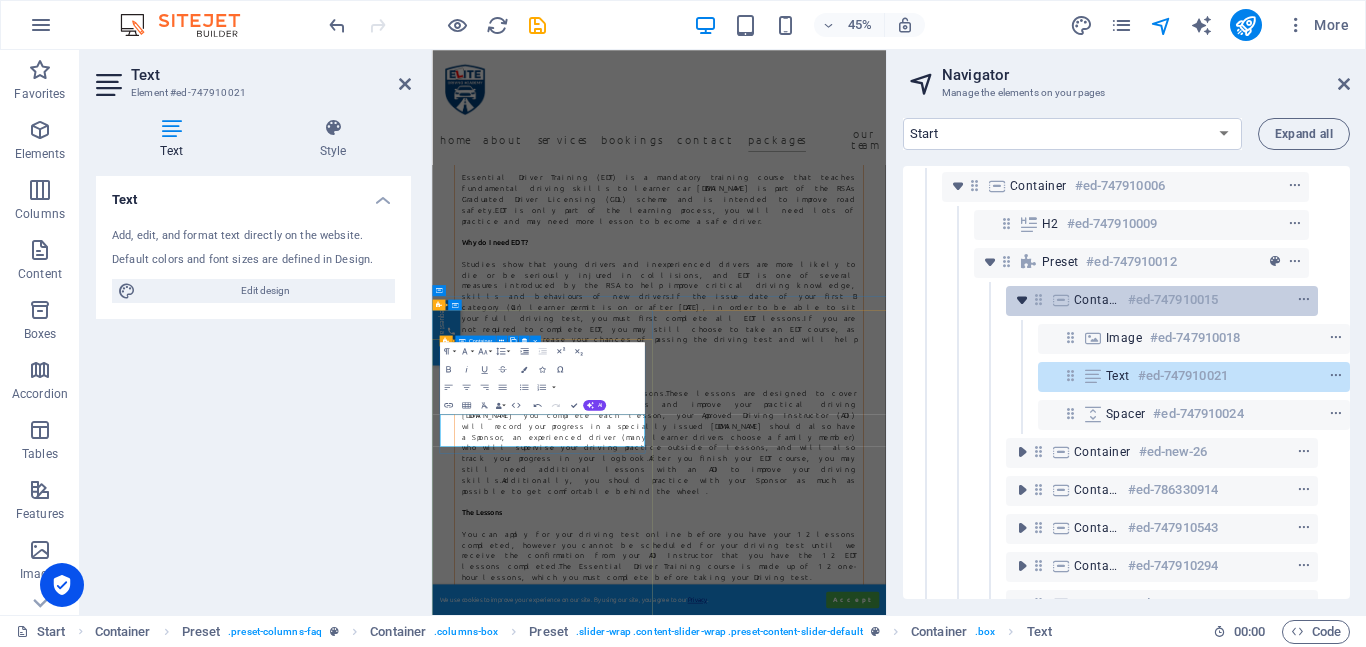 click at bounding box center (1022, 300) 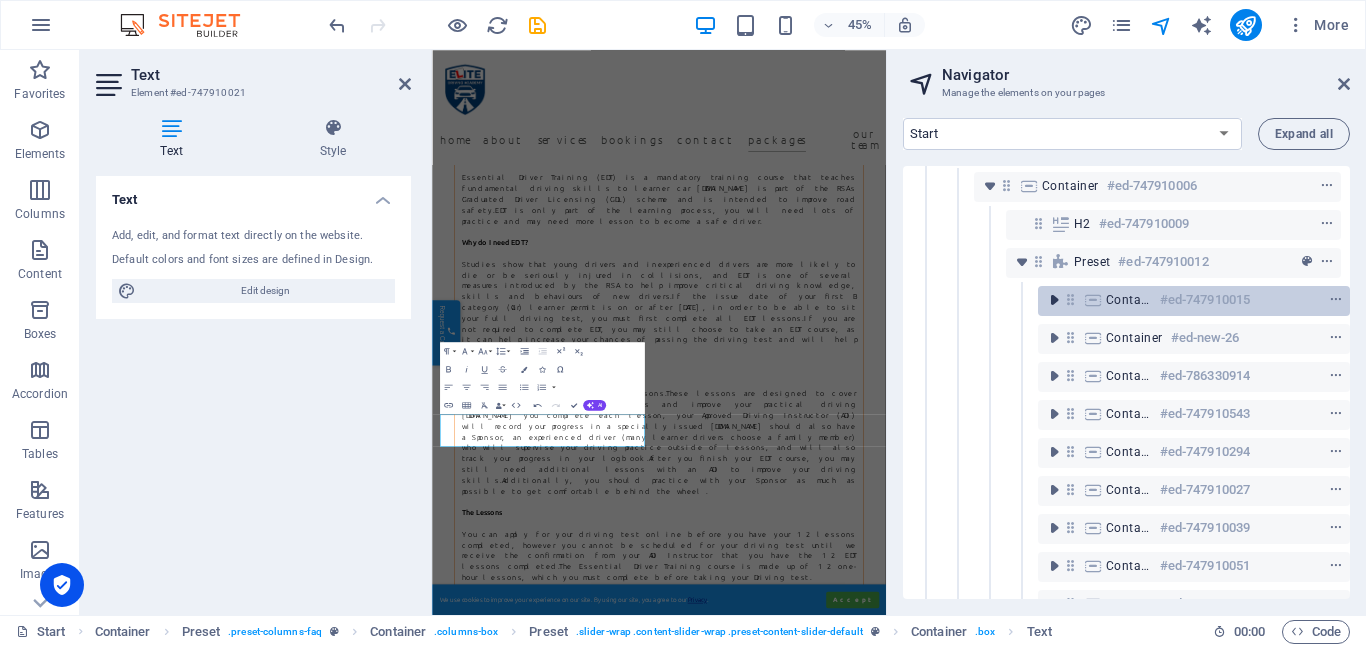 scroll, scrollTop: 496, scrollLeft: 5, axis: both 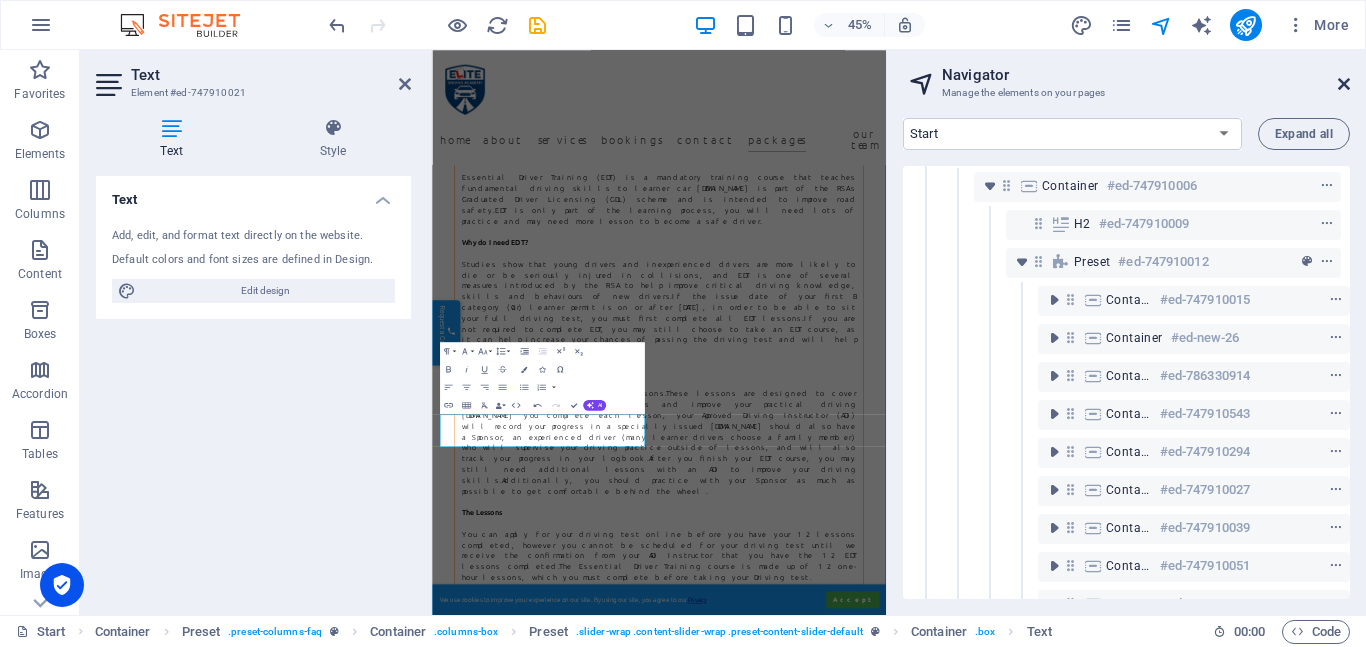 drag, startPoint x: 1345, startPoint y: 82, endPoint x: 357, endPoint y: 290, distance: 1009.65735 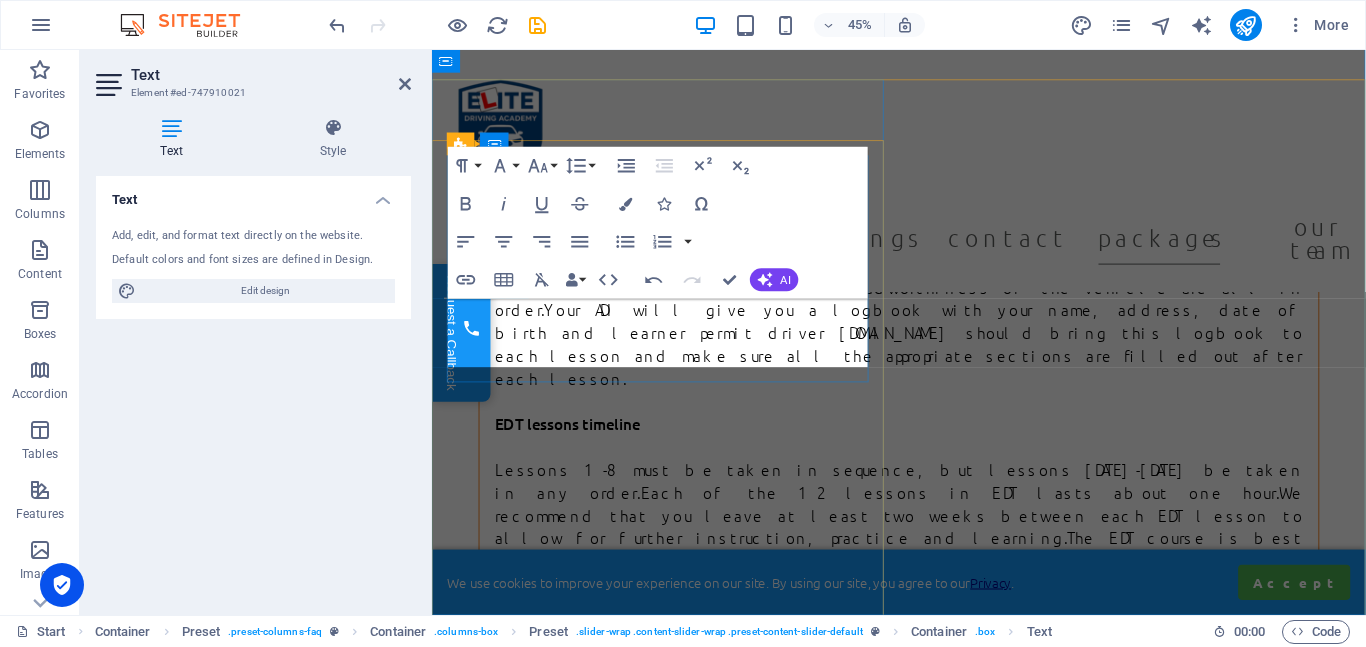 scroll, scrollTop: 28601, scrollLeft: 0, axis: vertical 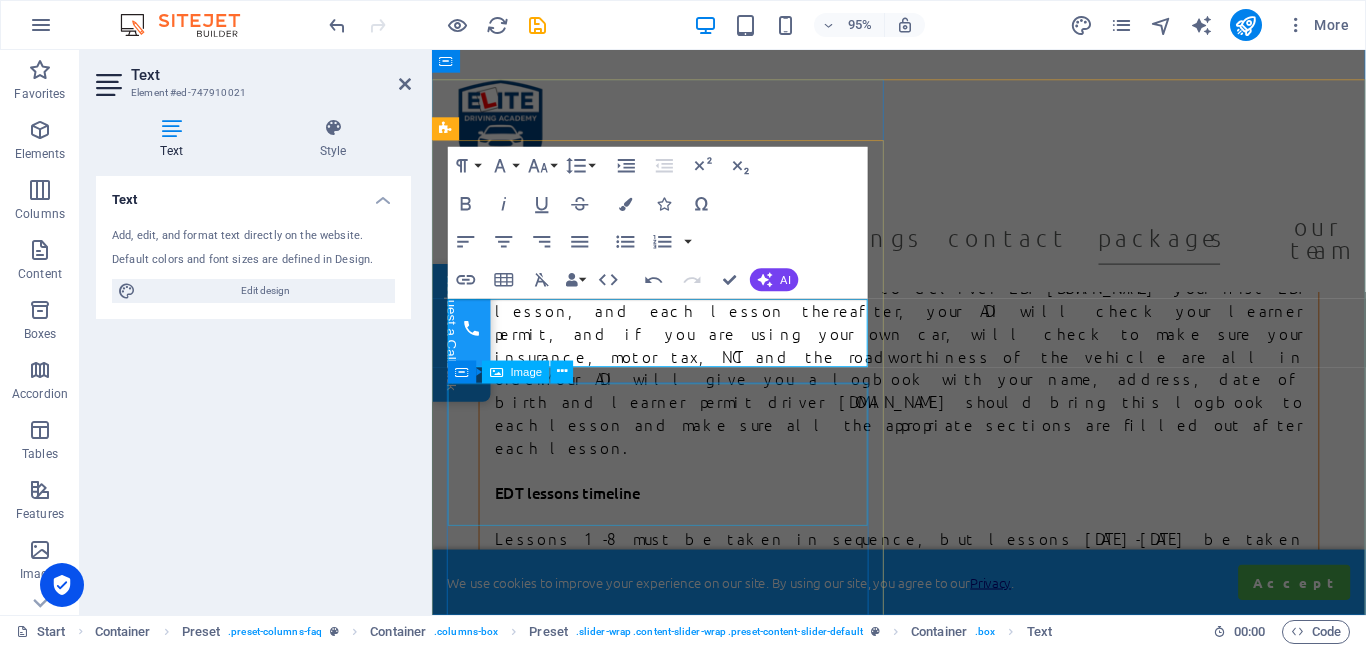 click on "[PERSON_NAME]" at bounding box center (923, 40423) 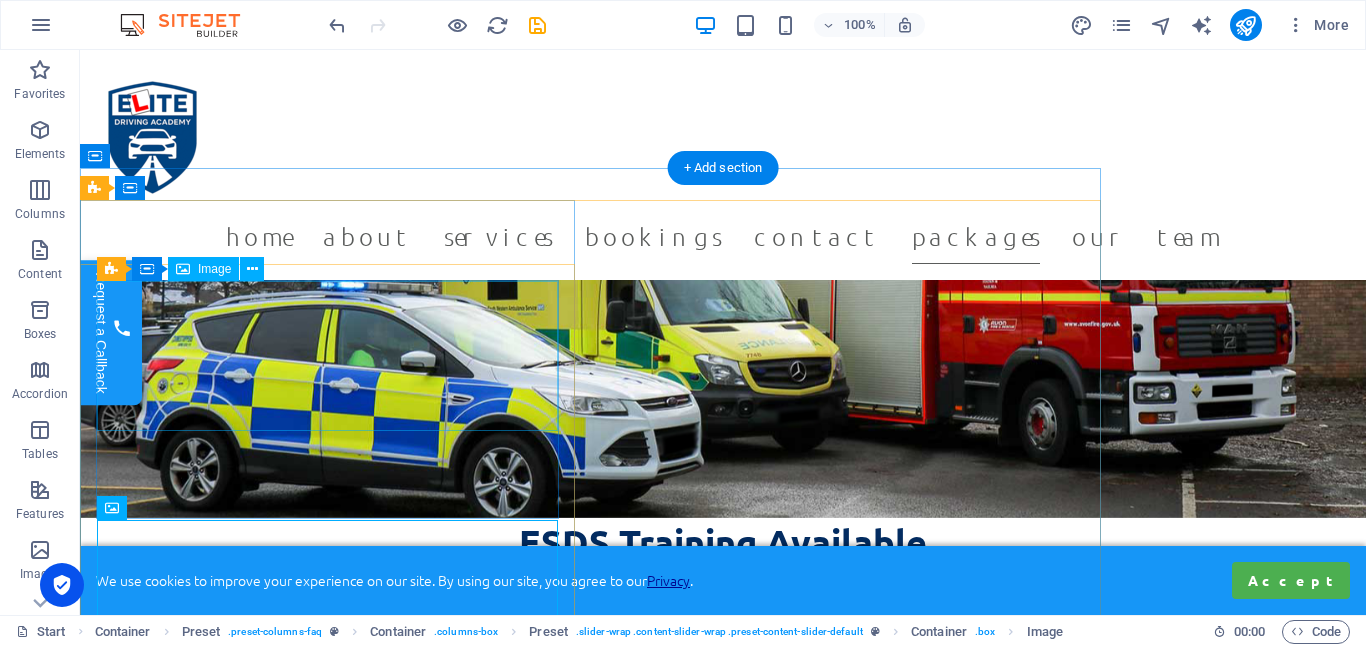 scroll, scrollTop: 28547, scrollLeft: 0, axis: vertical 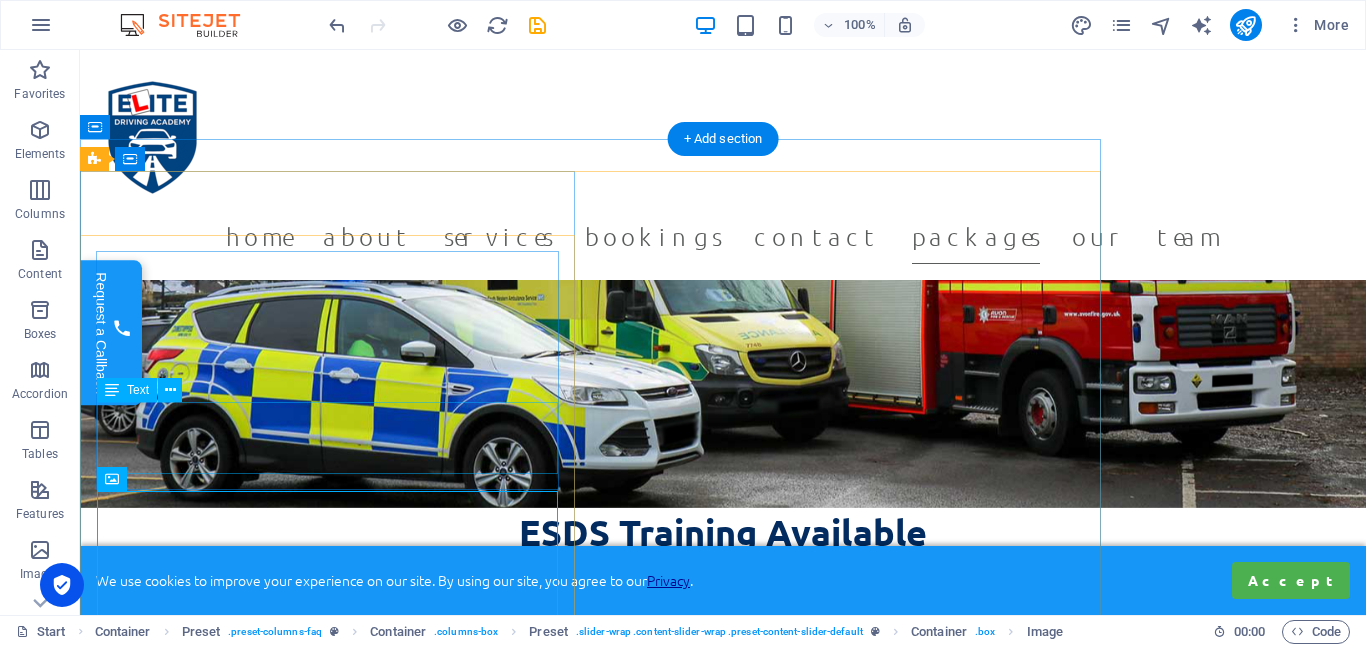 click at bounding box center [590, 41863] 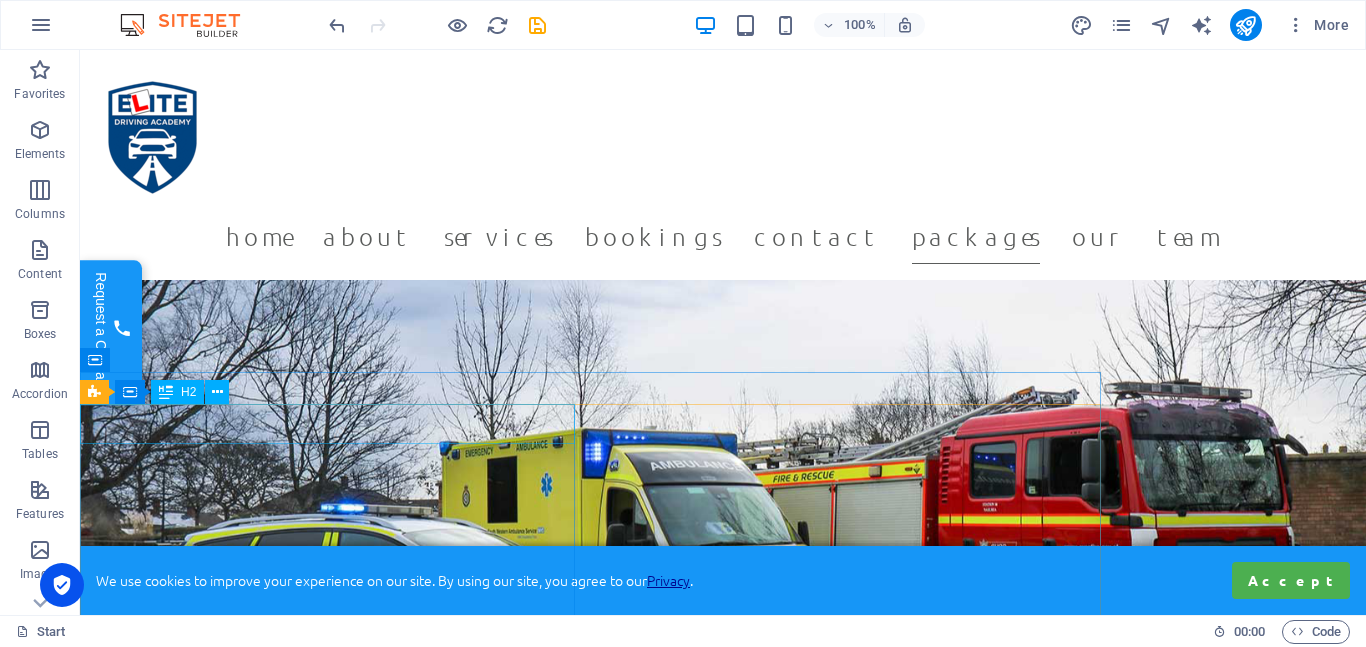 scroll, scrollTop: 28290, scrollLeft: 0, axis: vertical 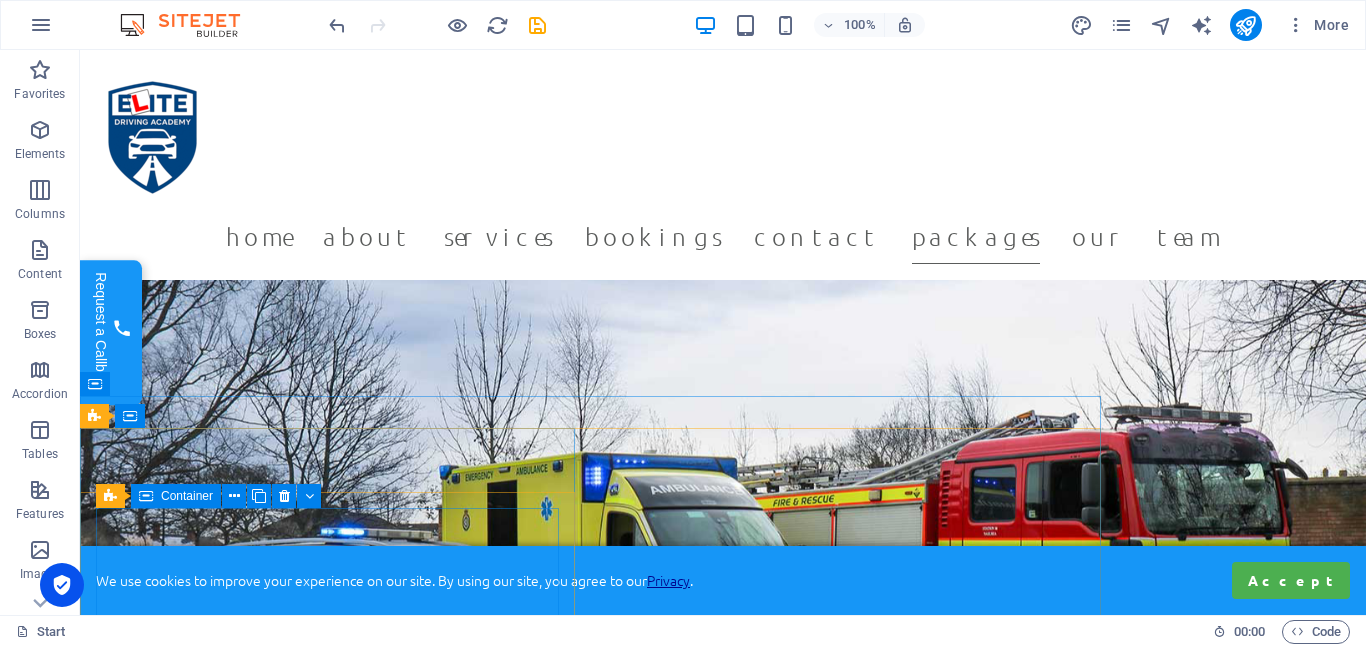click on "Container" at bounding box center (187, 496) 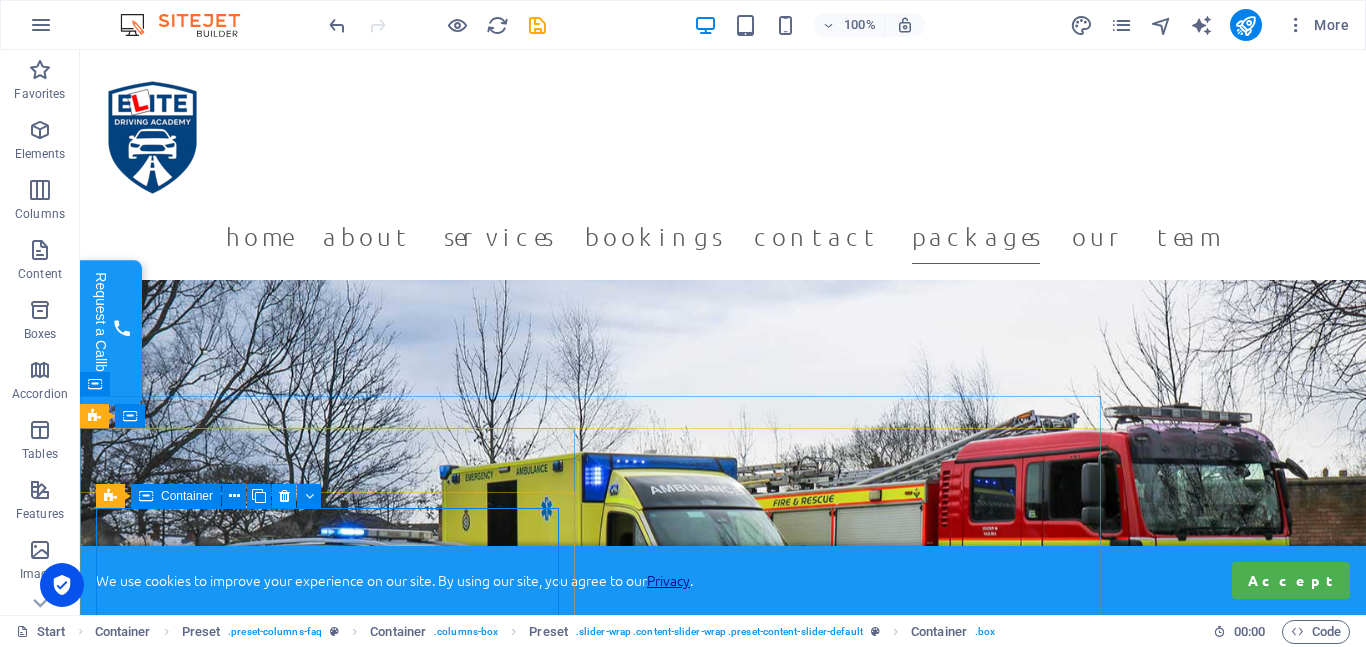 click at bounding box center [284, 496] 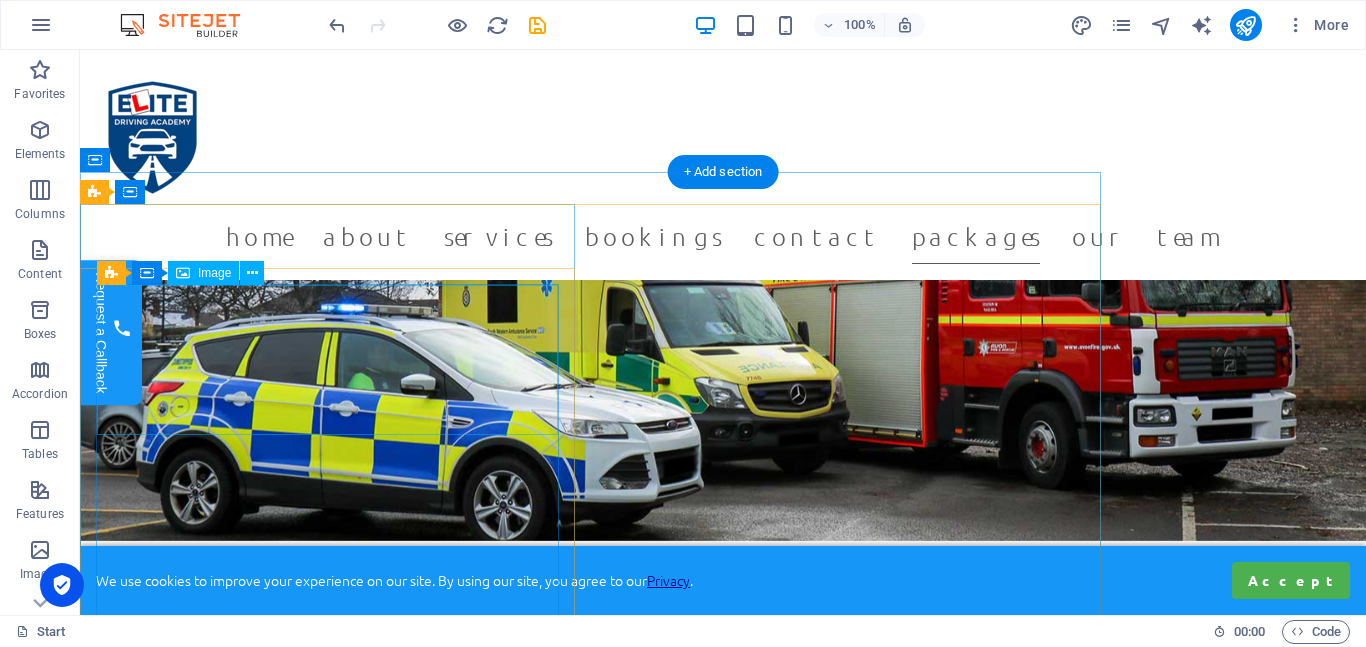 scroll, scrollTop: 28485, scrollLeft: 0, axis: vertical 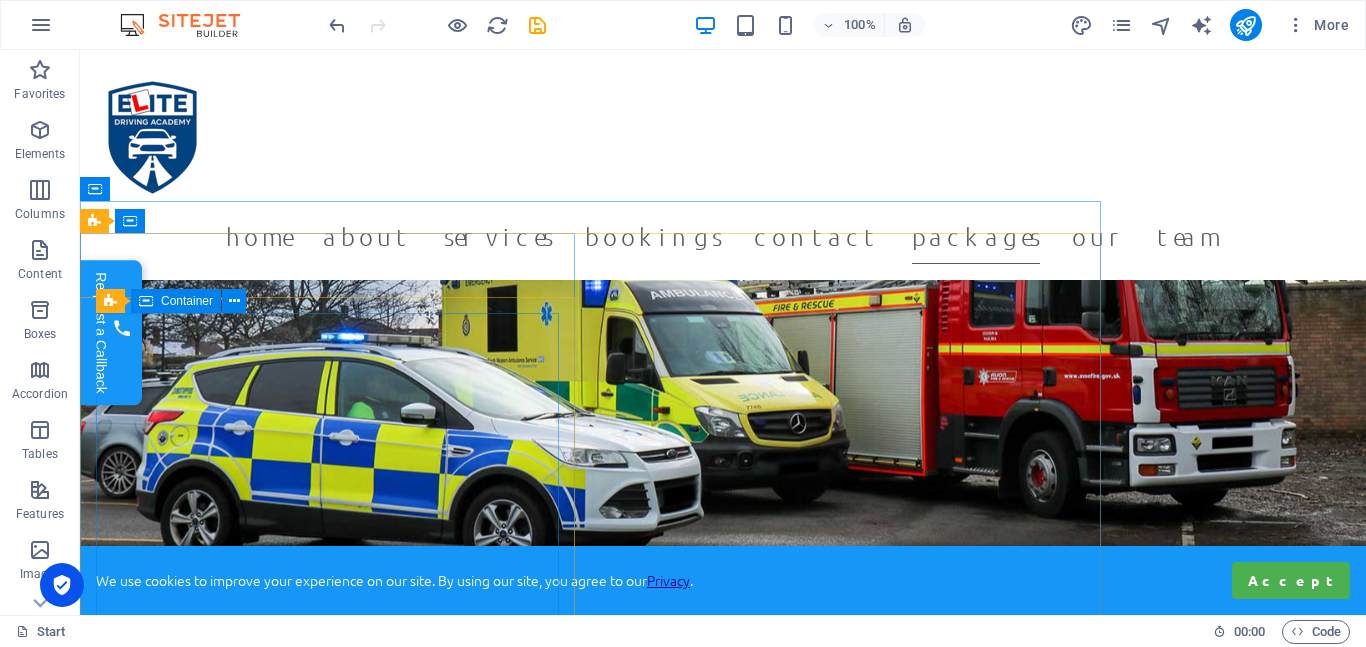 click on "Container" at bounding box center [176, 301] 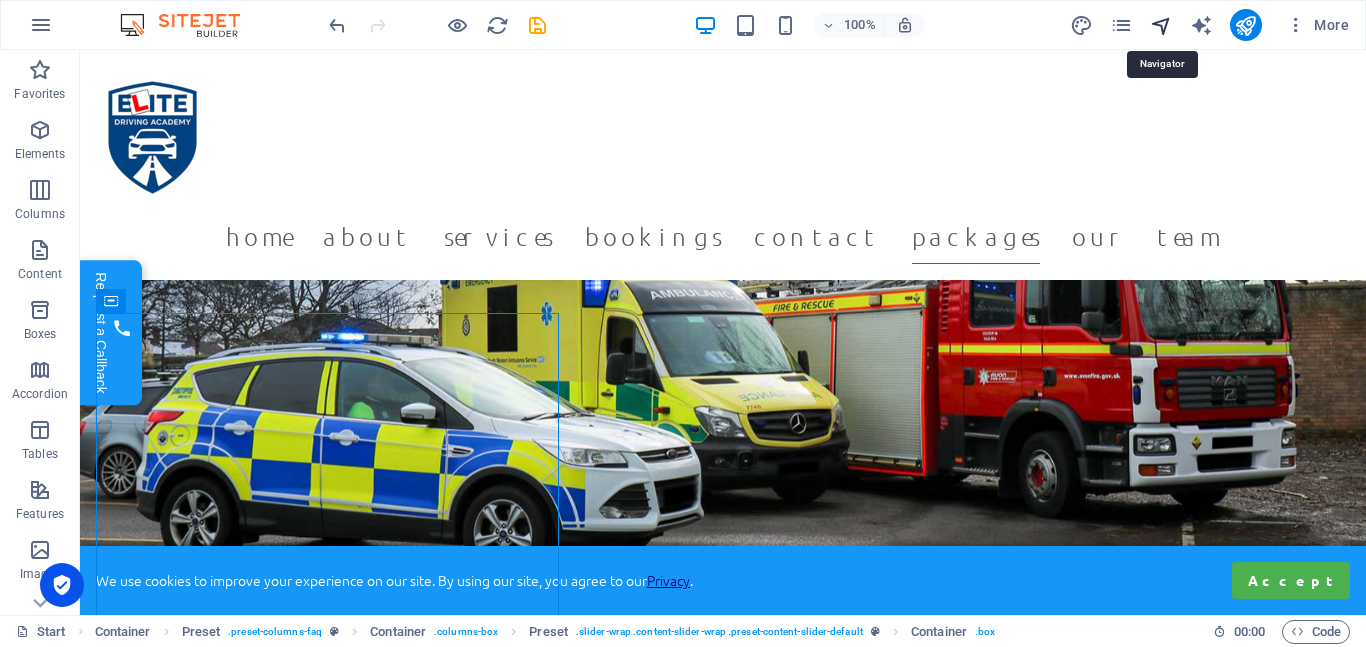 click at bounding box center [1161, 25] 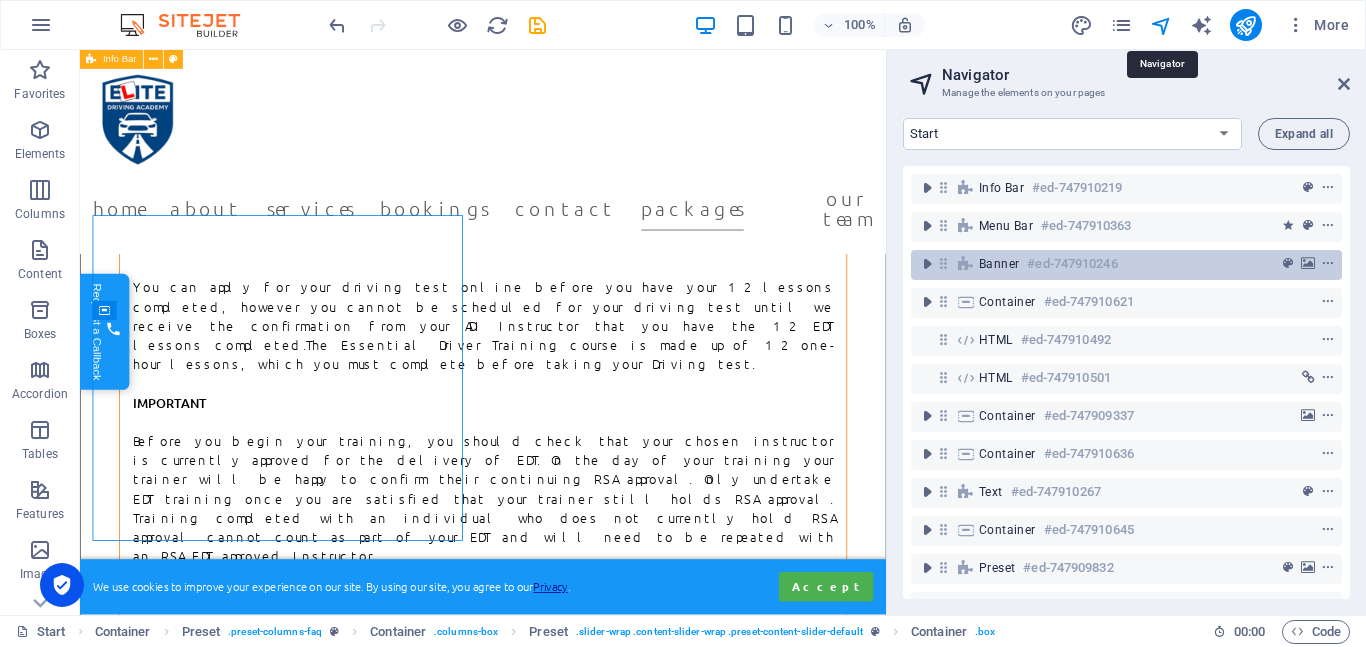 scroll, scrollTop: 28541, scrollLeft: 0, axis: vertical 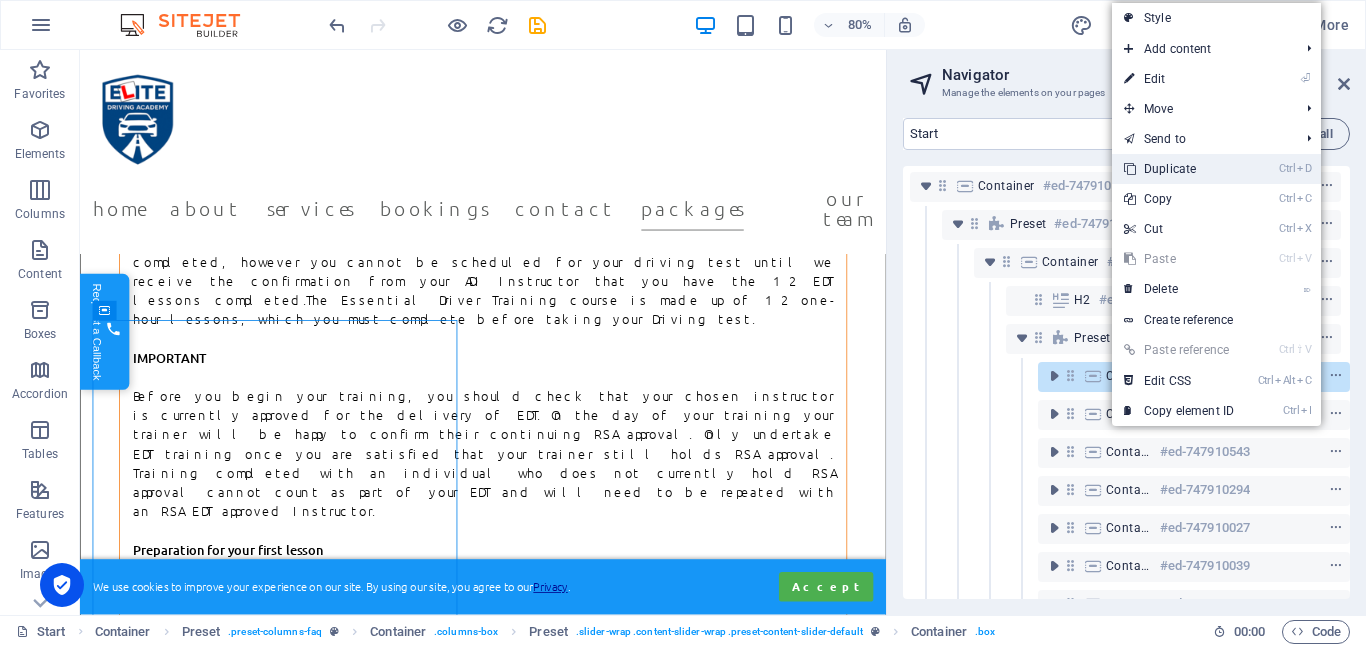 click on "Ctrl D  Duplicate" at bounding box center [1179, 169] 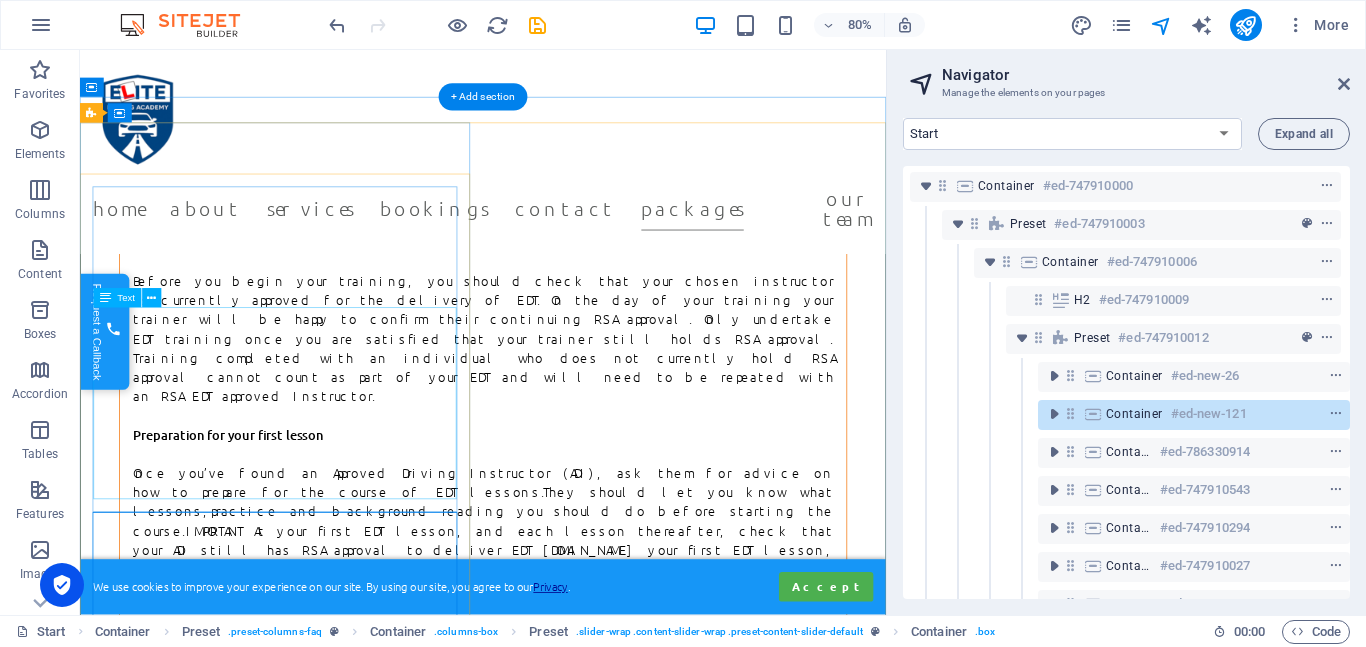 scroll, scrollTop: 28682, scrollLeft: 0, axis: vertical 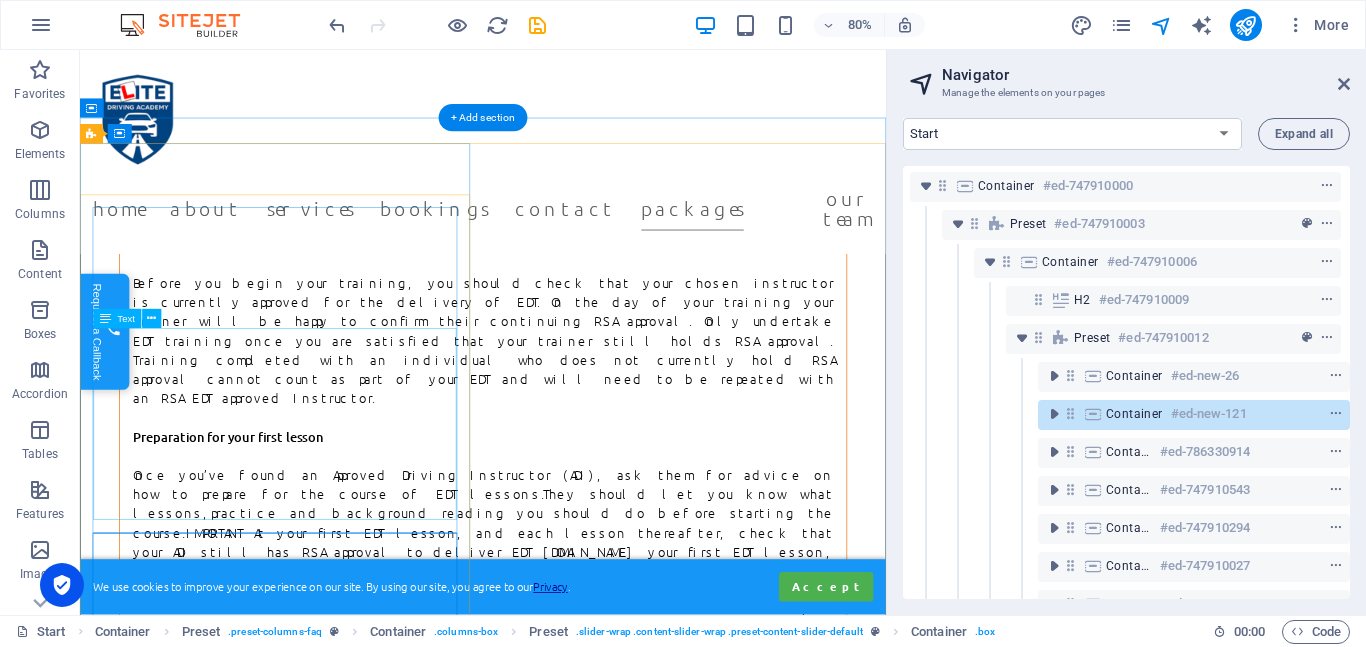 click on "I recently had a couple of lessons with [PERSON_NAME] to pass my ADI stage 2 which i had failed the first time but [PERSON_NAME] gave me such professional advice and thought me what needed to be done to pass the driving test which i passed [DATE], i honestly recommend anyone looking to pass any type of driving test to get in contact with him, i was nervous about sitting the driving test again but he put me right at ease, he is one of the nicest people ive ever met and this made my lessons so much better, thank you [PERSON_NAME] i couldnt have done it without you im buzzing now for my stage 3 lessons." at bounding box center (584, 40725) 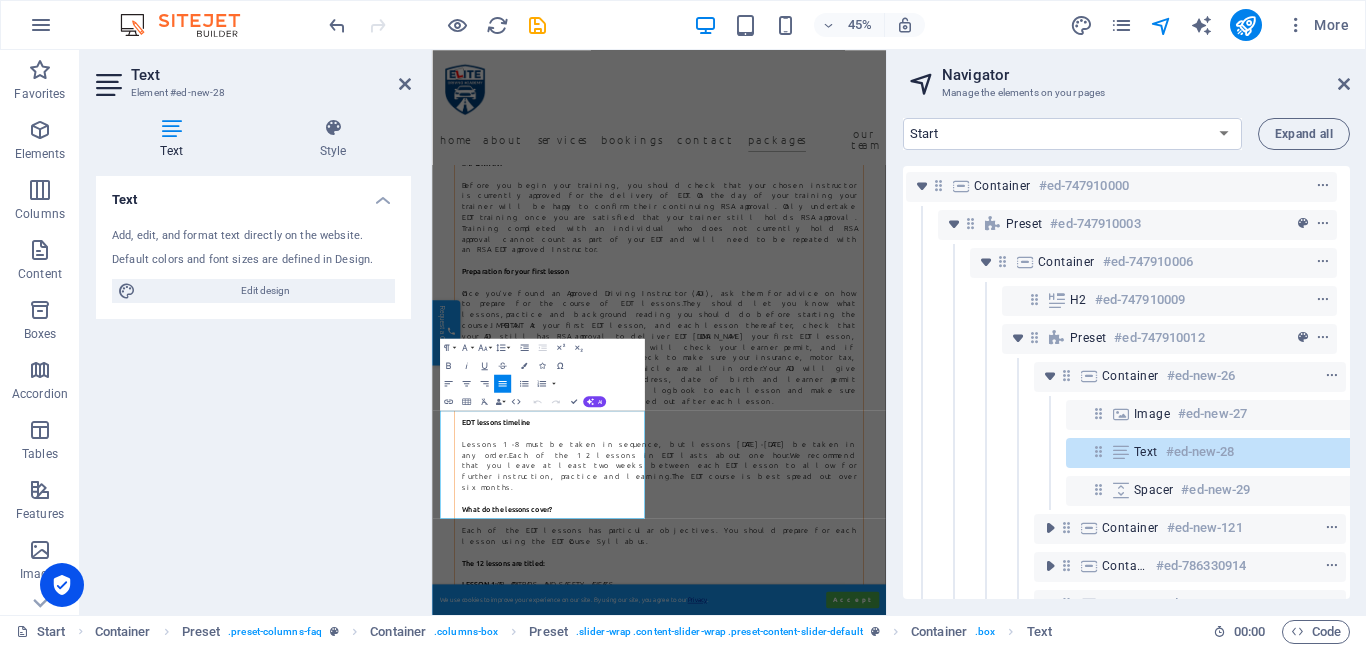 scroll, scrollTop: 496, scrollLeft: 37, axis: both 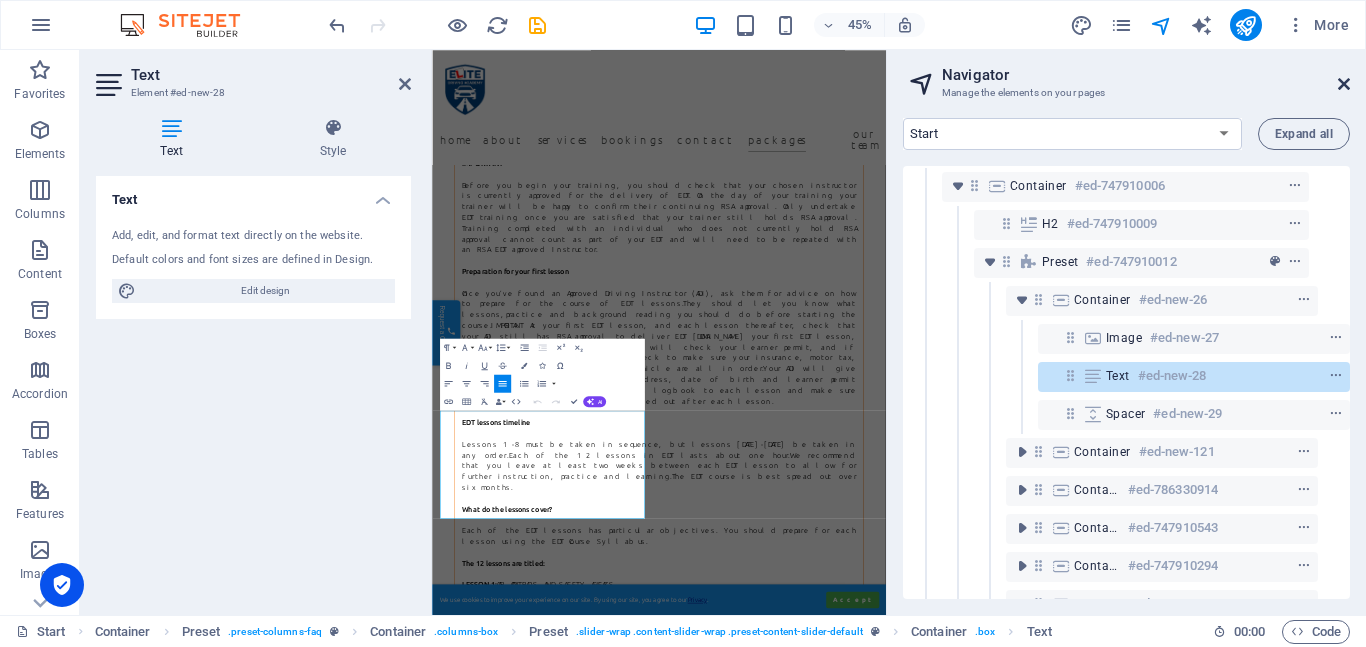 click at bounding box center (1344, 84) 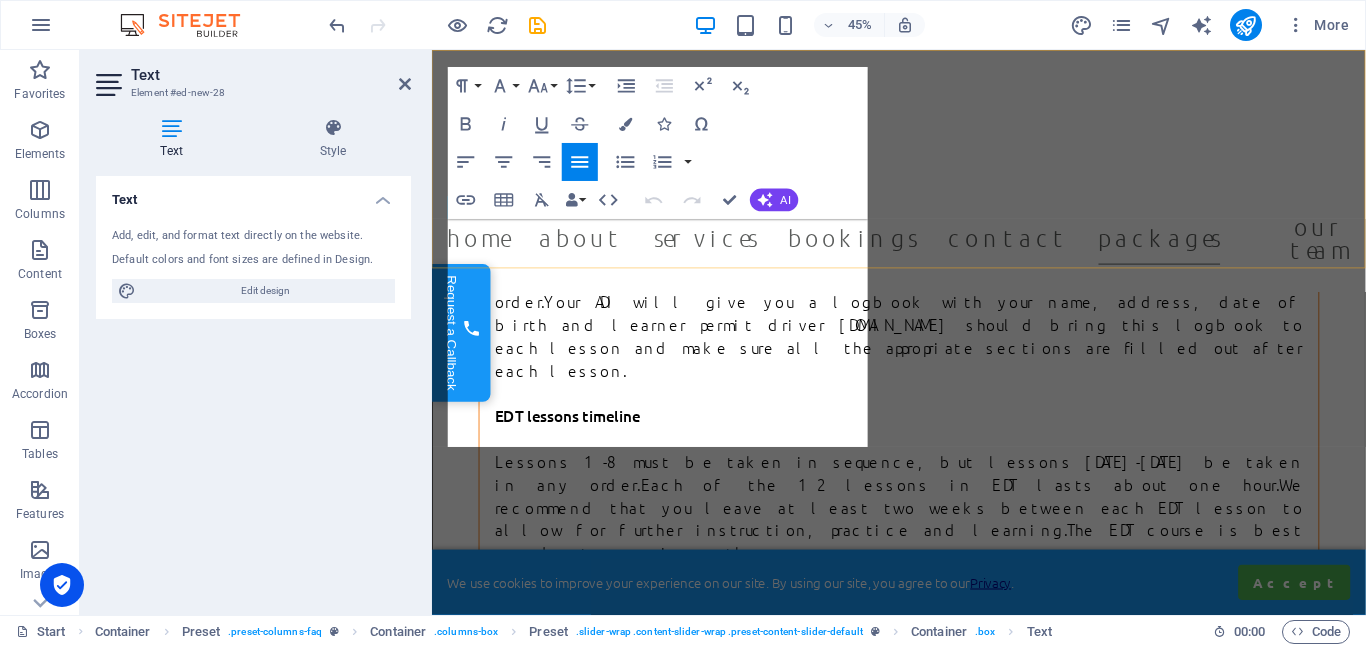 scroll, scrollTop: 28685, scrollLeft: 0, axis: vertical 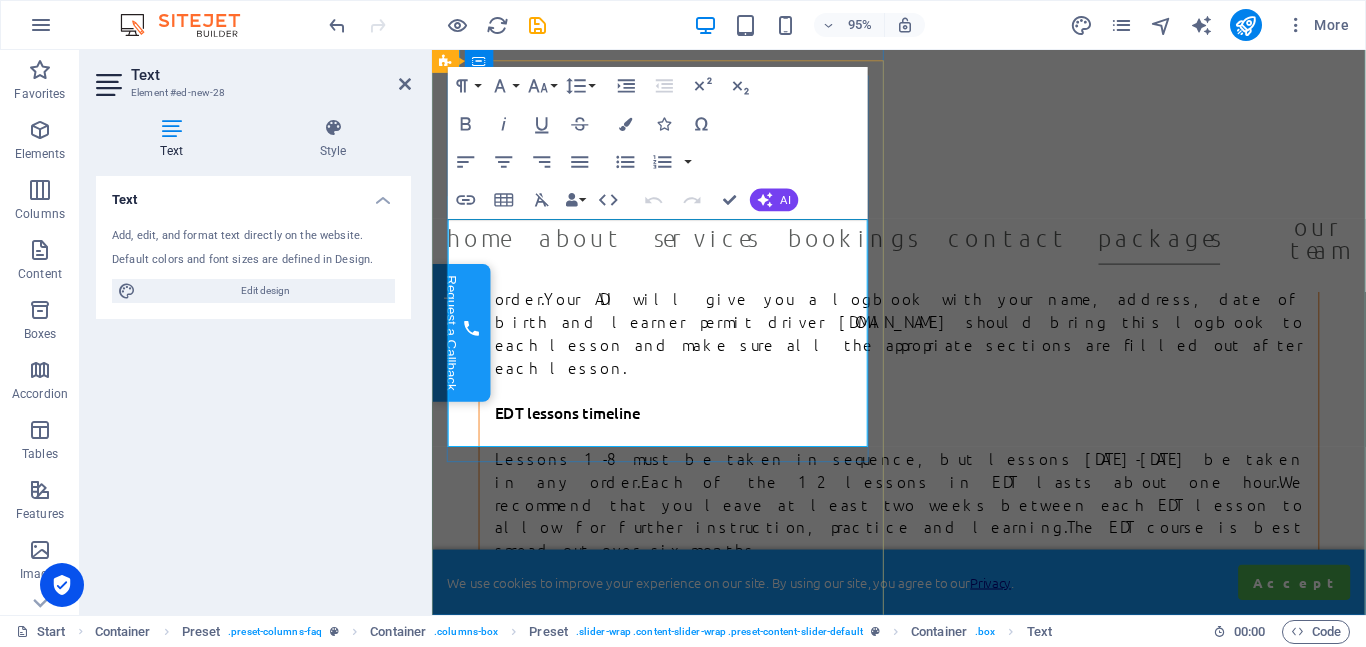 click on "I recently had a couple of lessons with [PERSON_NAME] to pass my ADI stage 2 which i had failed the first time but [PERSON_NAME] gave me such professional advice and thought me what needed to be done to pass the driving test which i passed [DATE], i honestly recommend anyone looking to pass any type of driving test to get in contact with him, i was nervous about sitting the driving test again but he put me right at ease, he is one of the nicest people ive ever met and this made my lessons so much better, thank you [PERSON_NAME] i couldnt have done it without you im buzzing now for my stage 3 lessons." at bounding box center [923, 40271] 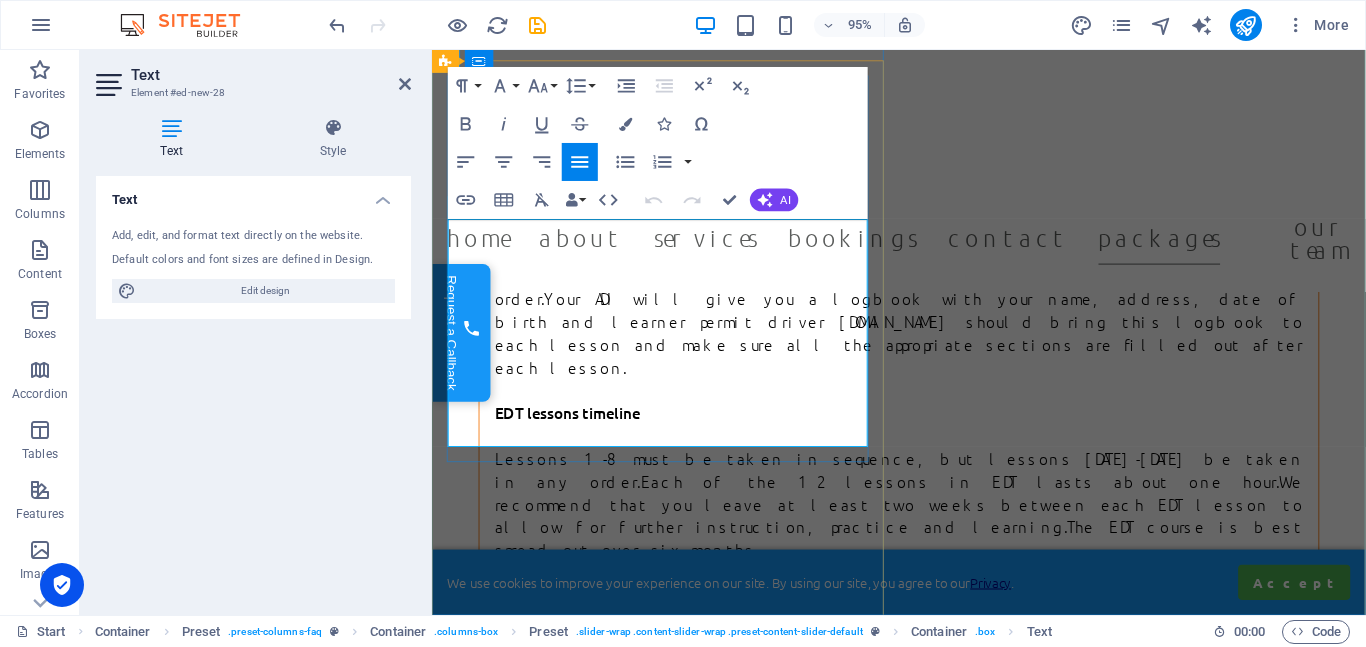 click on "I recently had a couple of lessons with [PERSON_NAME] to pass my ADI stage 2 which i had failed the first time but [PERSON_NAME] gave me such professional advice and thought me what needed to be done to pass the driving test which i passed [DATE], i honestly recommend anyone looking to pass any type of driving test to get in contact with him, i was nervous about sitting the driving test again but he put me right at ease, he is one of the nicest people ive ever met and this made my lessons so much better, thank you [PERSON_NAME] i couldnt have done it without you im buzzing now for my stage 3 lessons." at bounding box center [923, 40271] 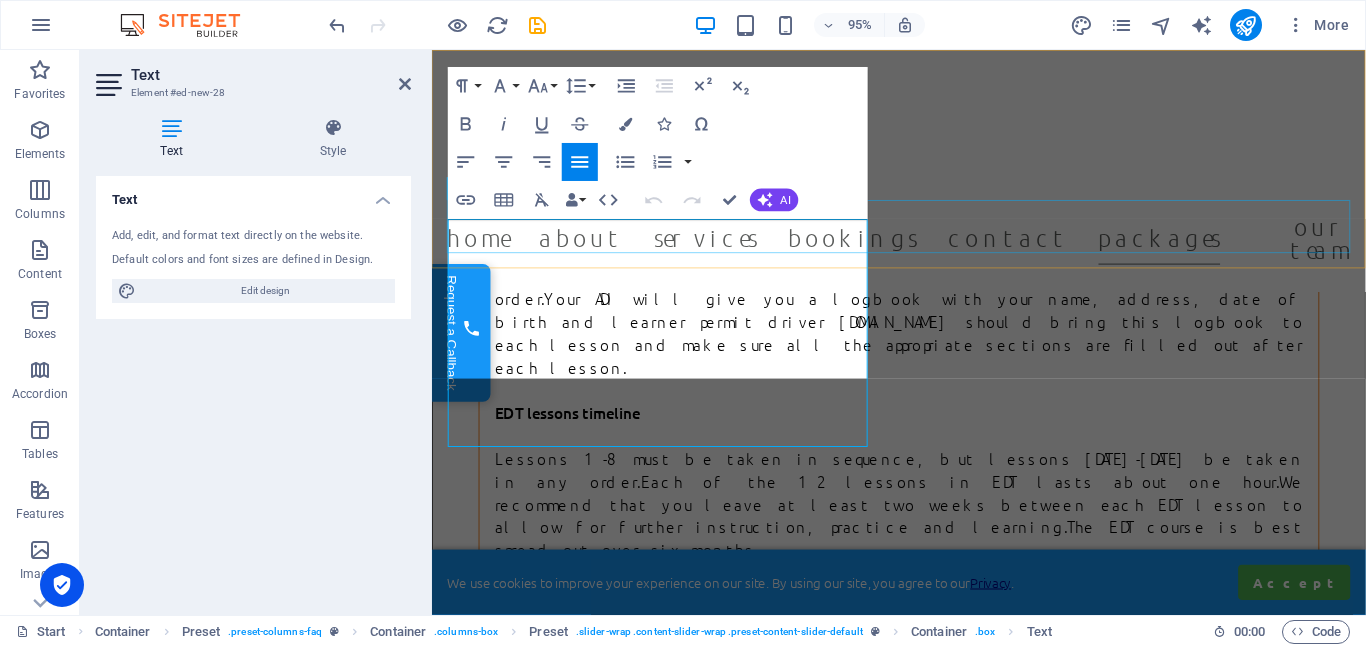 scroll, scrollTop: 5296, scrollLeft: 2, axis: both 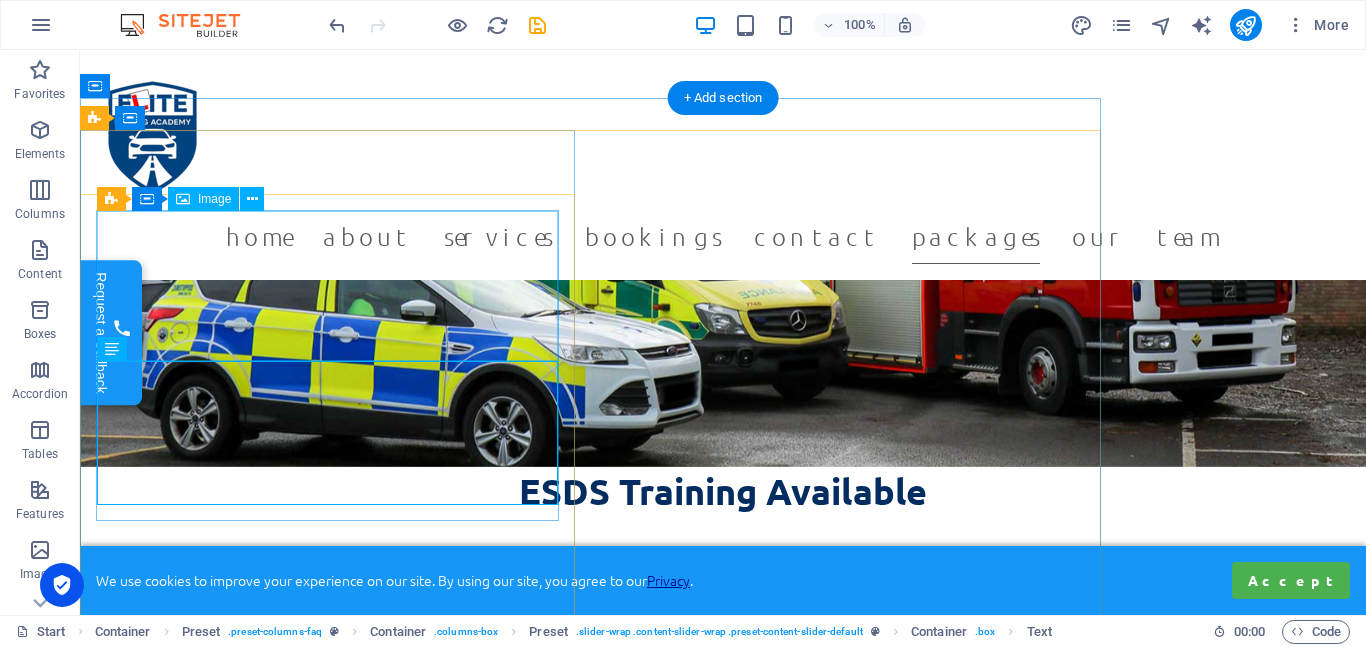 click on "[PERSON_NAME]" at bounding box center [590, 41711] 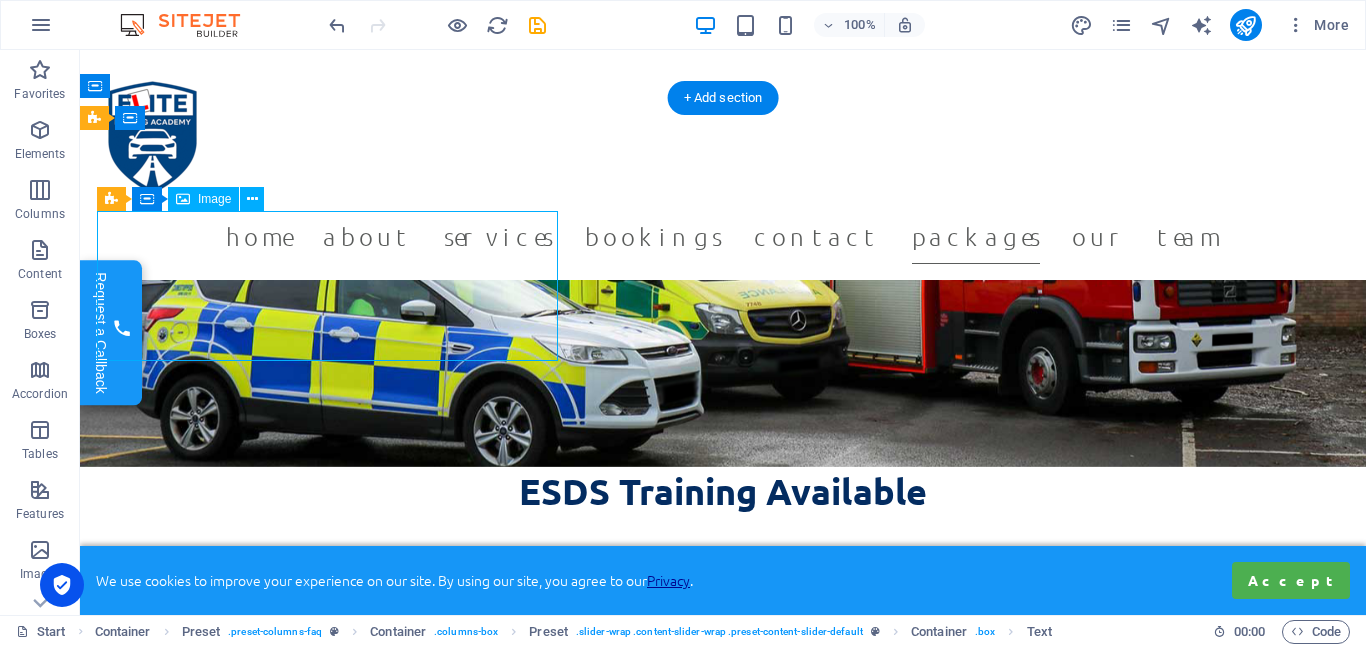 click on "[PERSON_NAME]" at bounding box center [590, 41711] 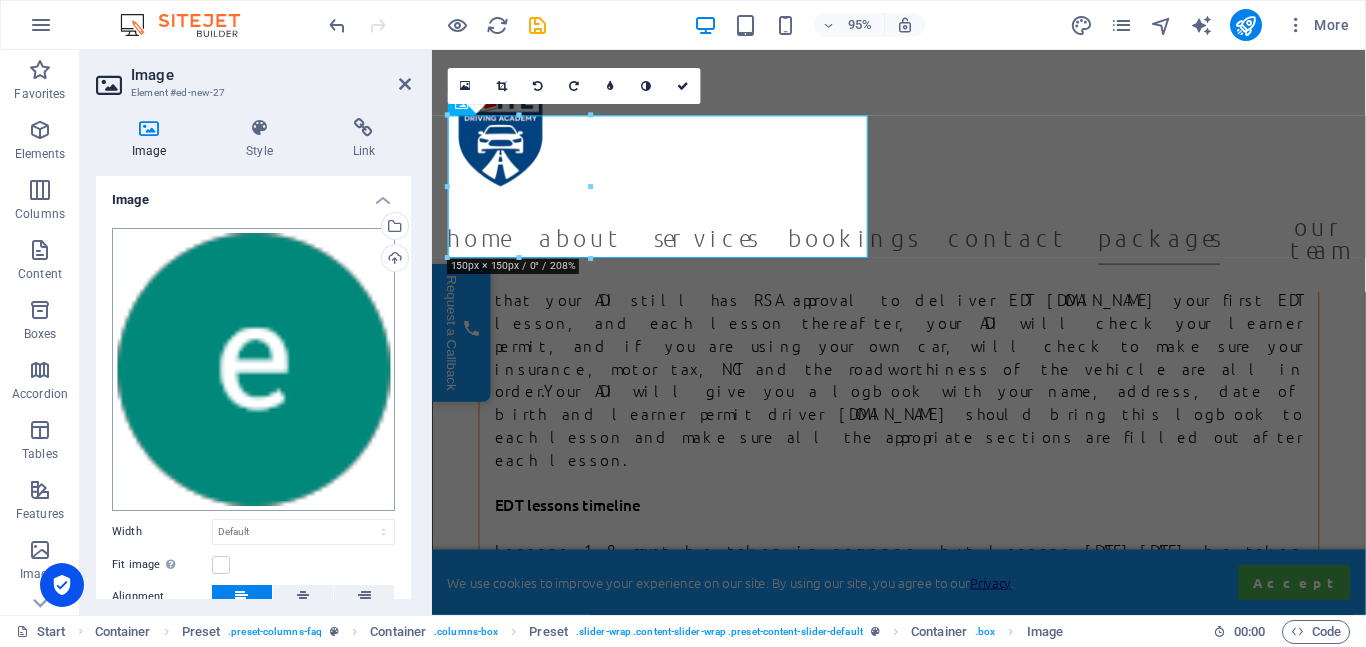 scroll, scrollTop: 28644, scrollLeft: 0, axis: vertical 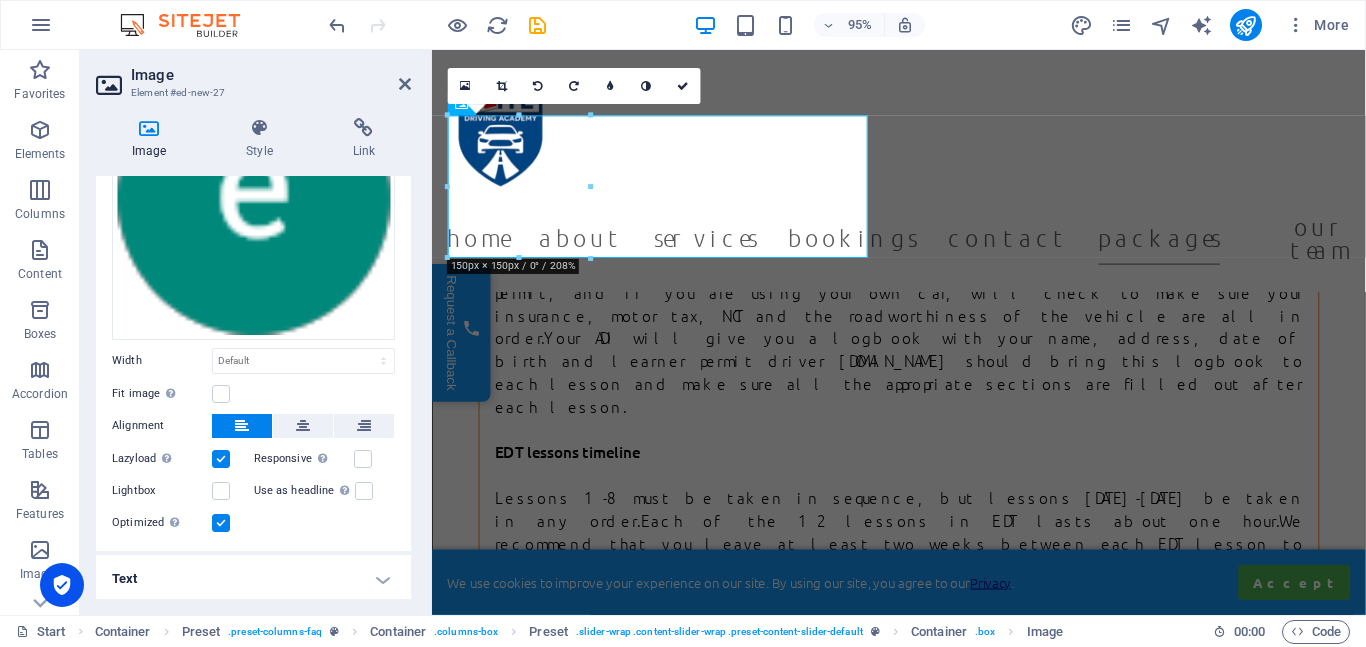 click on "Text" at bounding box center [253, 579] 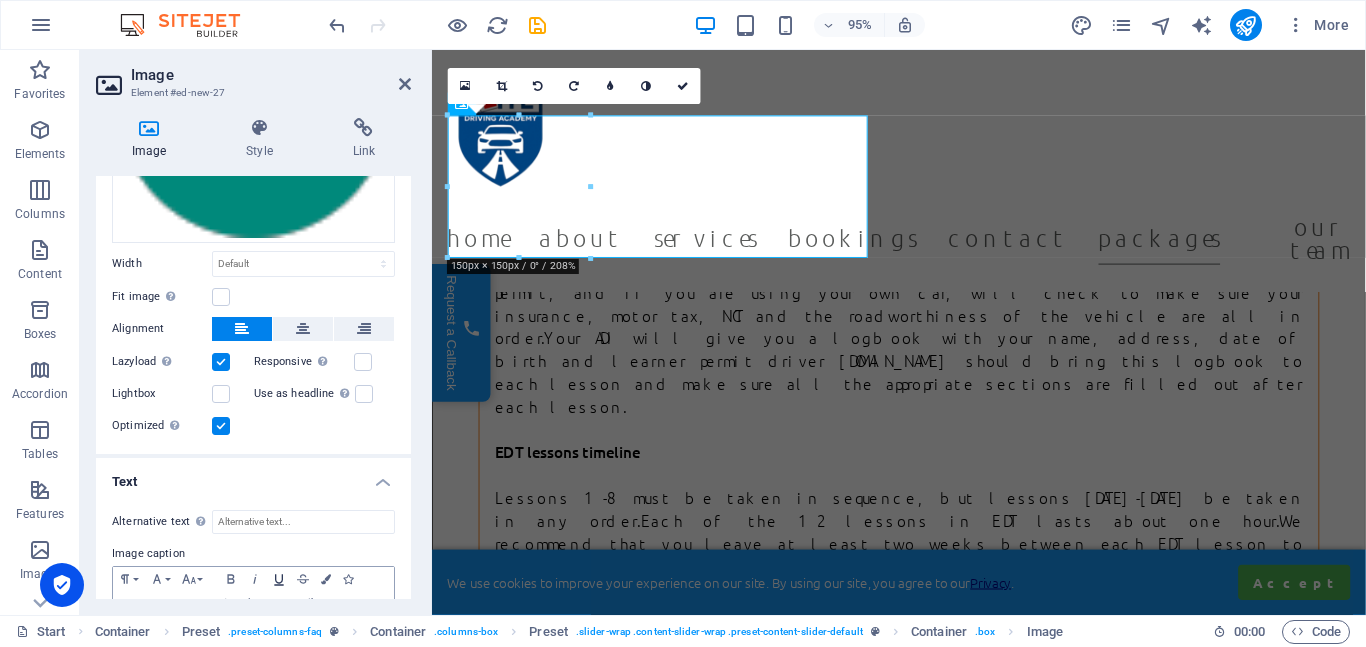 scroll, scrollTop: 359, scrollLeft: 0, axis: vertical 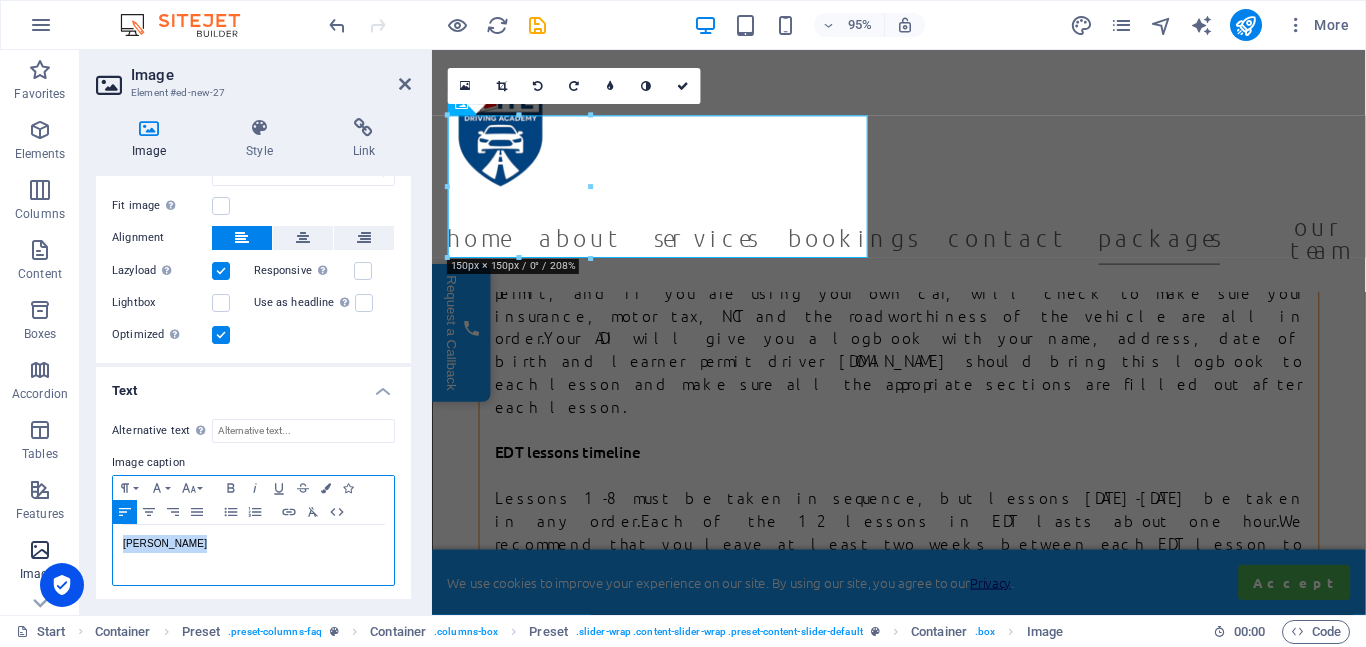 drag, startPoint x: 201, startPoint y: 541, endPoint x: 72, endPoint y: 539, distance: 129.0155 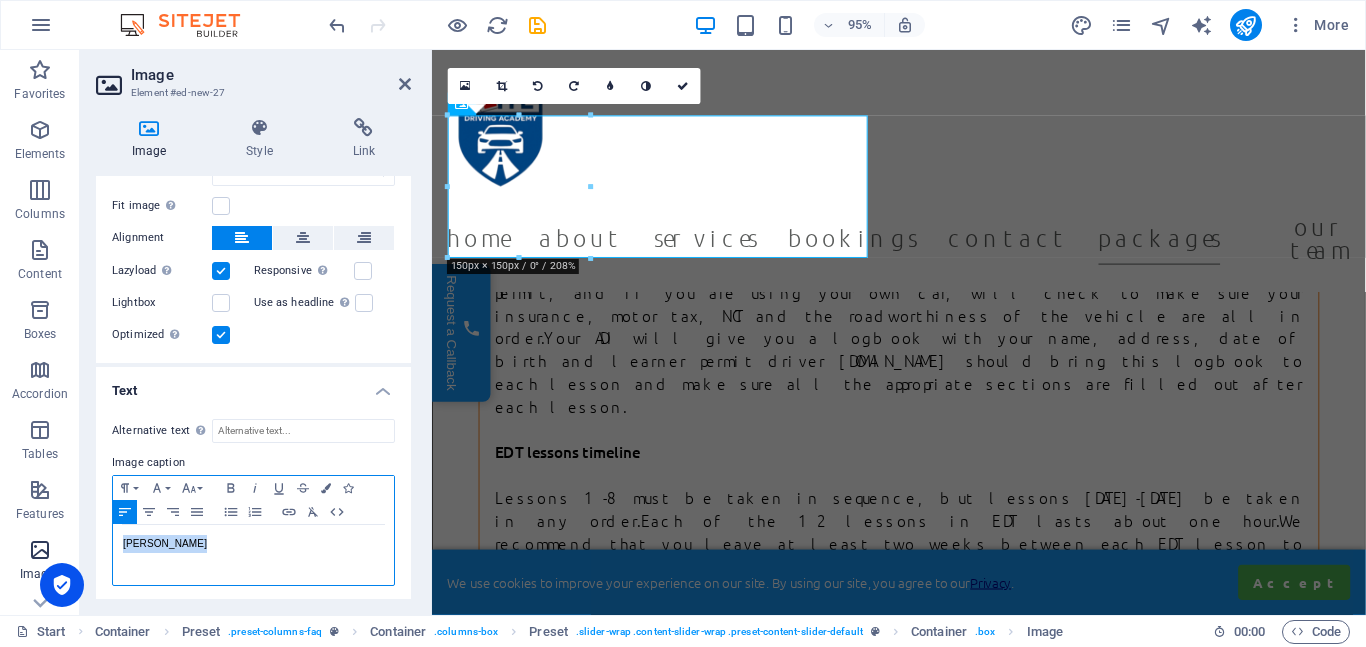 click on "Favorites Elements Columns Content Boxes Accordion Tables Features Images Slider Header Footer Forms Marketing Collections Image Element #ed-new-27 Image Style Link Image Drag files here, click to choose files or select files from Files or our free stock photos & videos Select files from the file manager, stock photos, or upload file(s) Upload Width Default auto px rem % em vh vw Fit image Automatically fit image to a fixed width and height Height Default auto px Alignment Lazyload Loading images after the page loads improves page speed. Responsive Automatically load retina image and smartphone optimized sizes. Lightbox Use as headline The image will be wrapped in an H1 headline tag. Useful for giving alternative text the weight of an H1 headline, e.g. for the logo. Leave unchecked if uncertain. Optimized Images are compressed to improve page speed. Position Direction Custom X offset 50 px rem % vh vw Y offset 50 px rem % vh vw Text Float No float Image left Image right Text Alternative text Image caption 8 9" at bounding box center [683, 332] 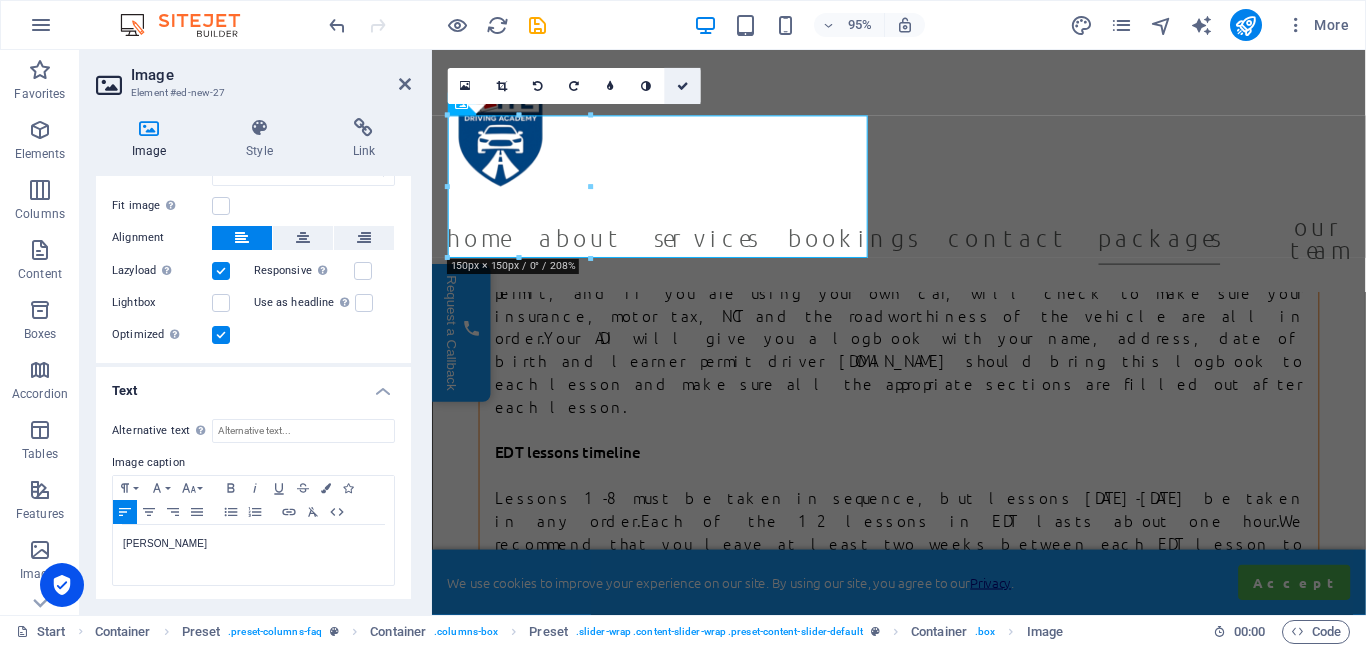 drag, startPoint x: 682, startPoint y: 80, endPoint x: 449, endPoint y: 382, distance: 381.43546 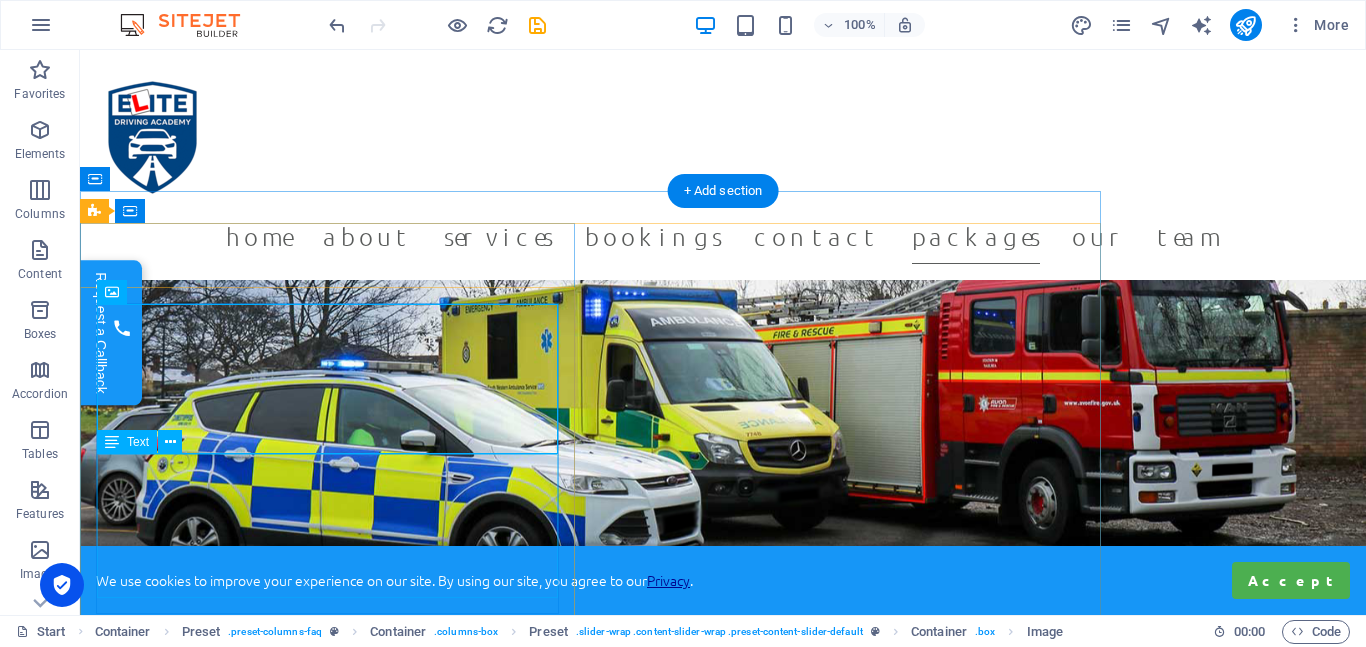 scroll, scrollTop: 28495, scrollLeft: 0, axis: vertical 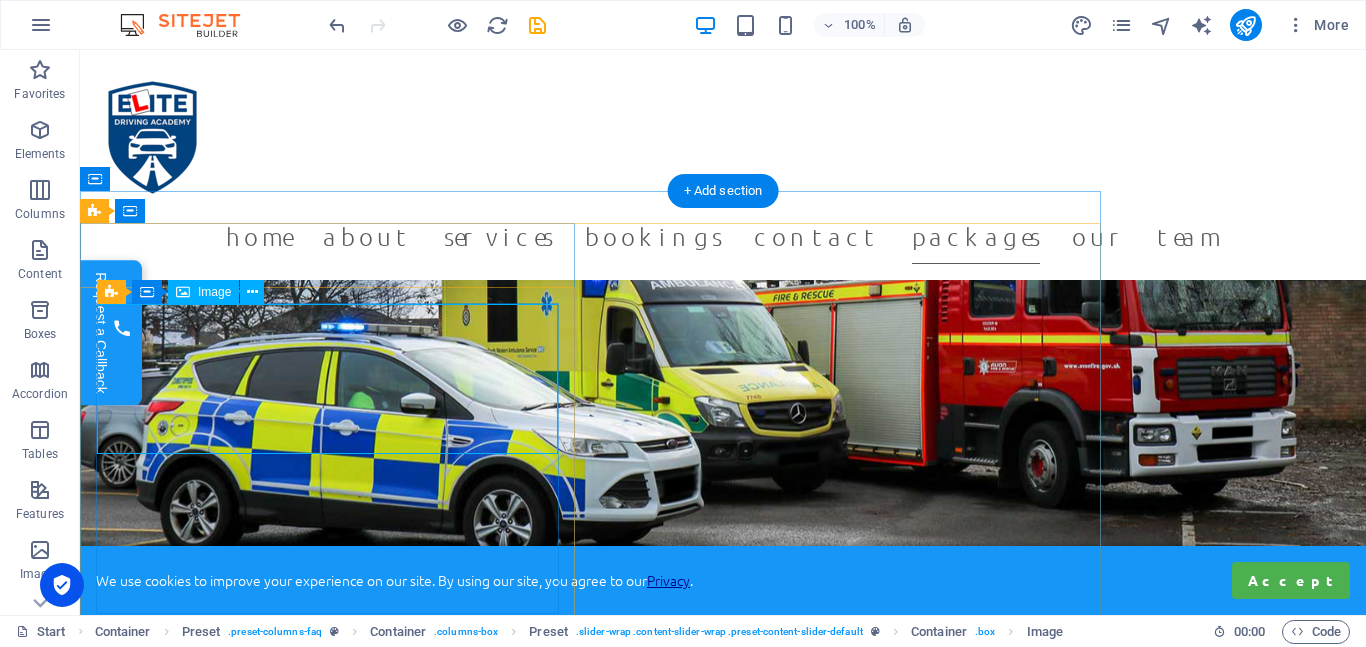 click on "Michaela Casey" at bounding box center [590, 41804] 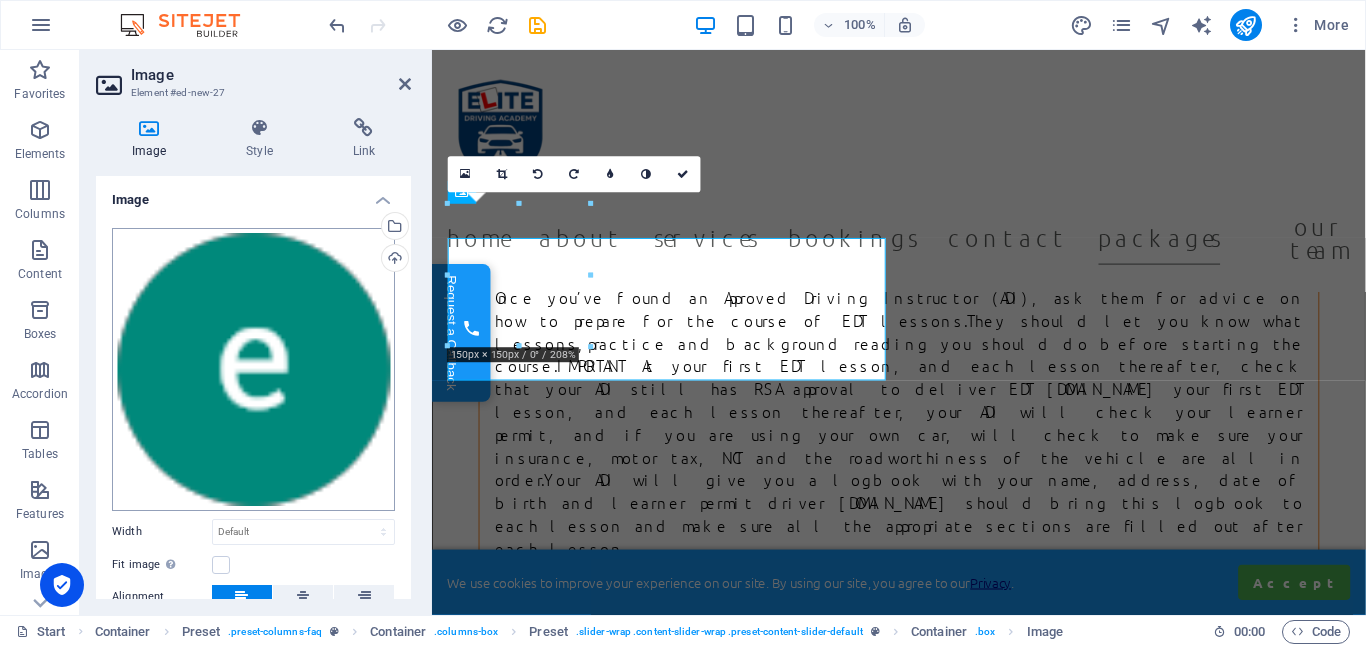 scroll, scrollTop: 28551, scrollLeft: 0, axis: vertical 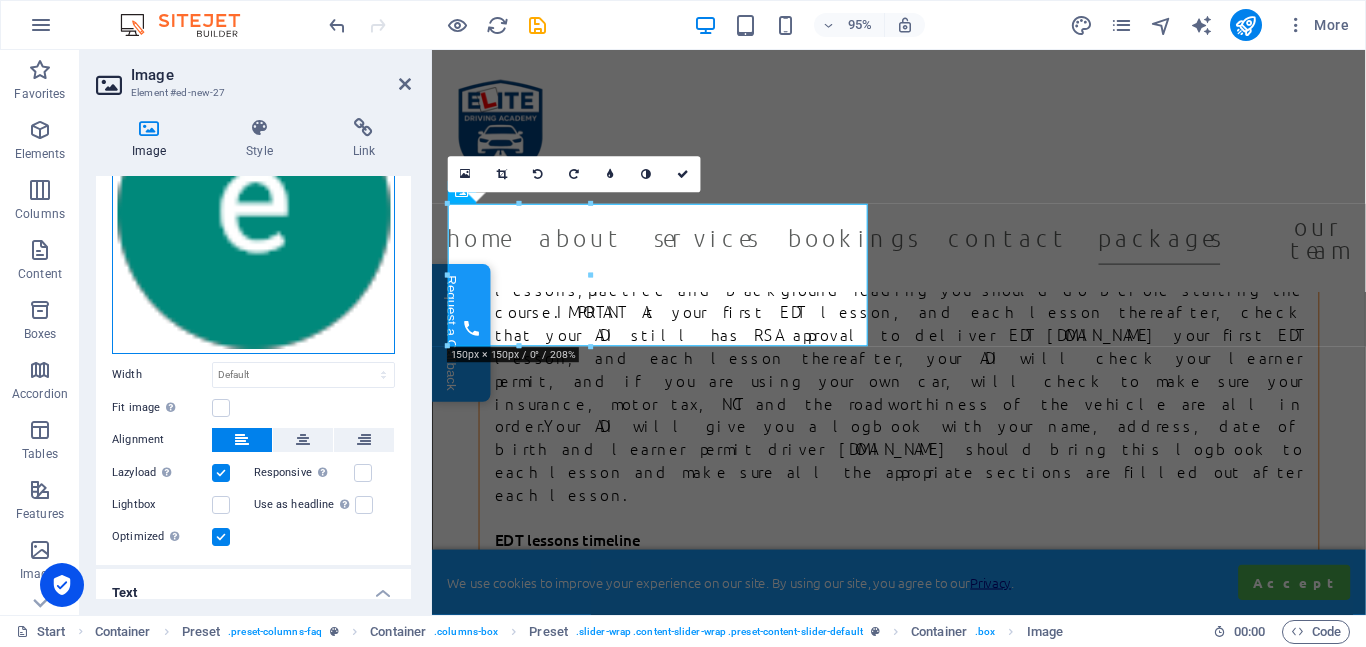 click on "Drag files here, click to choose files or select files from Files or our free stock photos & videos" at bounding box center (253, 212) 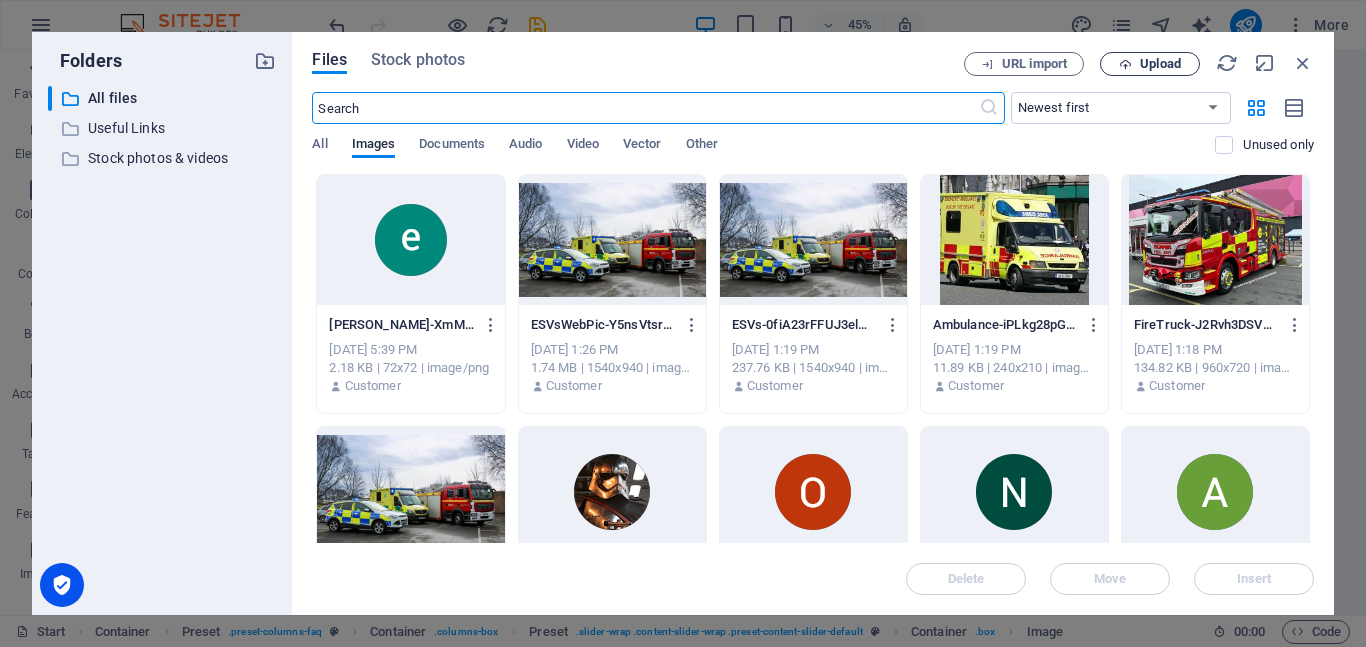 click on "Upload" at bounding box center (1150, 64) 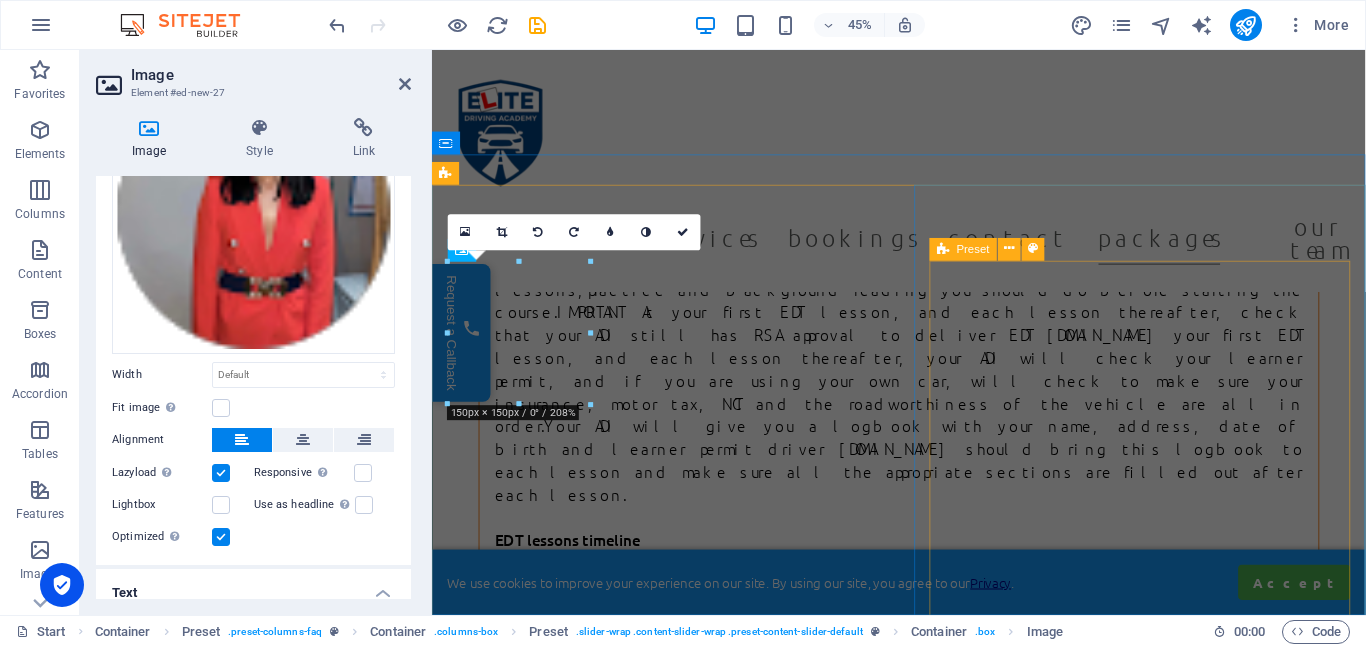 scroll, scrollTop: 28490, scrollLeft: 0, axis: vertical 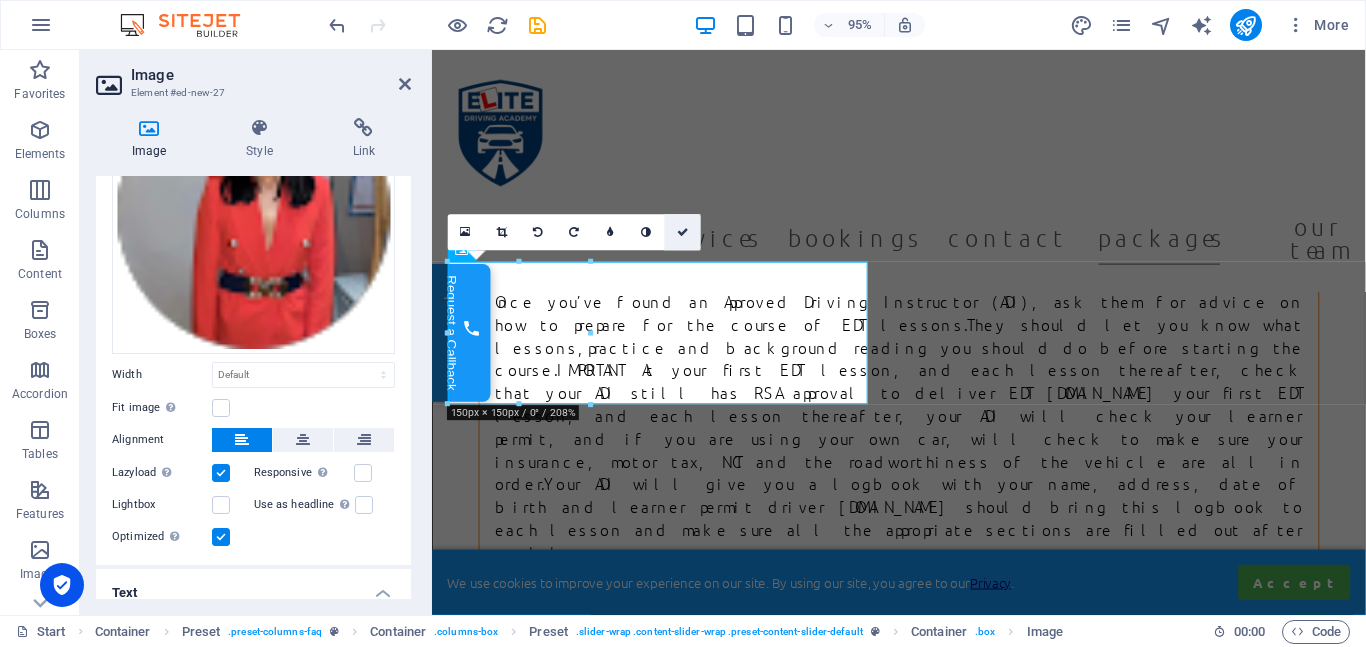 click at bounding box center (683, 232) 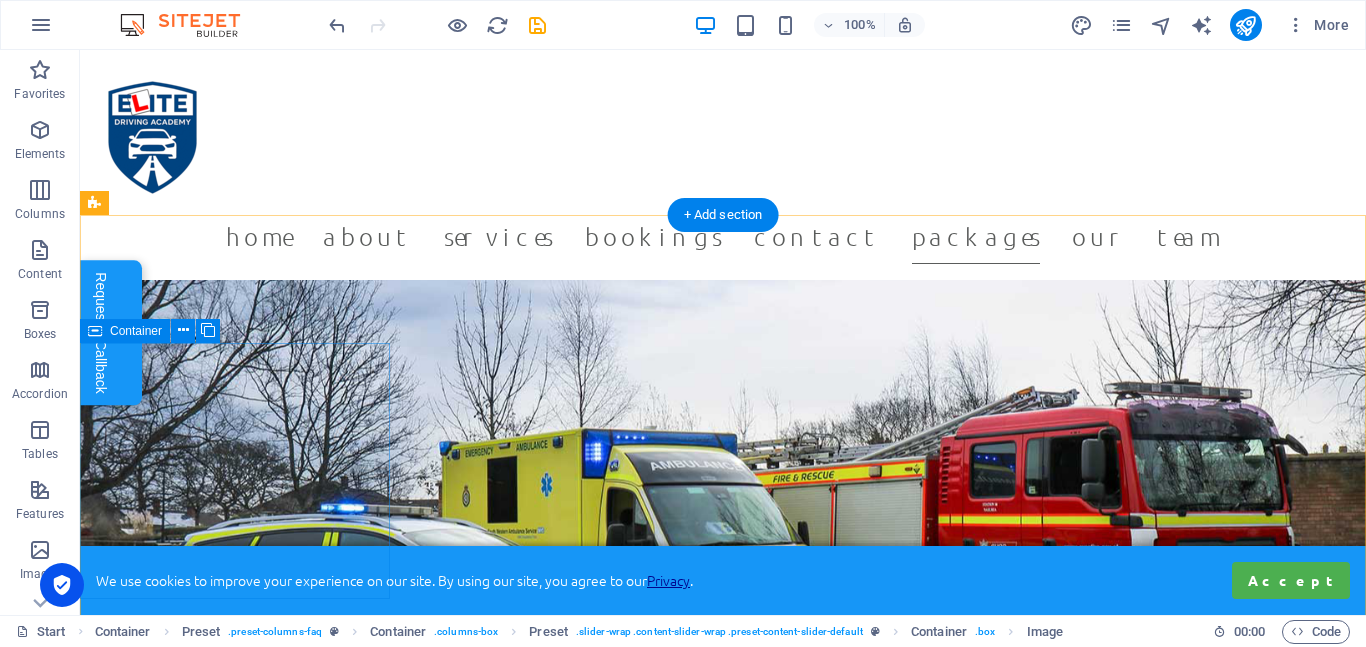 scroll, scrollTop: 27959, scrollLeft: 0, axis: vertical 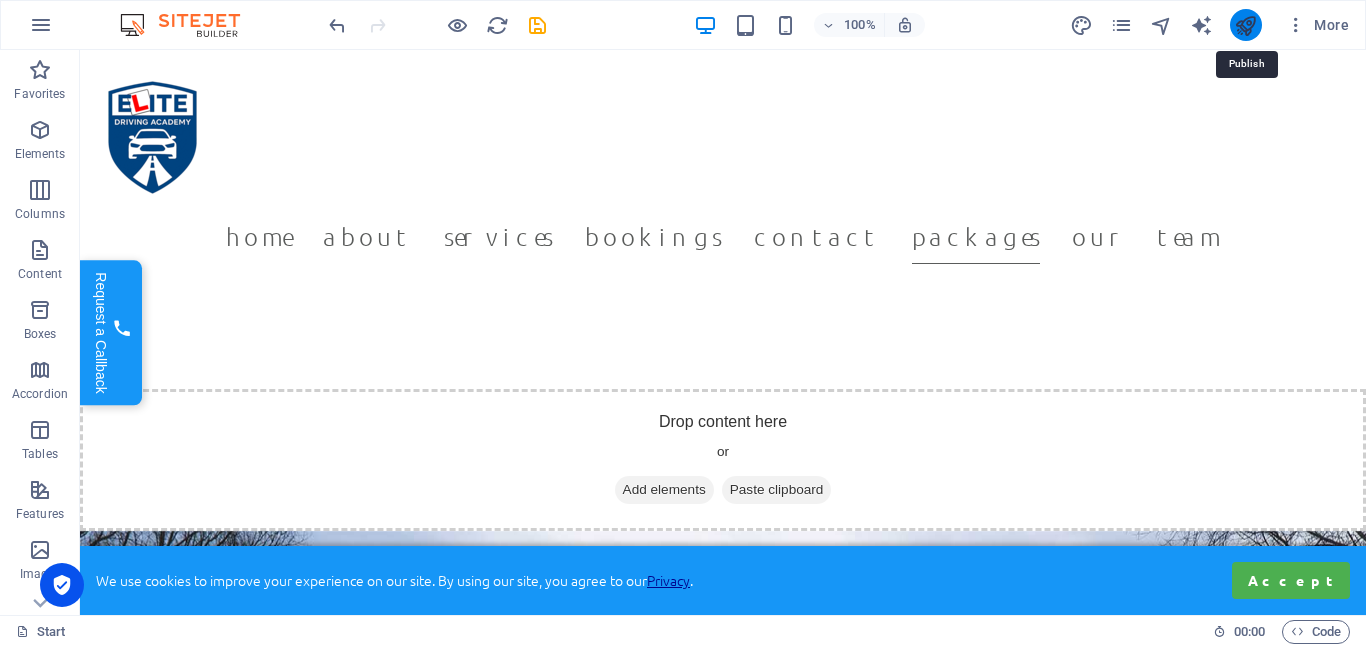 click at bounding box center (1245, 25) 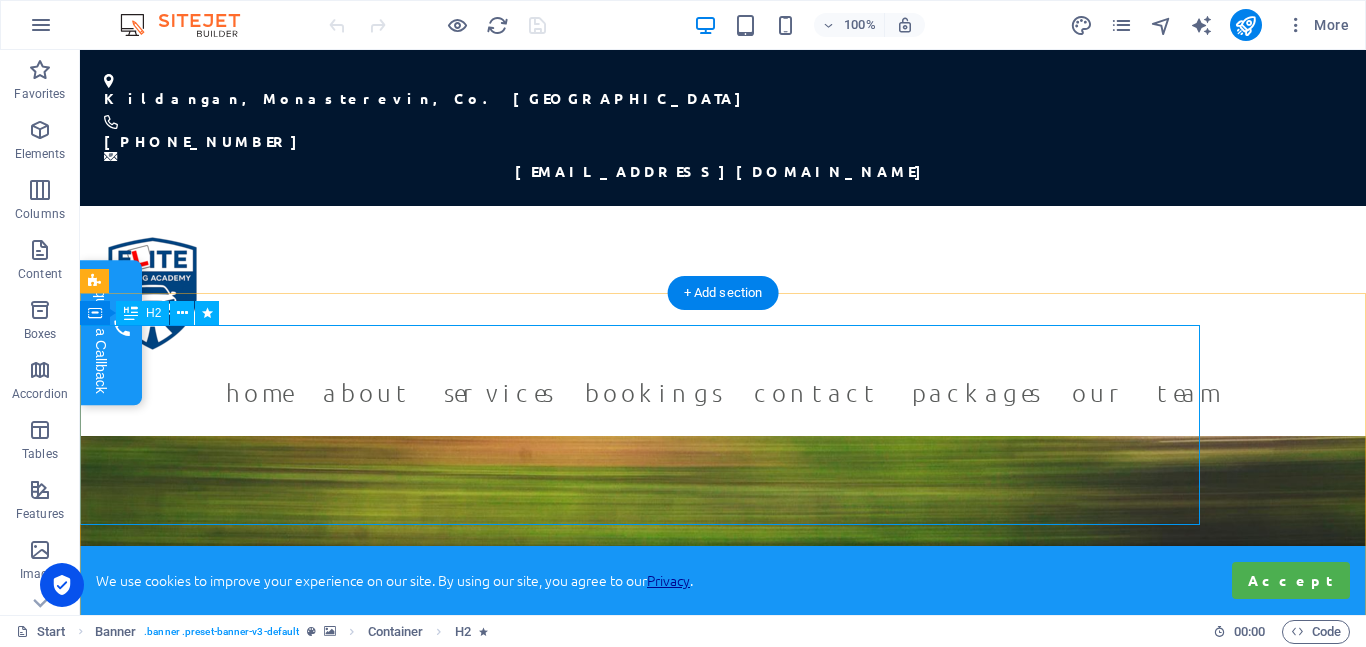 scroll, scrollTop: 0, scrollLeft: 0, axis: both 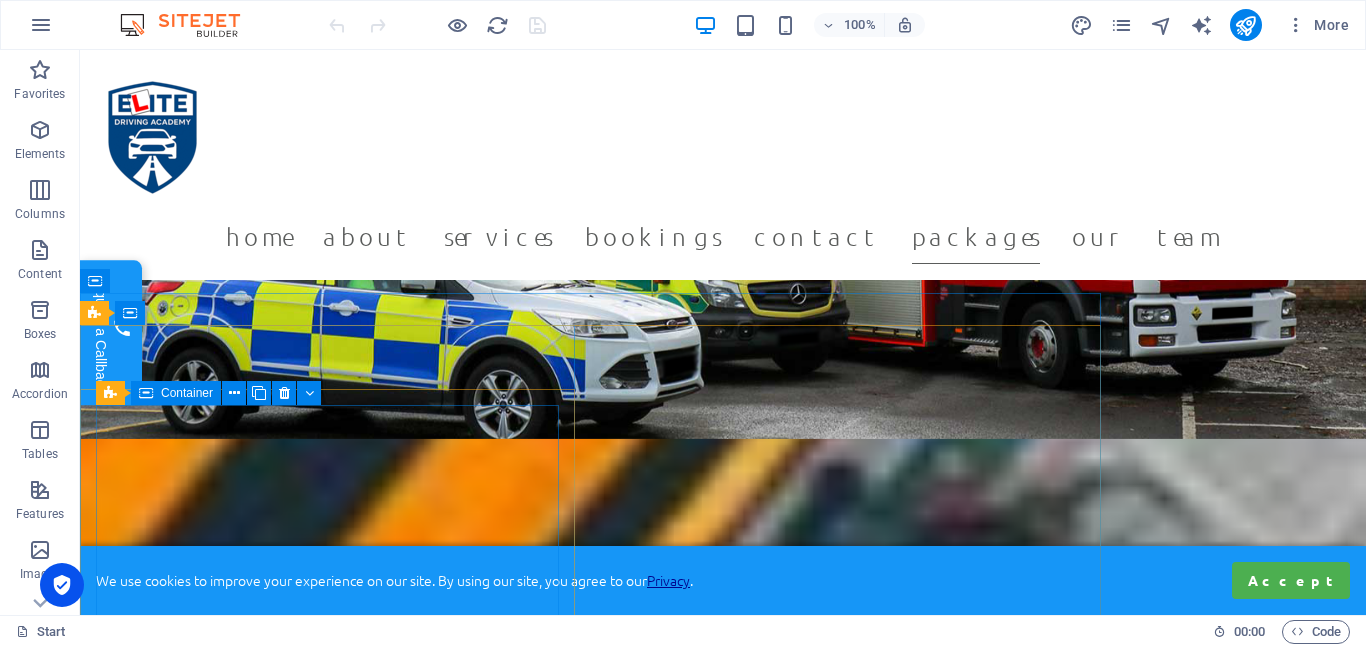 click on "Container" at bounding box center [187, 393] 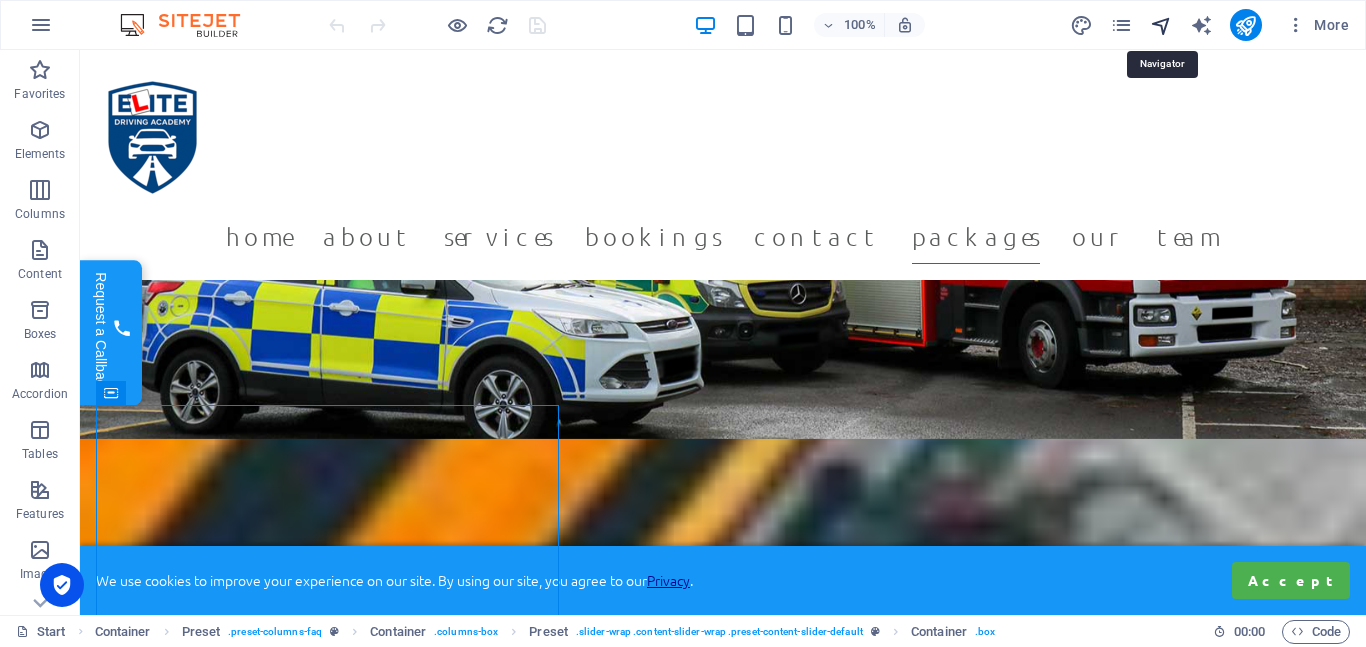 click at bounding box center [1161, 25] 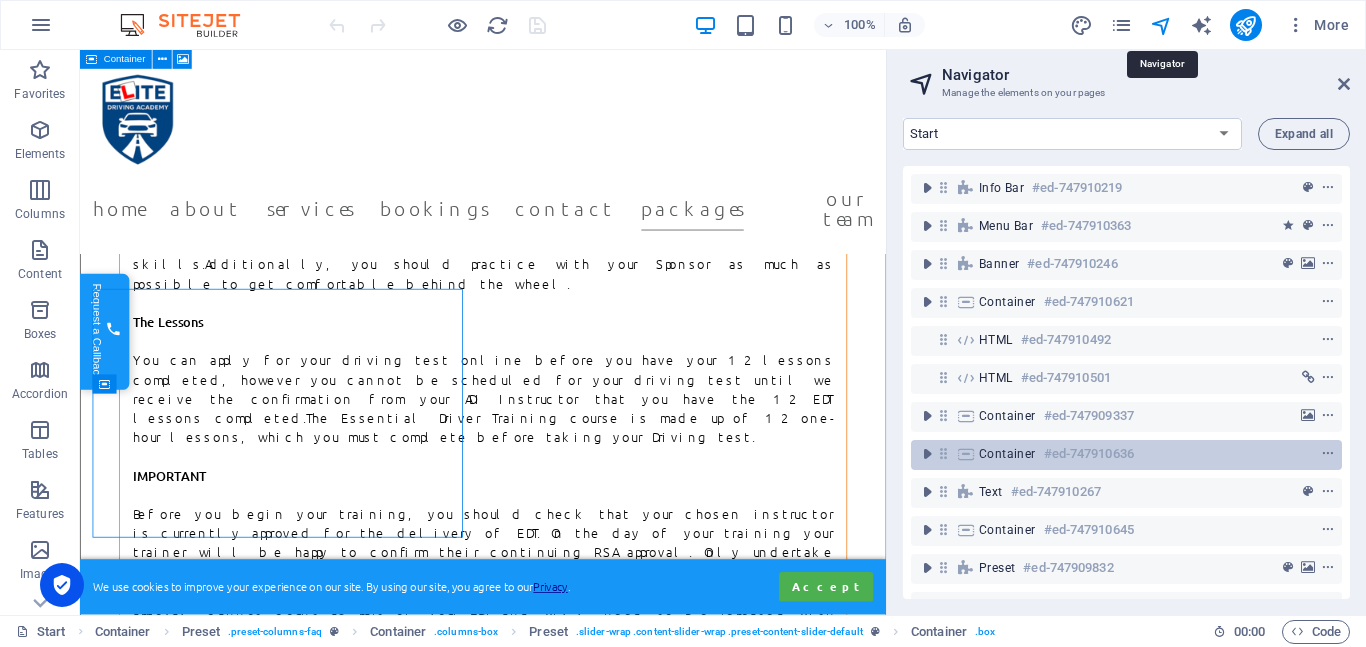 scroll, scrollTop: 28449, scrollLeft: 0, axis: vertical 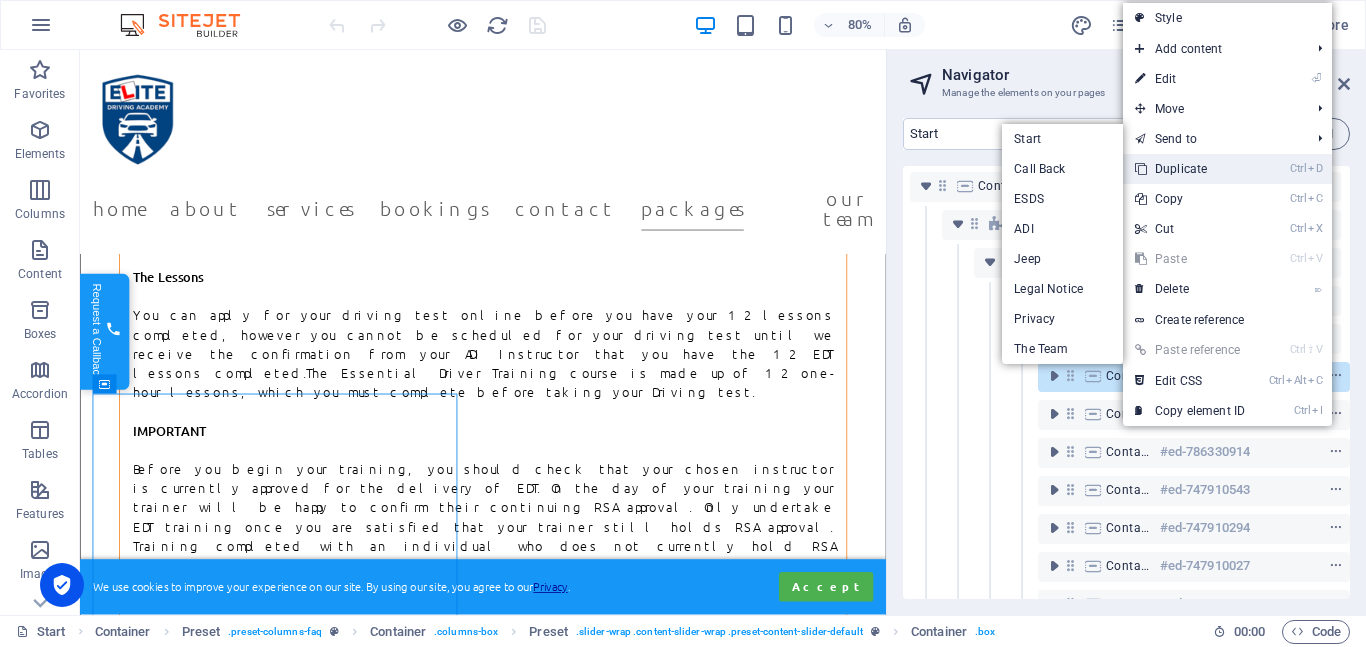 click on "Ctrl D  Duplicate" at bounding box center [1190, 169] 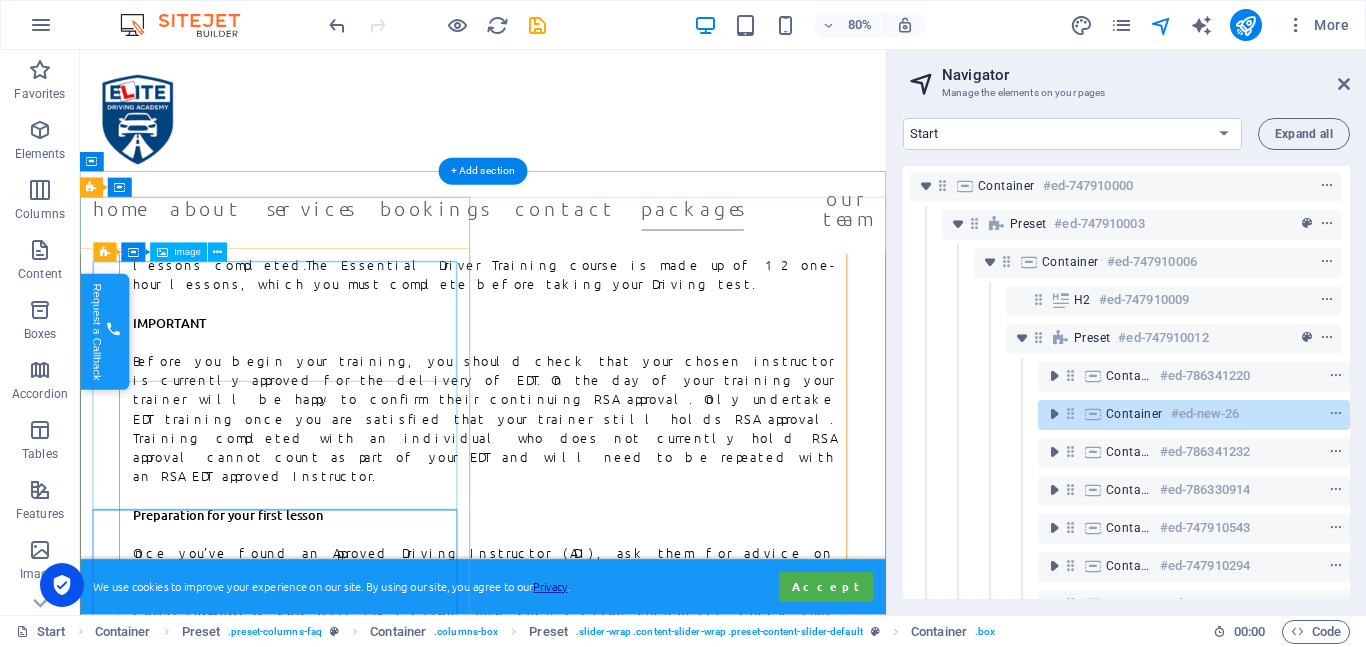 scroll, scrollTop: 28615, scrollLeft: 0, axis: vertical 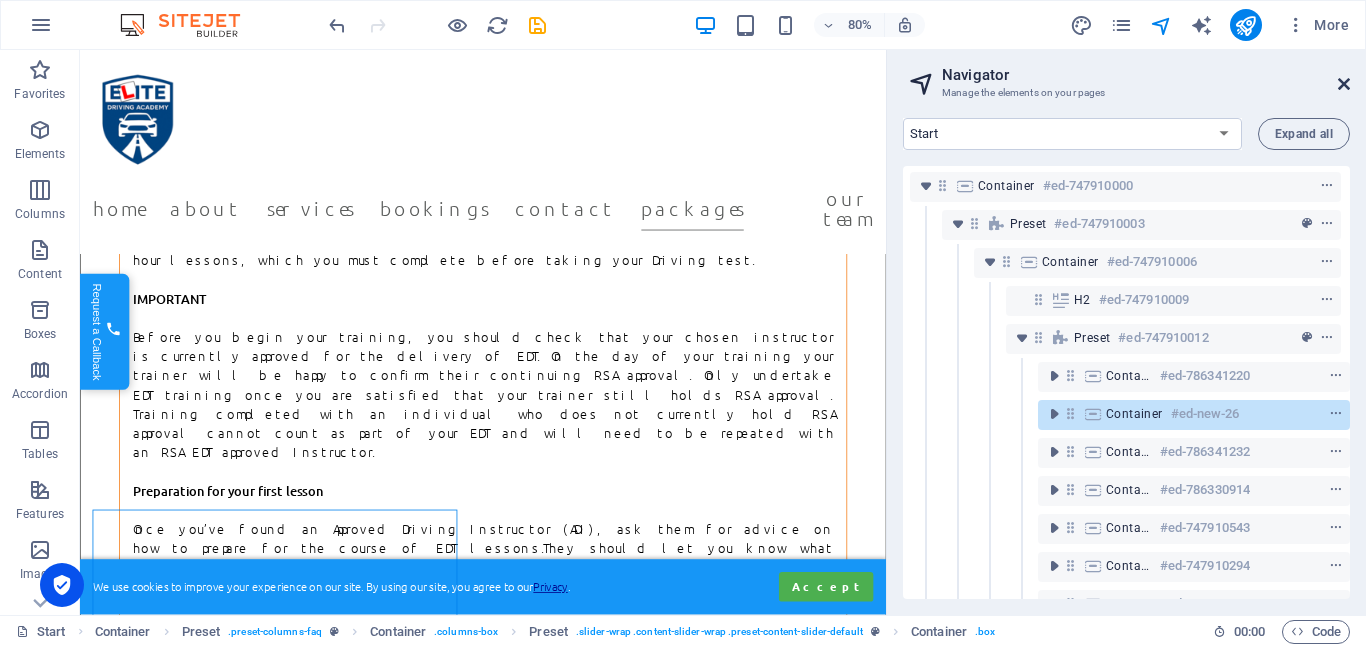 click at bounding box center [1344, 84] 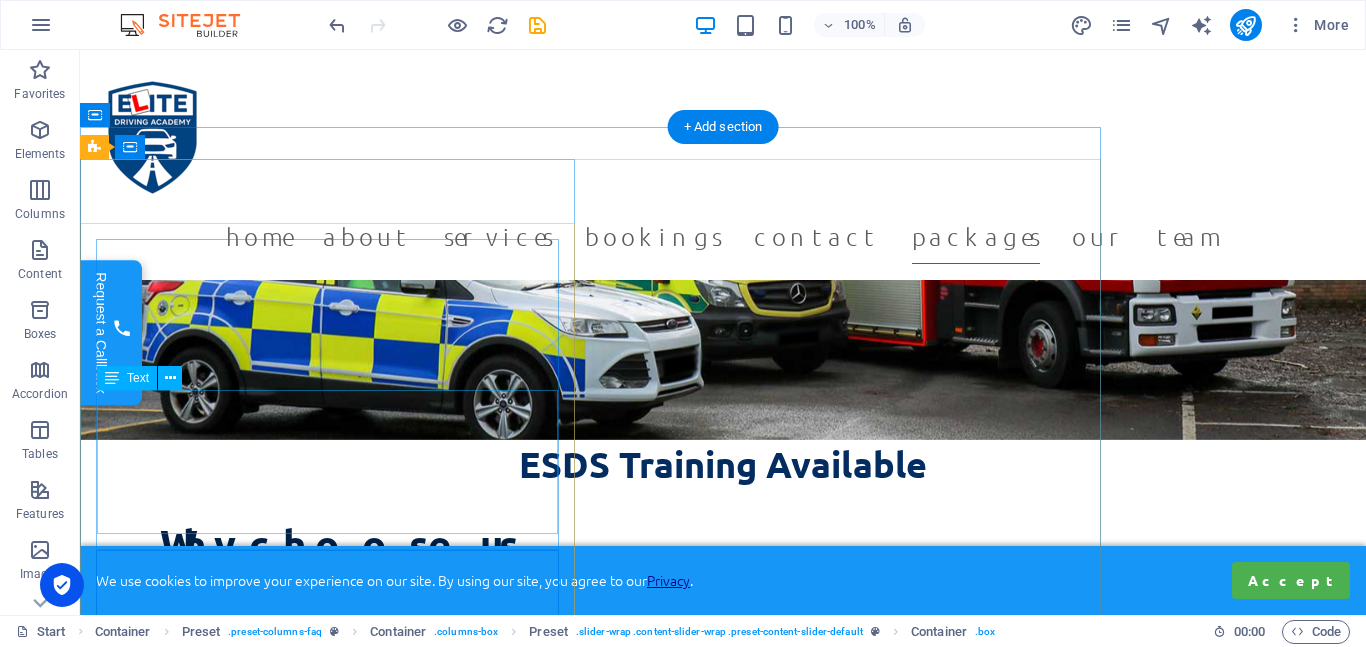 scroll, scrollTop: 28559, scrollLeft: 0, axis: vertical 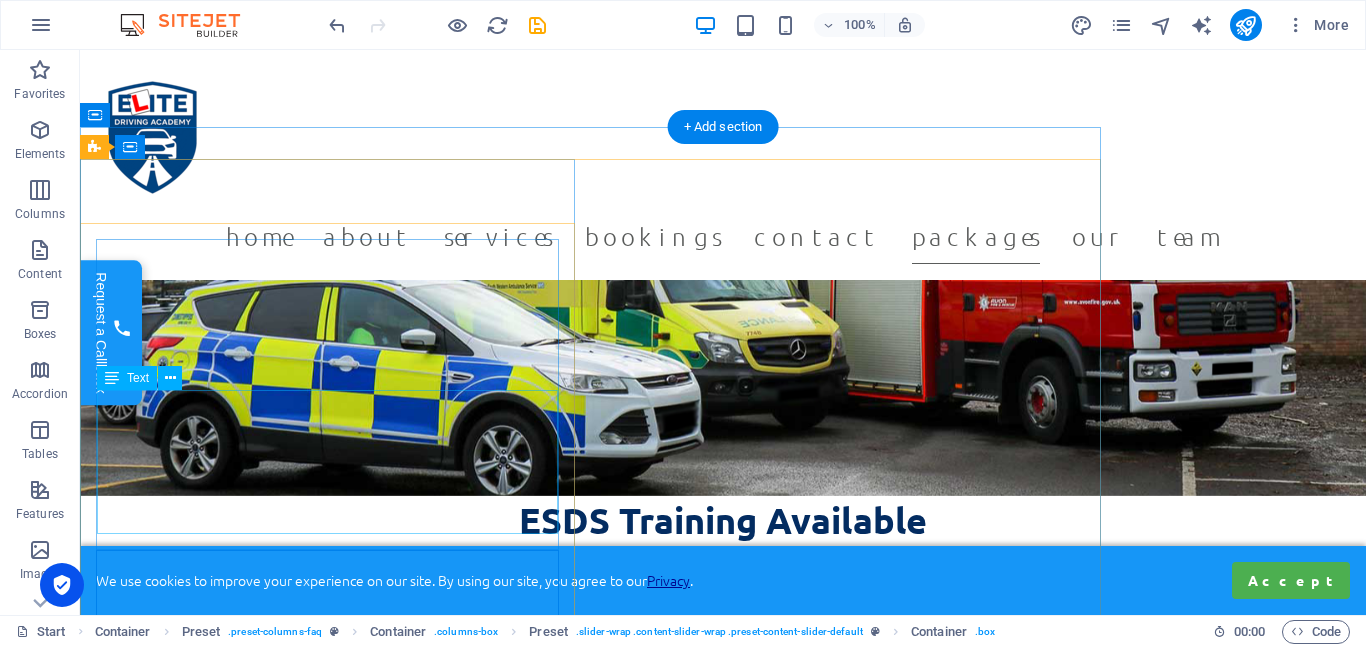 click on "I have recently completed training with Richie for my stage 1 ADI, he was exceptional to say the least. Richie was very supportive and gave very detailed information to which enabled me to pass my stage 1. I am currently waiting for my stage 2 and will no doubt be returning for more training with Richie. Thanks Richie." at bounding box center [590, 41875] 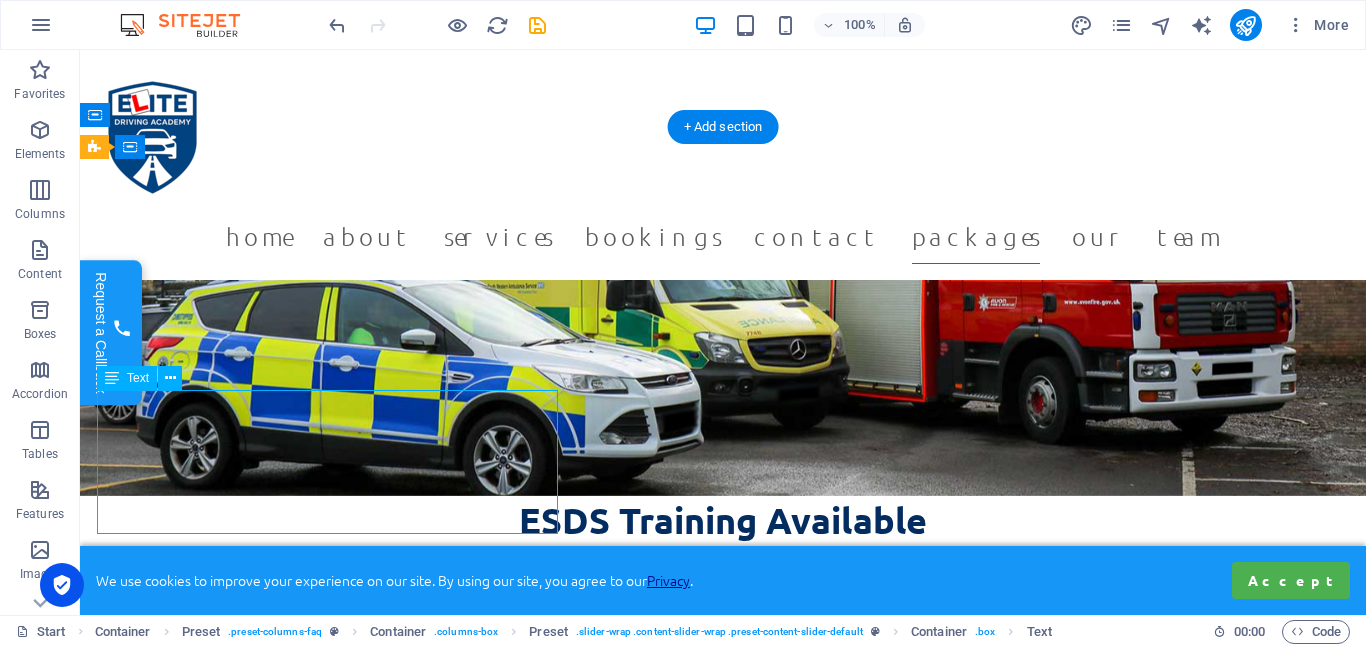 click on "I have recently completed training with Richie for my stage 1 ADI, he was exceptional to say the least. Richie was very supportive and gave very detailed information to which enabled me to pass my stage 1. I am currently waiting for my stage 2 and will no doubt be returning for more training with Richie. Thanks Richie." at bounding box center (590, 41875) 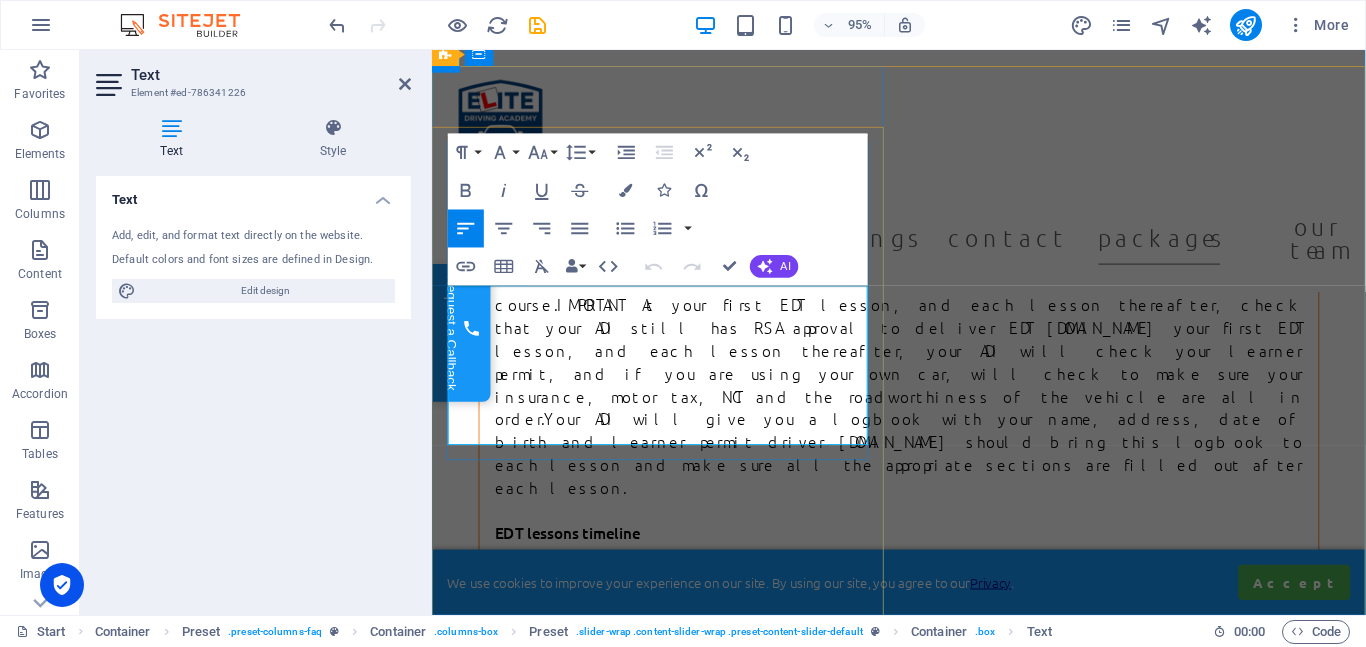 scroll, scrollTop: 28615, scrollLeft: 0, axis: vertical 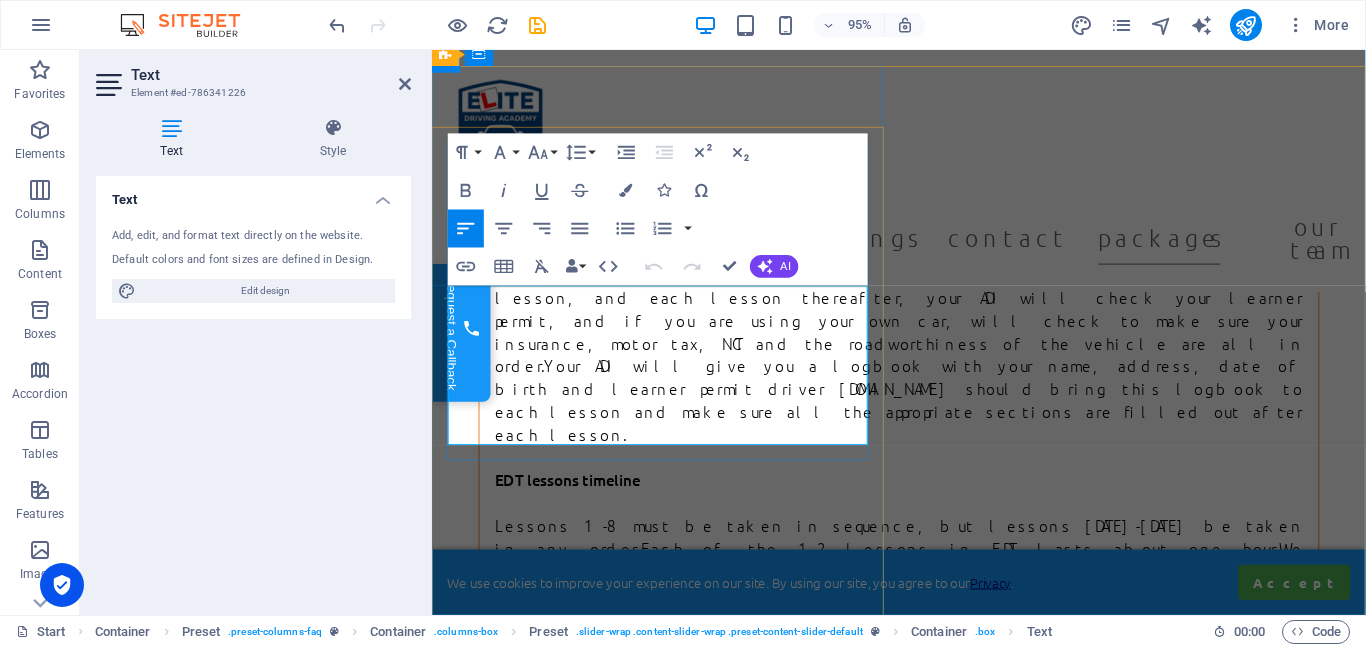 click on "I have recently completed training with Richie for my stage 1 ADI, he was exceptional to say the least. Richie was very supportive and gave very detailed information to which enabled me to pass my stage 1. I am currently waiting for my stage 2 and will no doubt be returning for more training with Richie." at bounding box center (923, 40293) 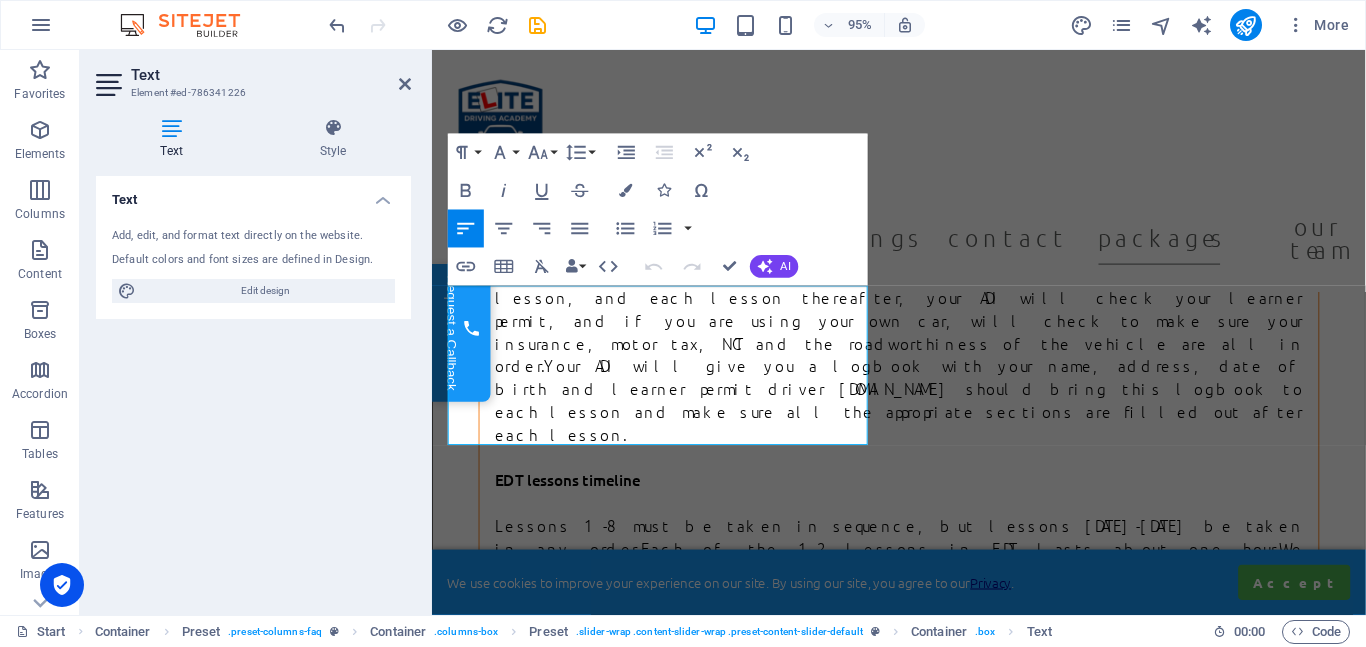 drag, startPoint x: 585, startPoint y: 453, endPoint x: 430, endPoint y: 302, distance: 216.39316 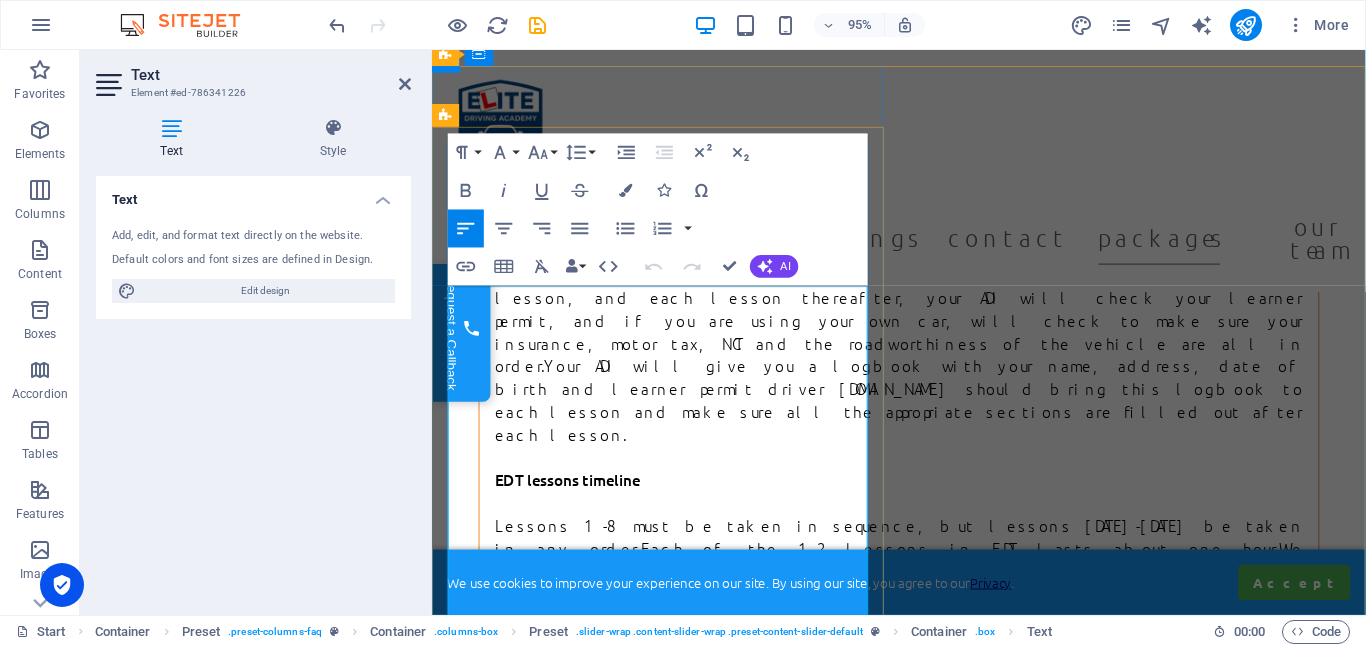 scroll, scrollTop: 17126, scrollLeft: 2, axis: both 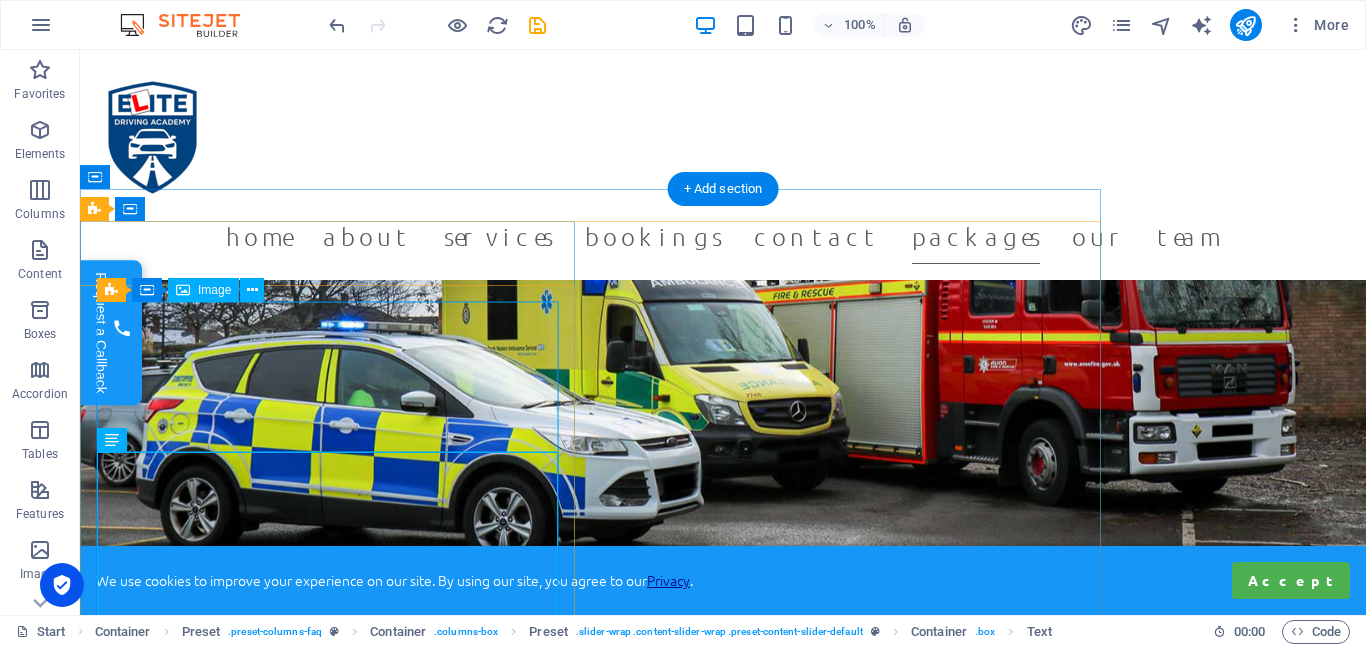 click on "Michaela Casey" at bounding box center (590, 41802) 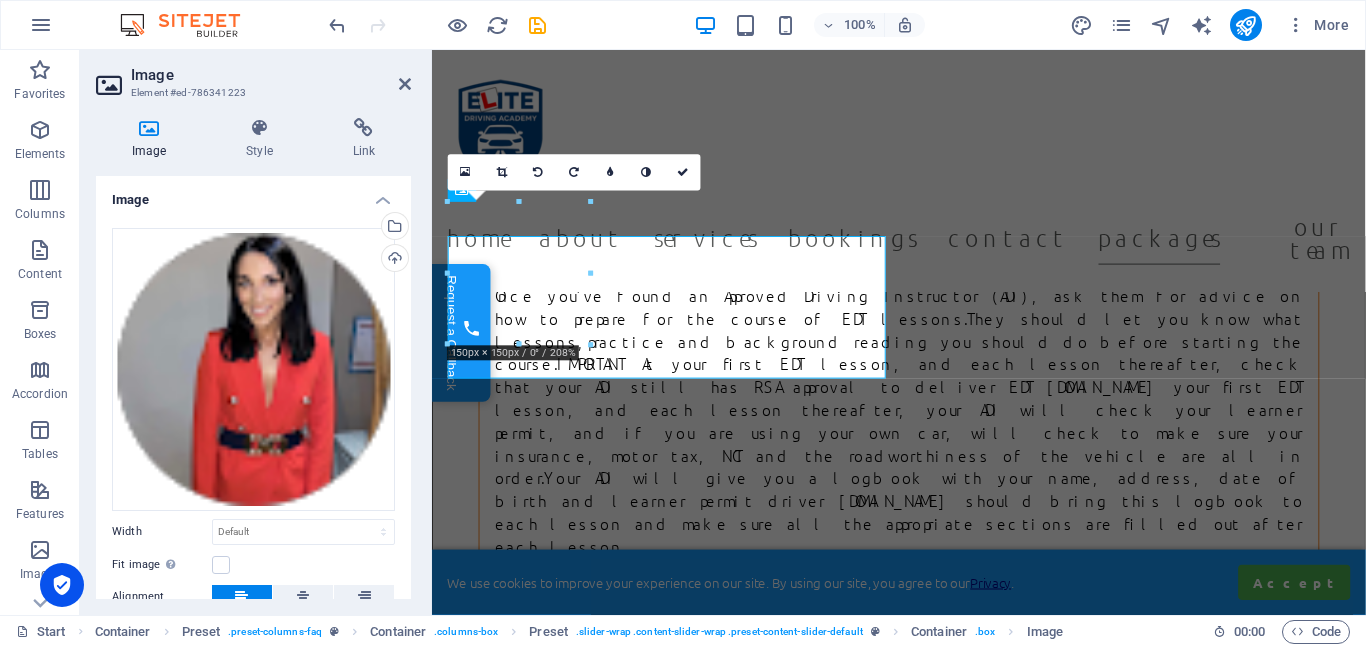 scroll, scrollTop: 28553, scrollLeft: 0, axis: vertical 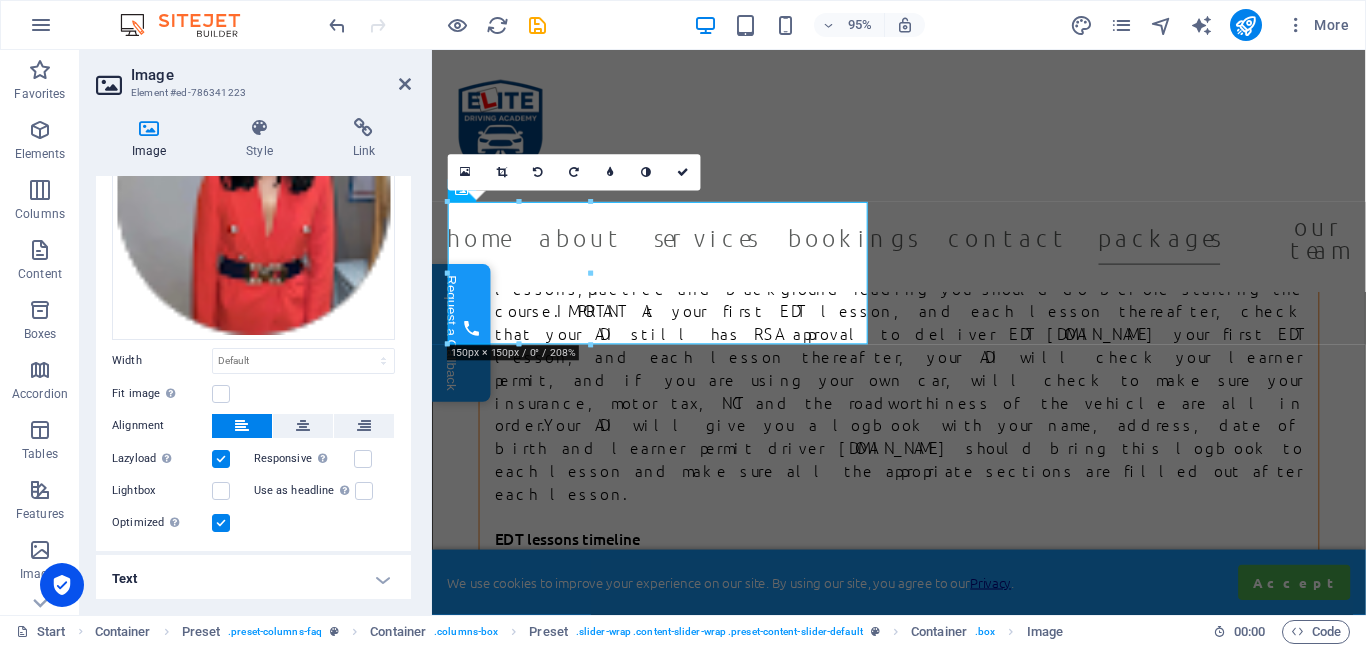 click on "Text" at bounding box center [253, 579] 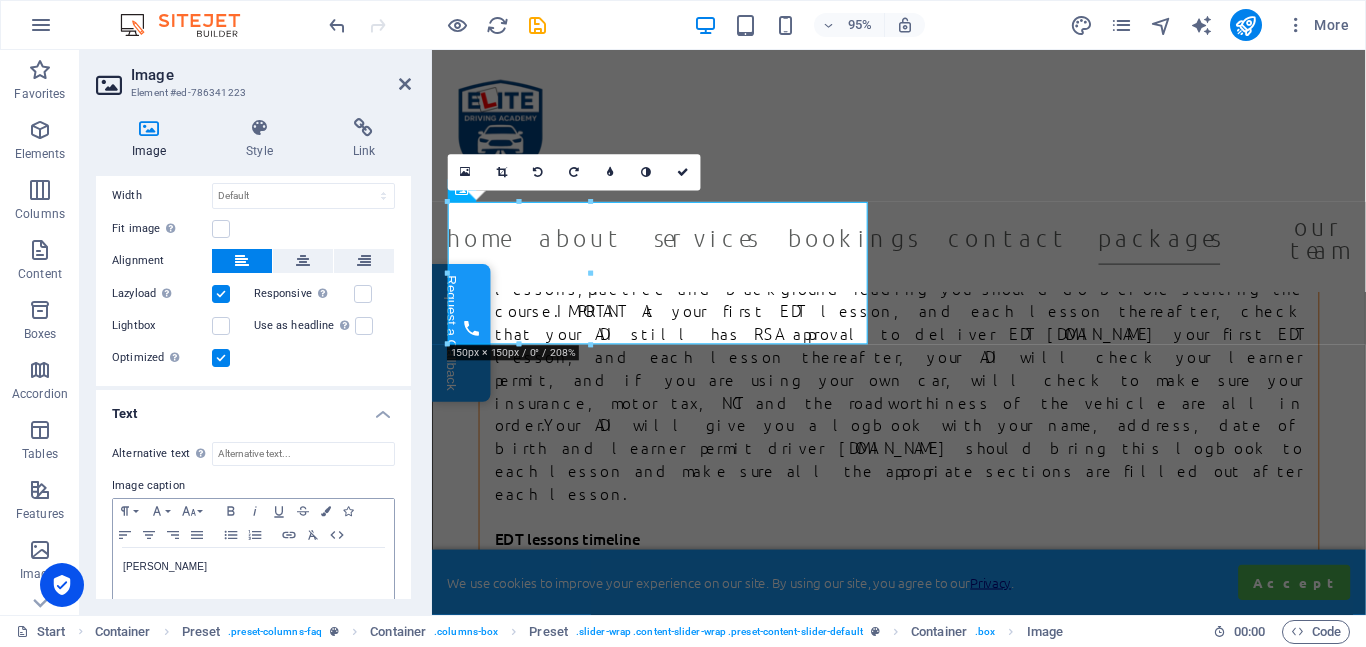 scroll, scrollTop: 359, scrollLeft: 0, axis: vertical 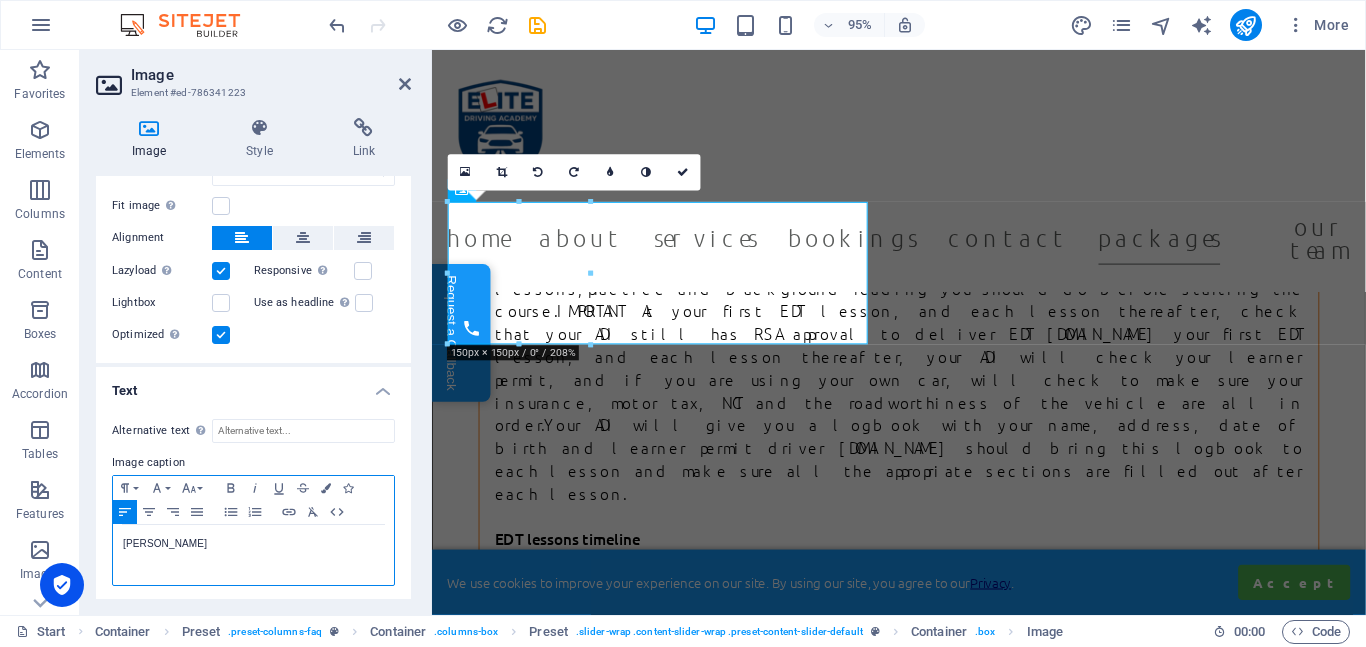 drag, startPoint x: 231, startPoint y: 547, endPoint x: 114, endPoint y: 546, distance: 117.00427 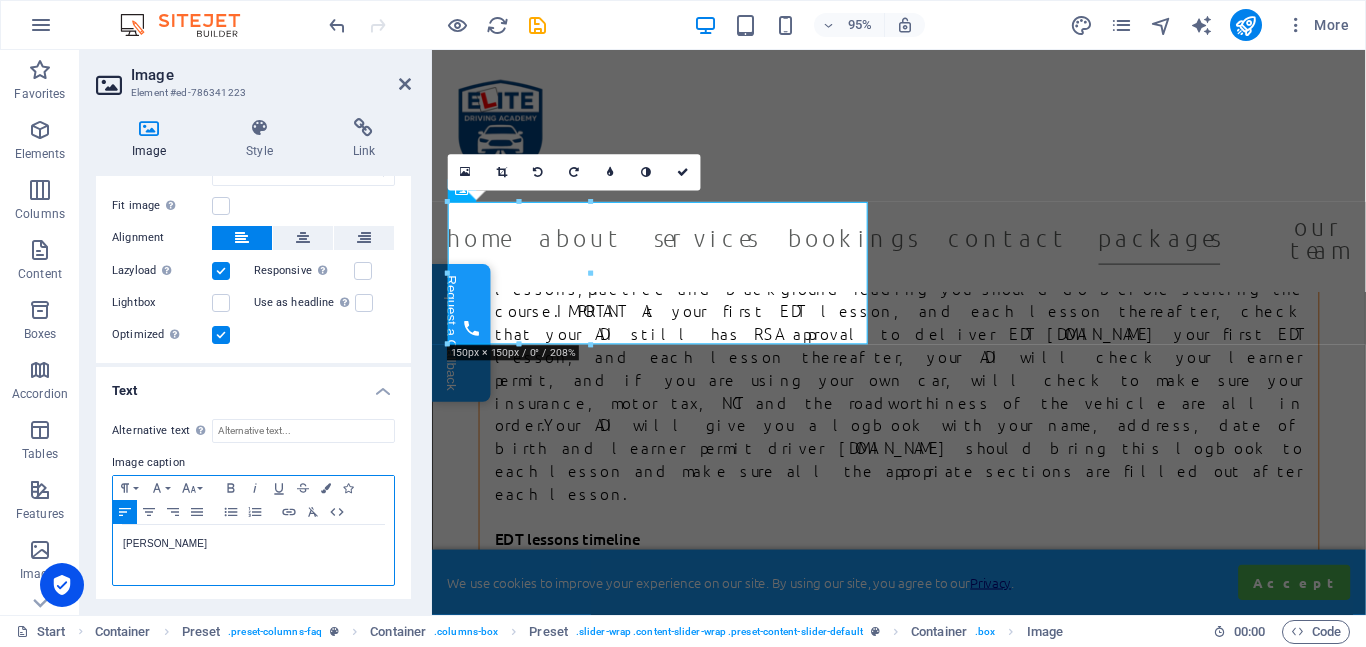 click on "Michaela Casey" at bounding box center (253, 555) 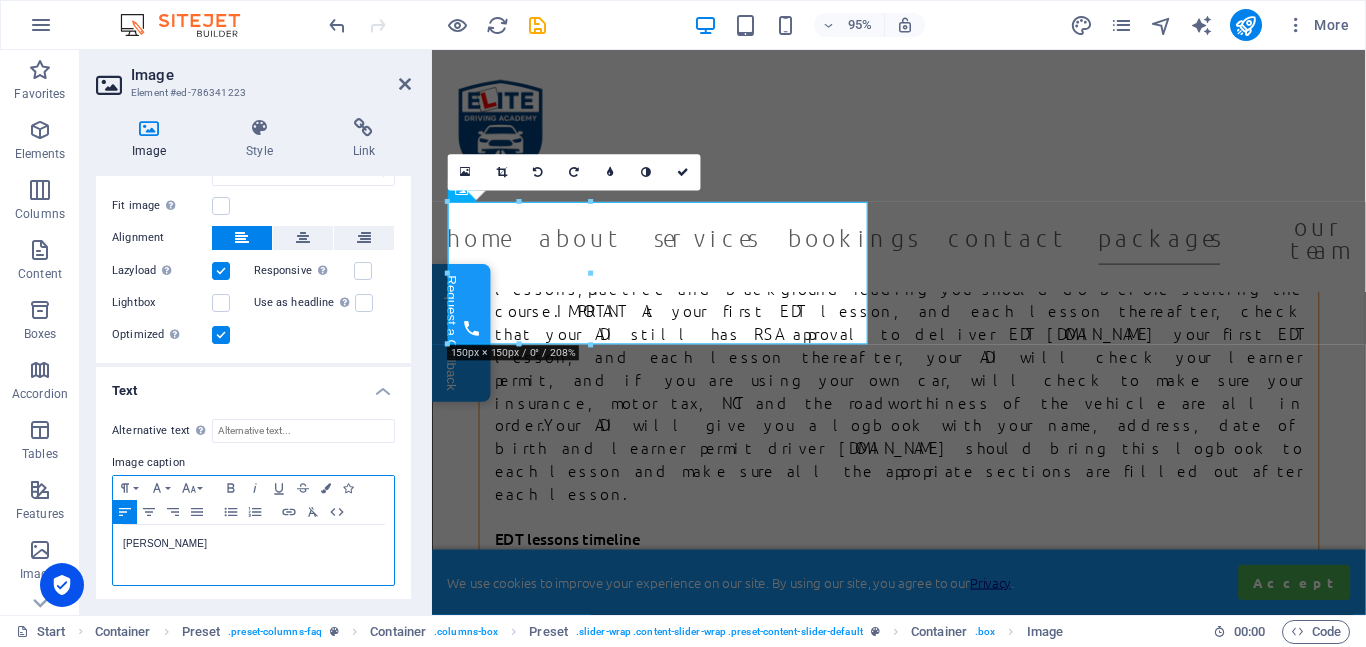 type 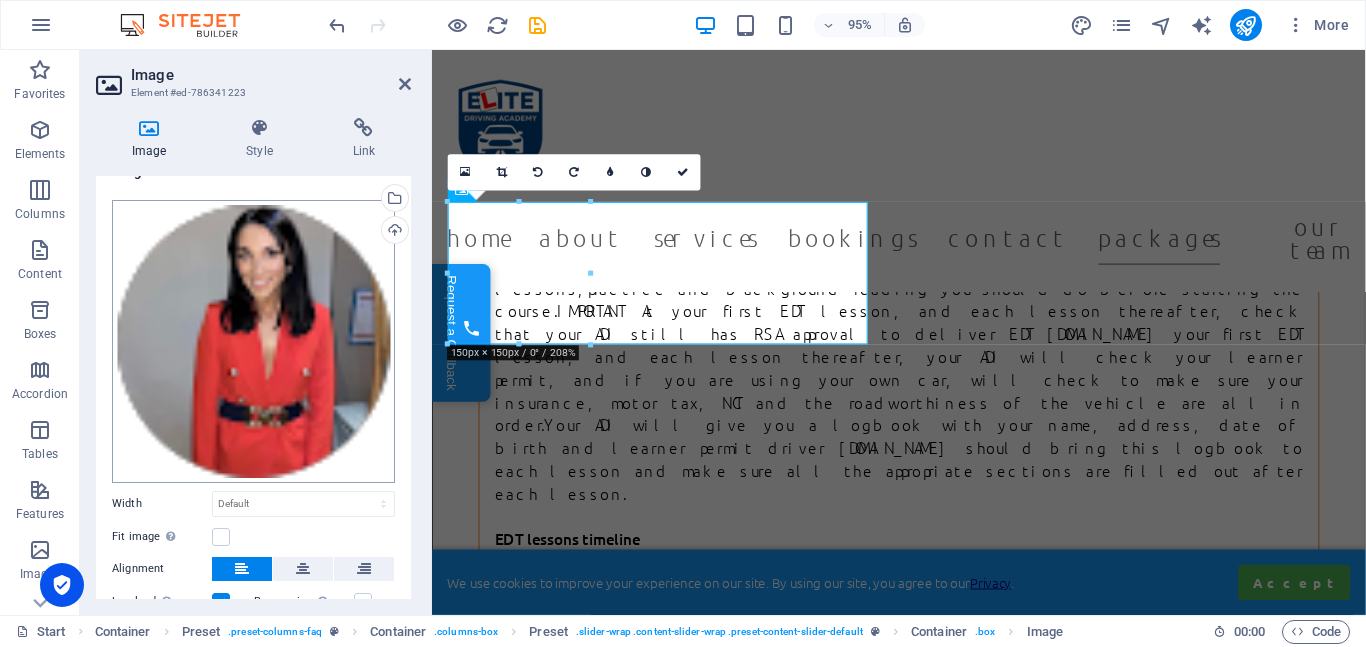 scroll, scrollTop: 24, scrollLeft: 0, axis: vertical 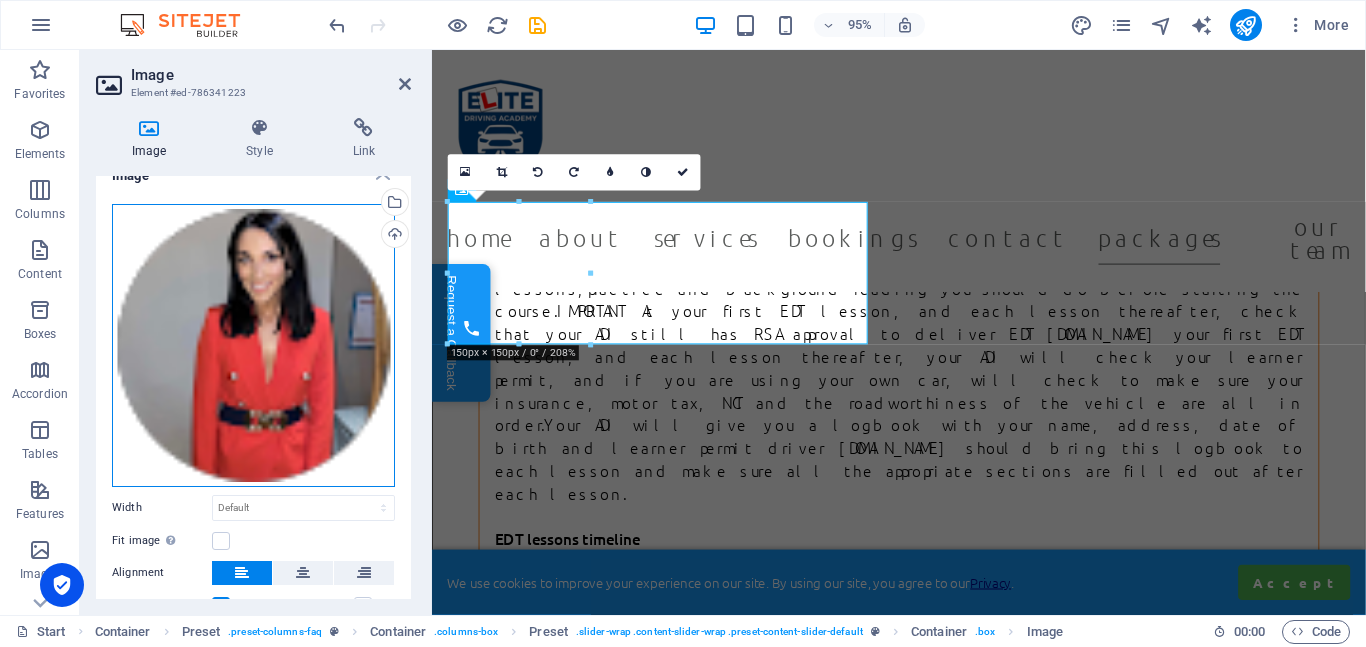 click on "Drag files here, click to choose files or select files from Files or our free stock photos & videos" at bounding box center (253, 345) 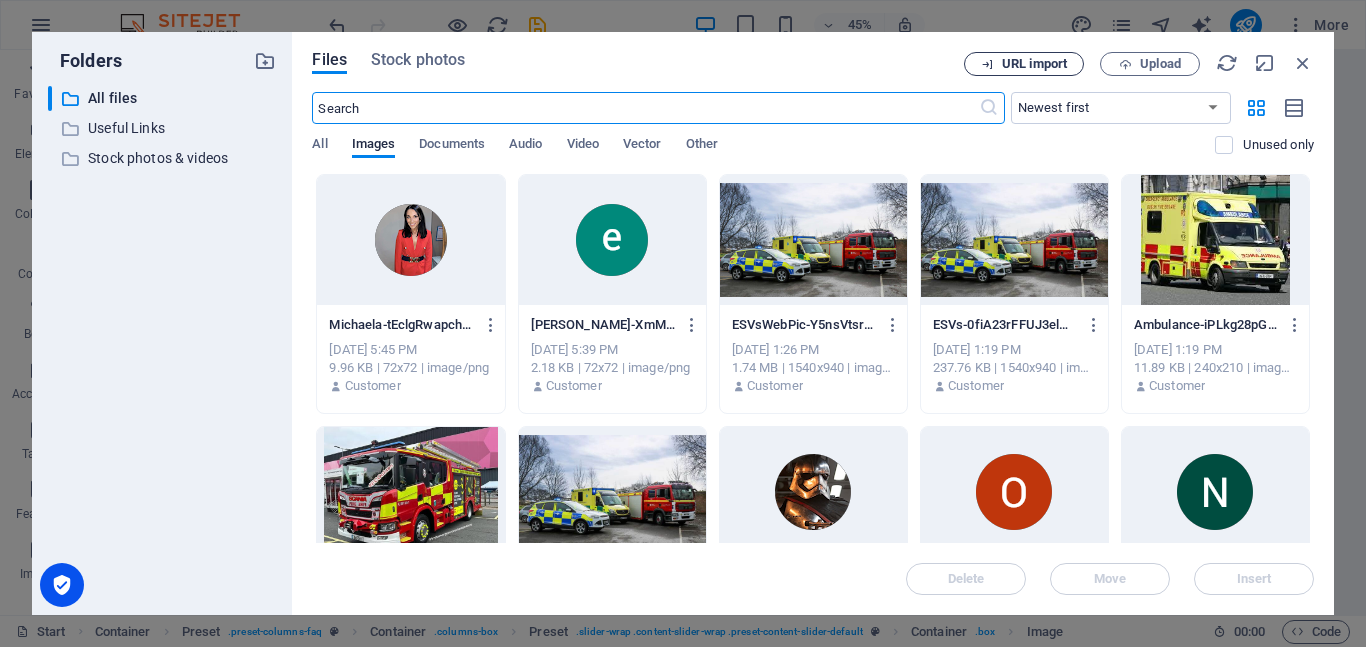 click on "URL import" at bounding box center [1034, 64] 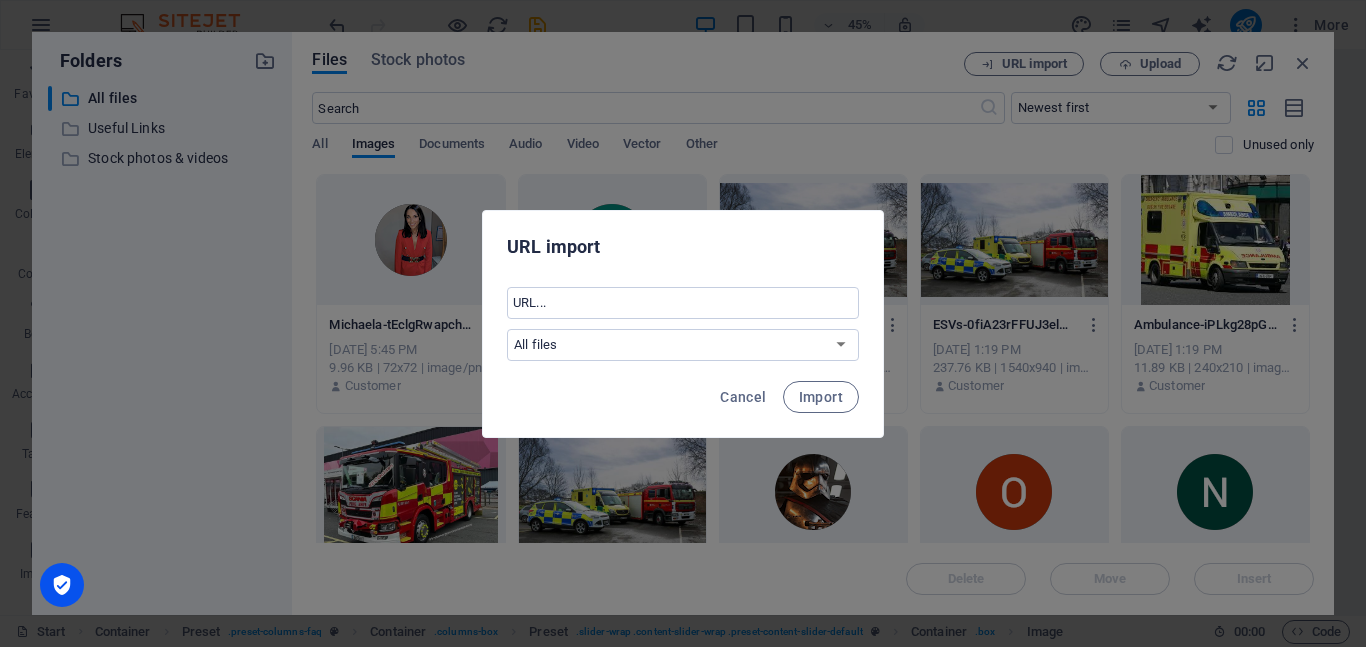 click on "URL import ​ All files Useful Links Stock photos & videos Cancel Import" at bounding box center (683, 323) 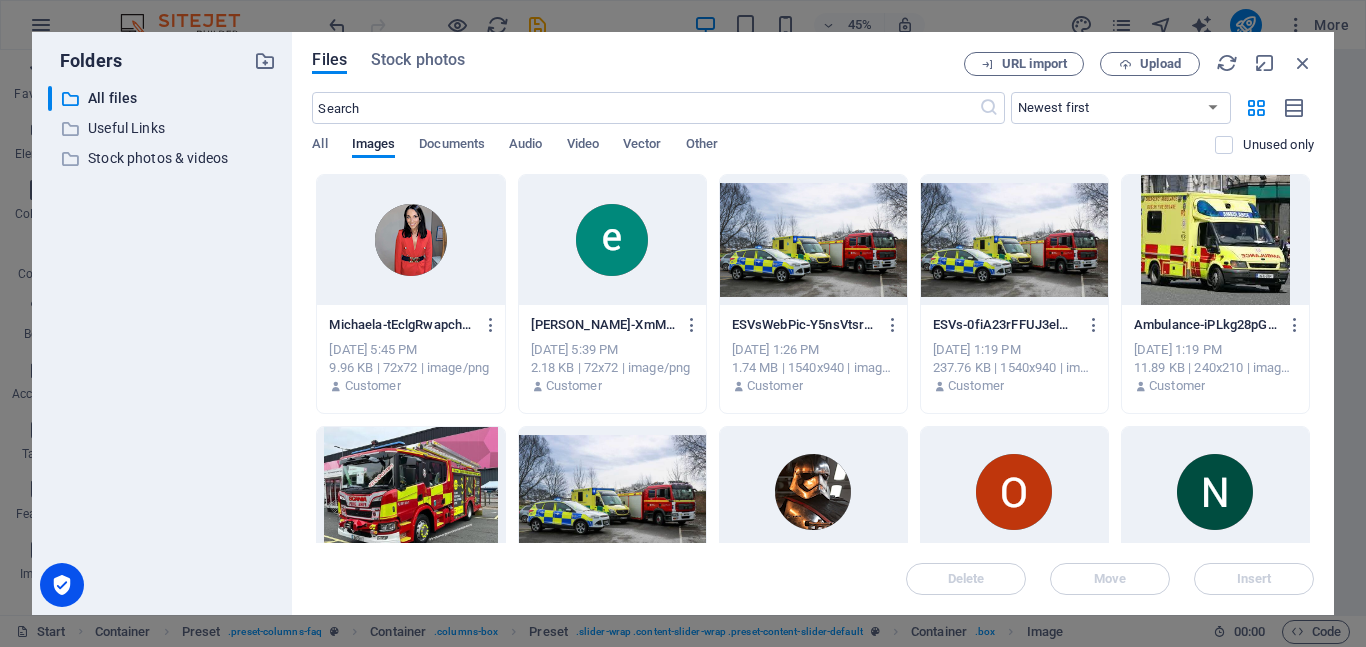 click on "Upload" at bounding box center [1160, 64] 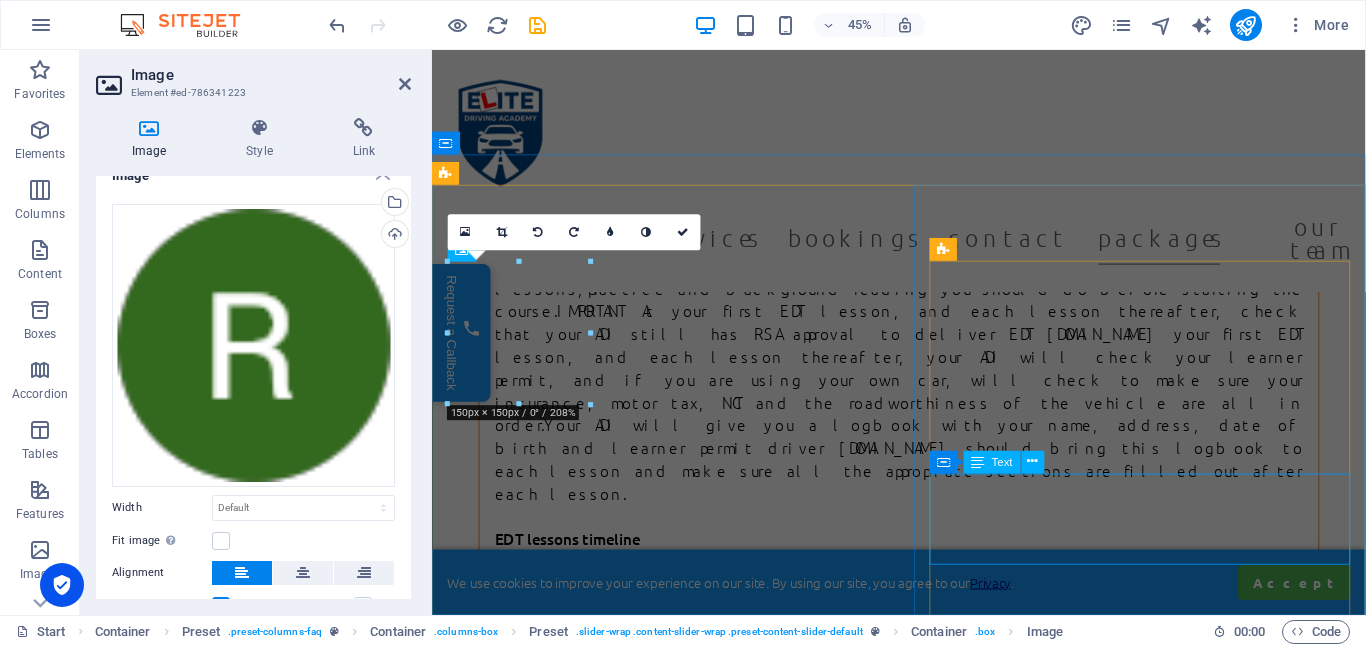 scroll, scrollTop: 28490, scrollLeft: 0, axis: vertical 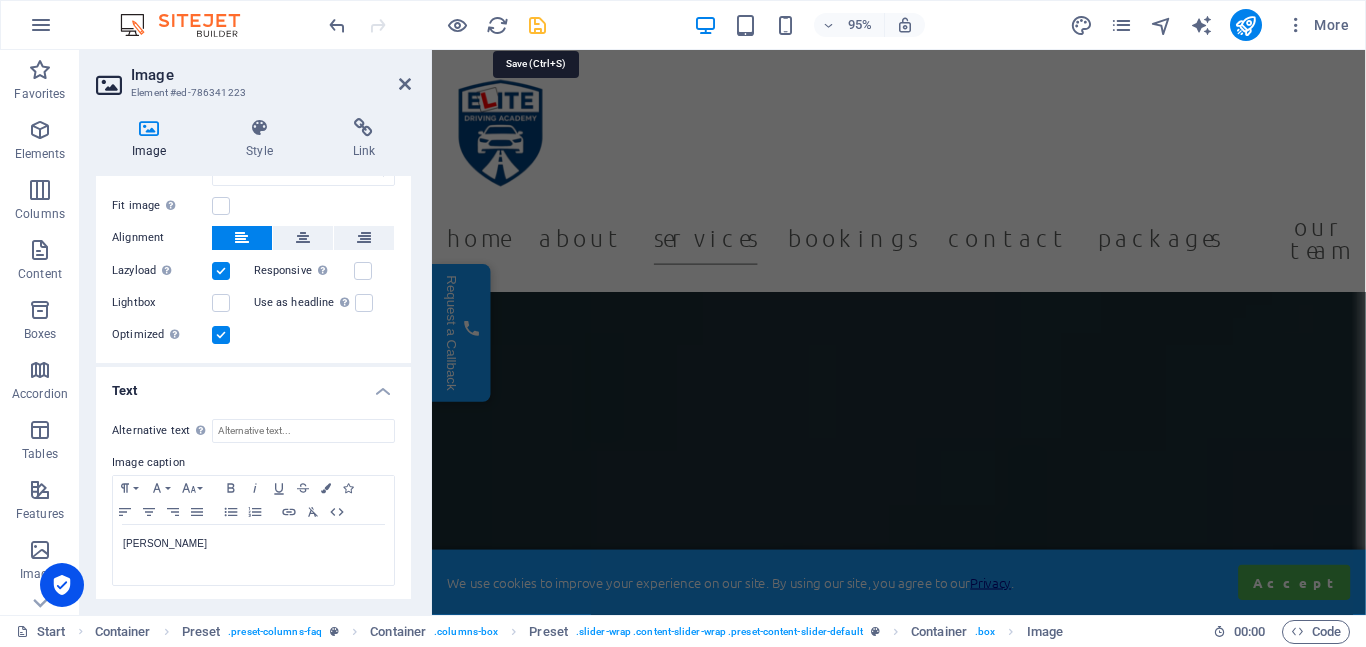 click at bounding box center (537, 25) 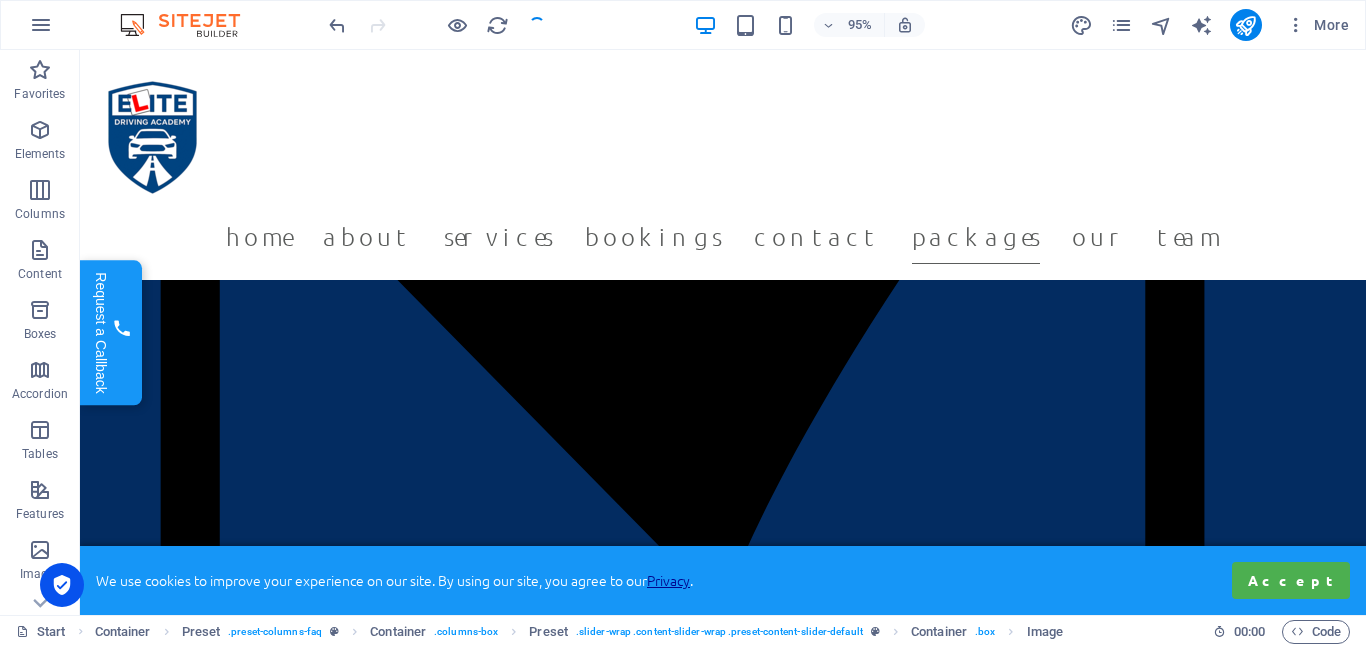 scroll, scrollTop: 28598, scrollLeft: 0, axis: vertical 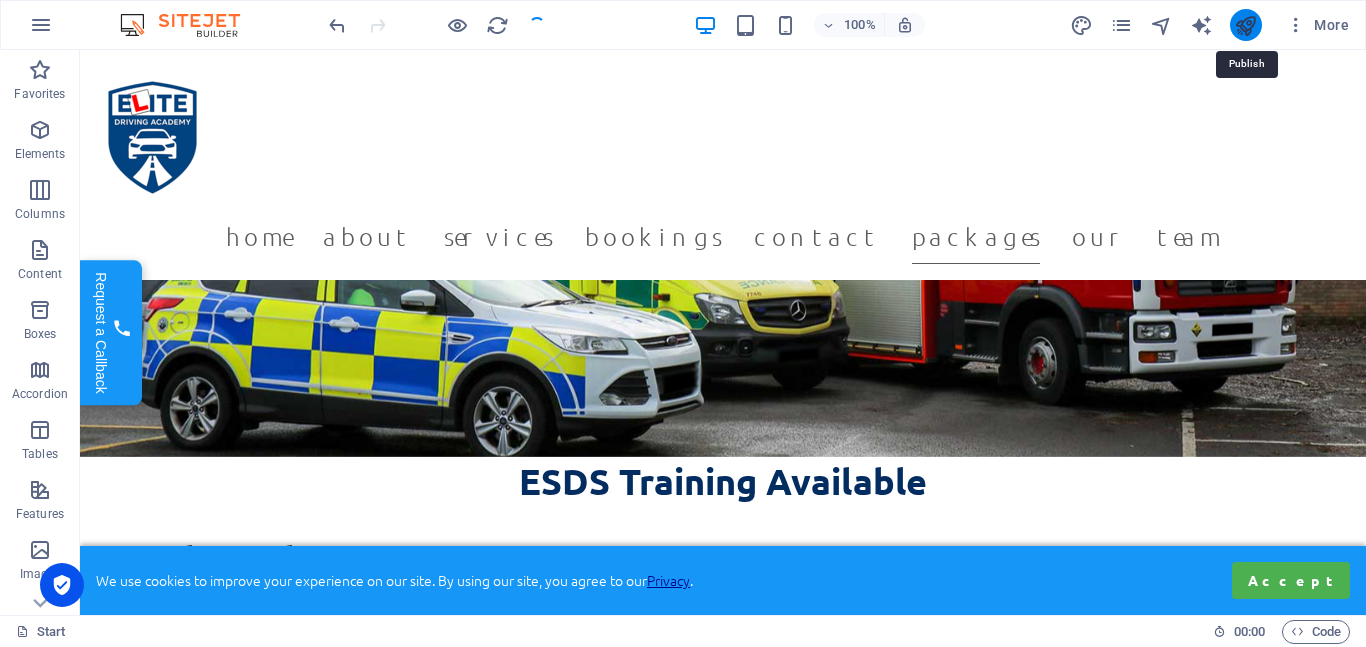 click at bounding box center (1245, 25) 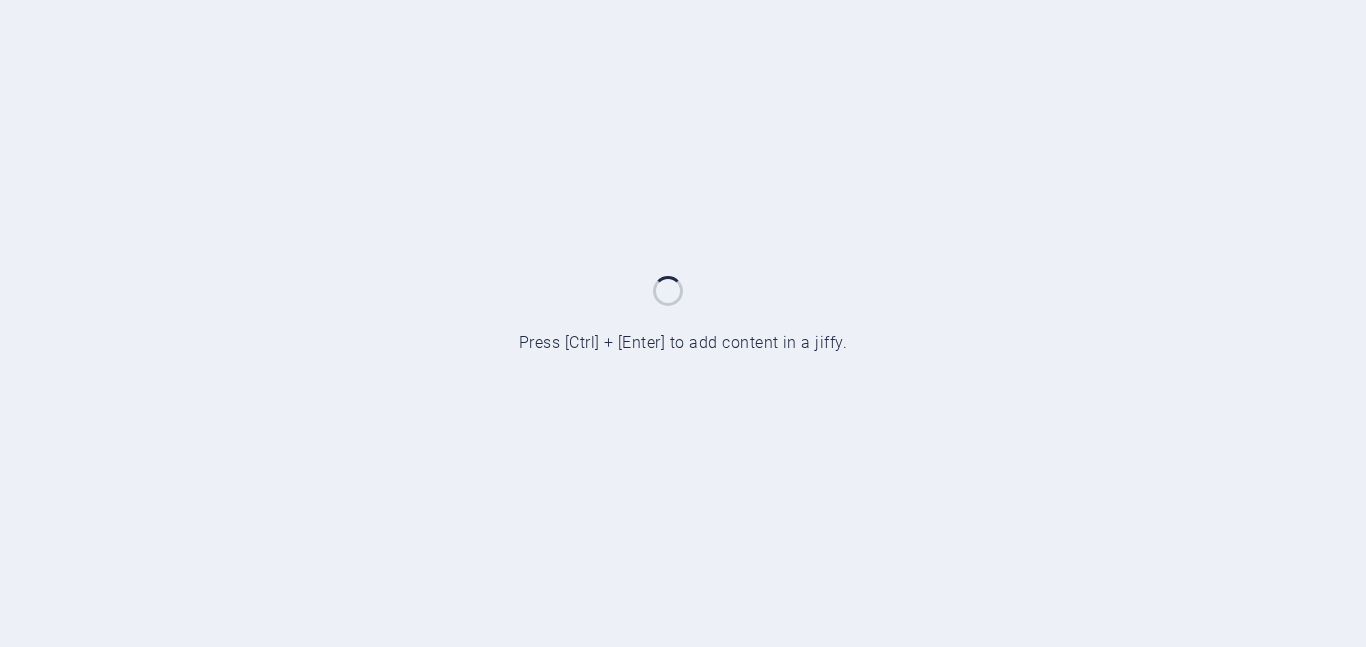scroll, scrollTop: 0, scrollLeft: 0, axis: both 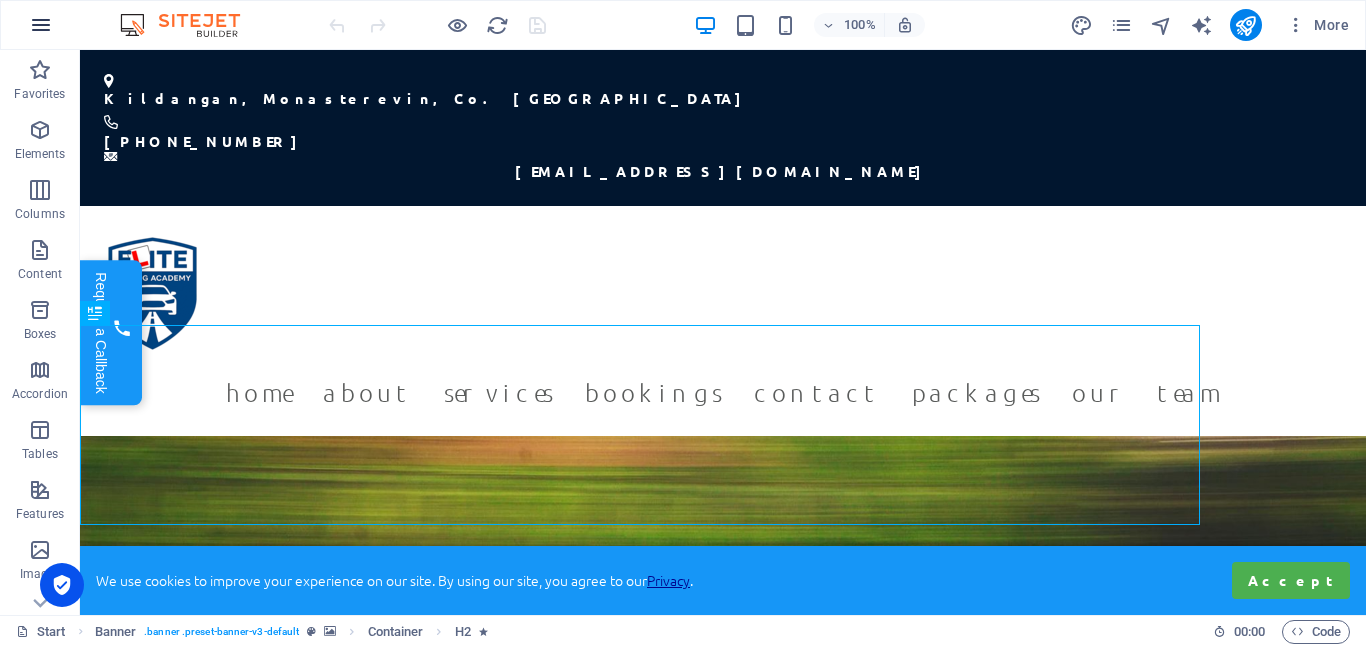 click at bounding box center [41, 25] 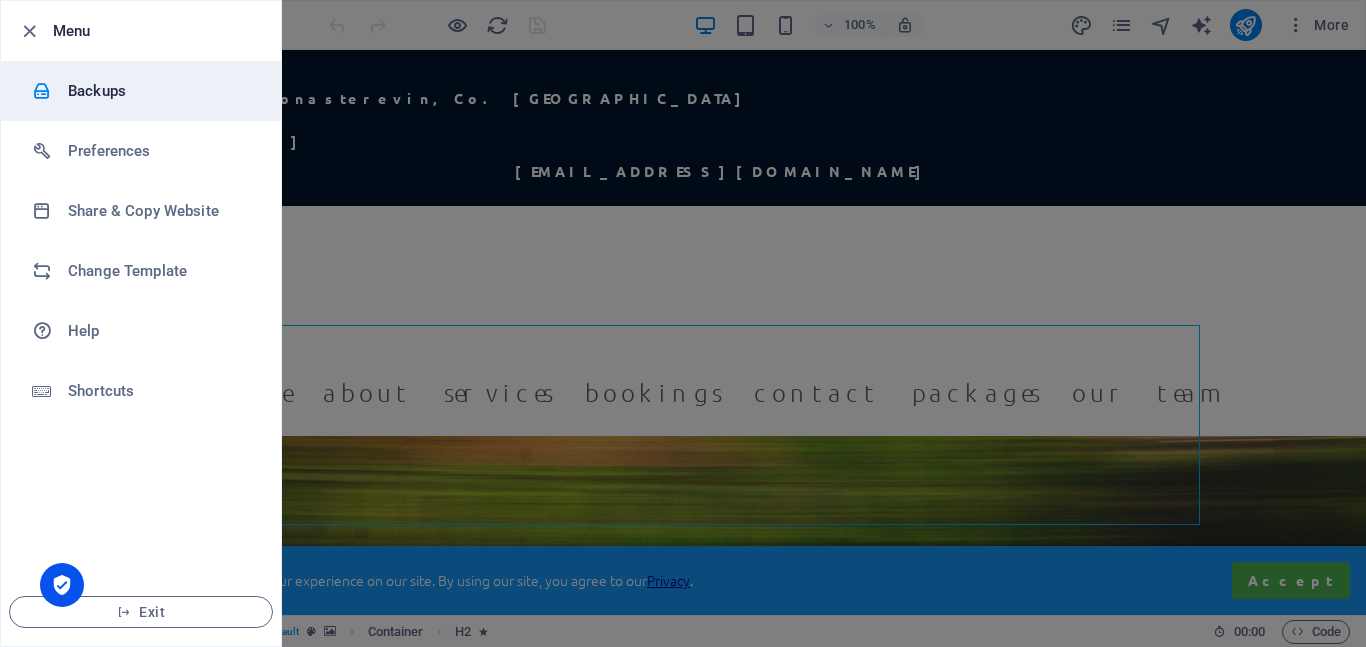 click on "Backups" at bounding box center [160, 91] 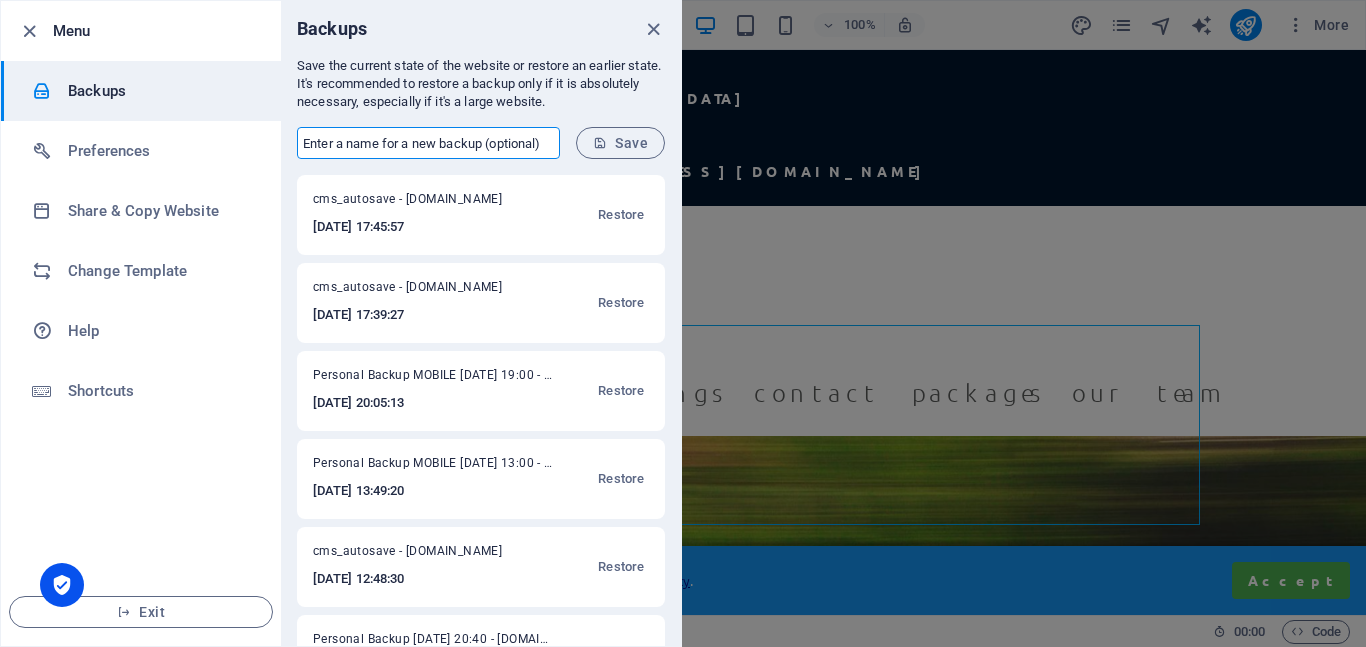 click at bounding box center (428, 143) 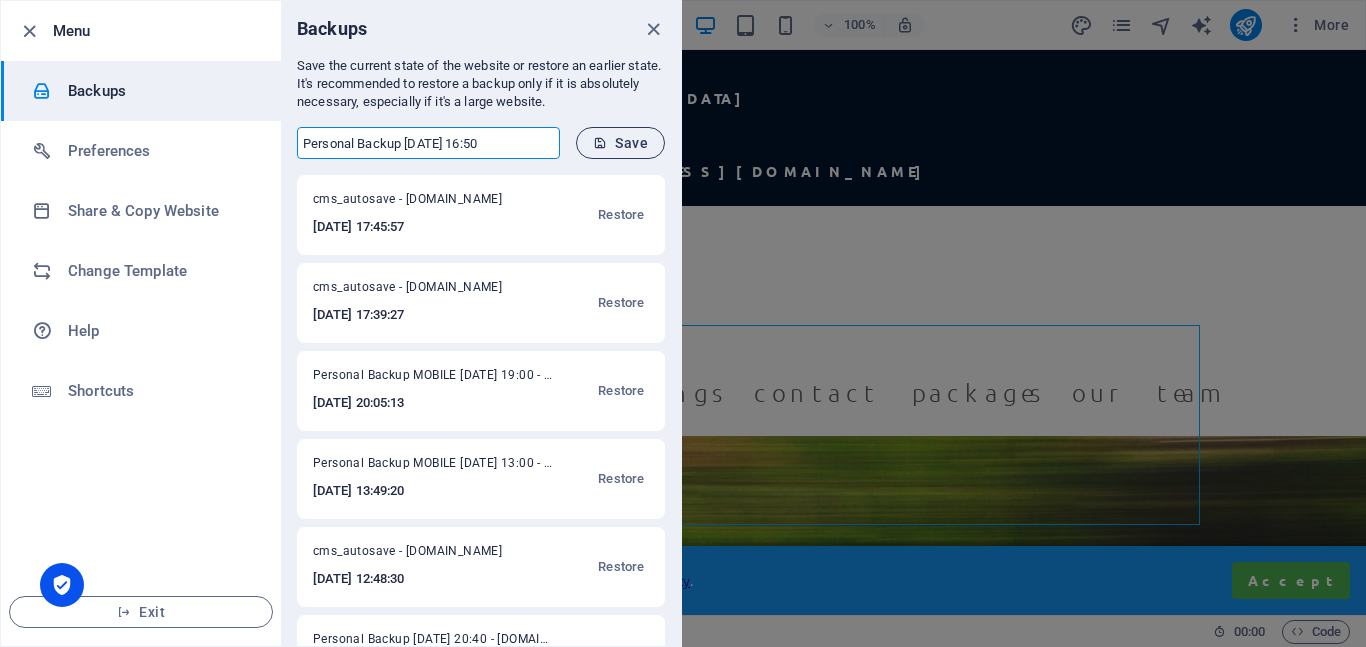 type on "Personal Backup 12-7-25 16:50" 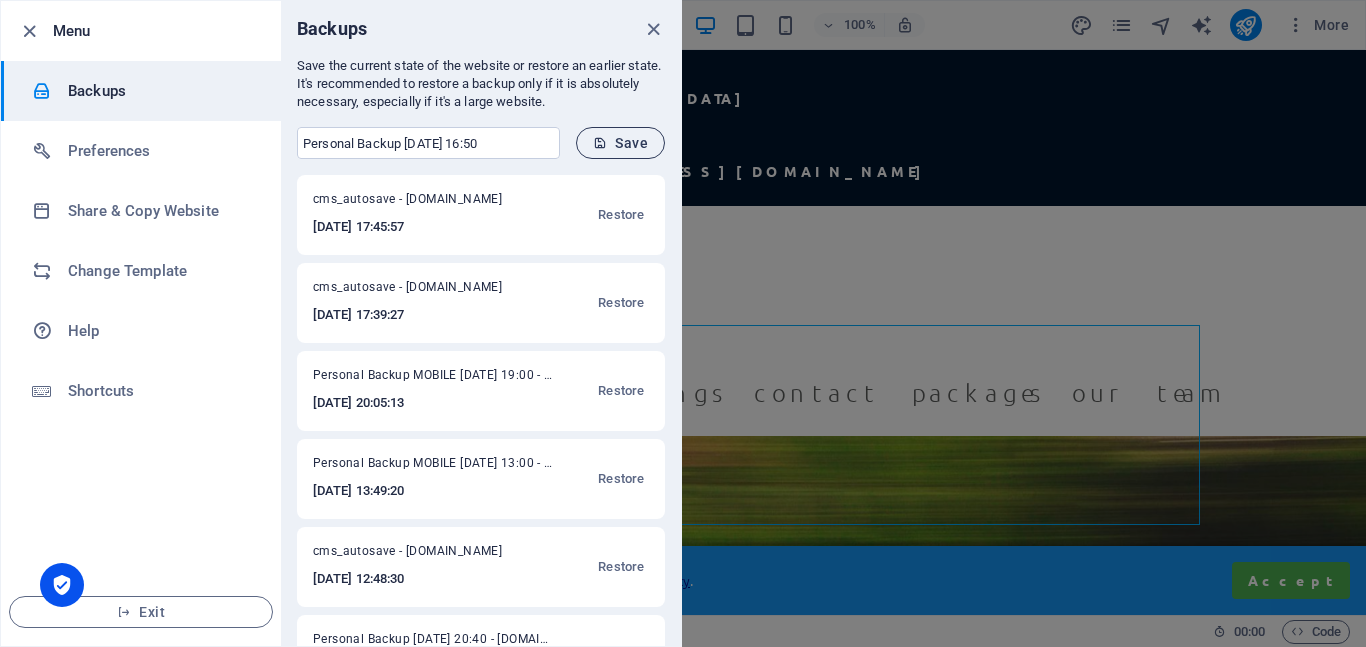 click on "Save" at bounding box center (620, 143) 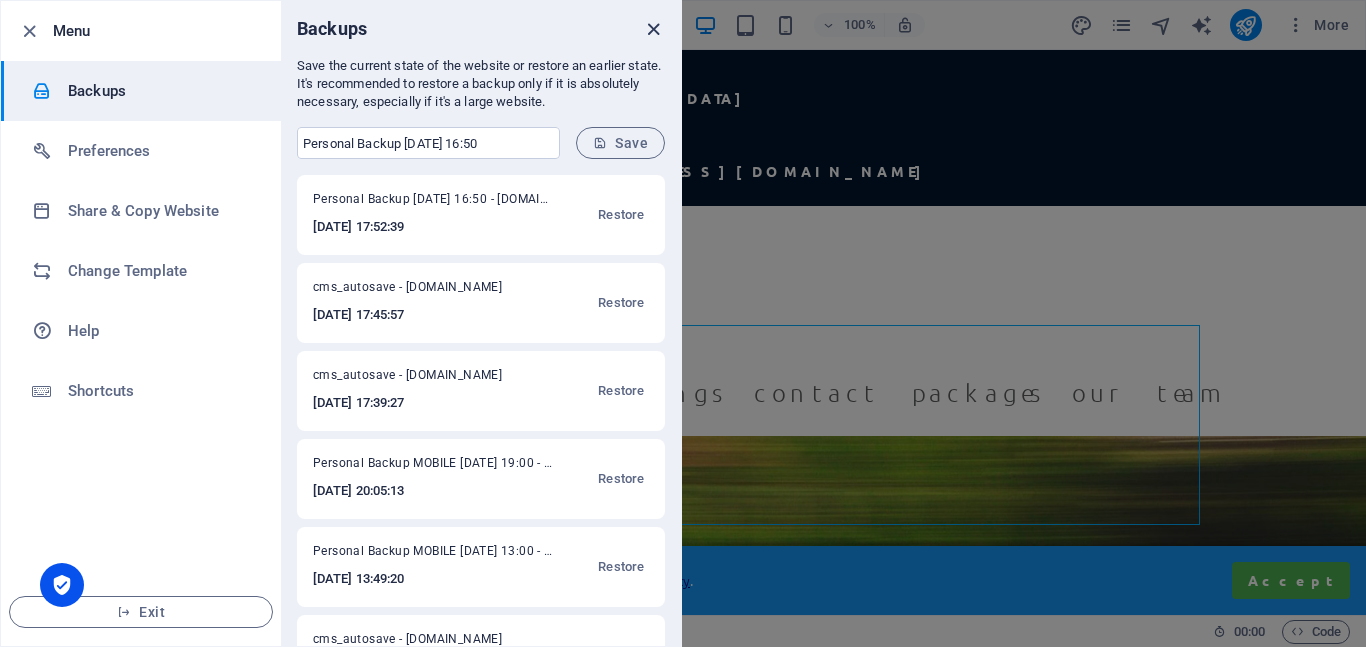 click at bounding box center (653, 29) 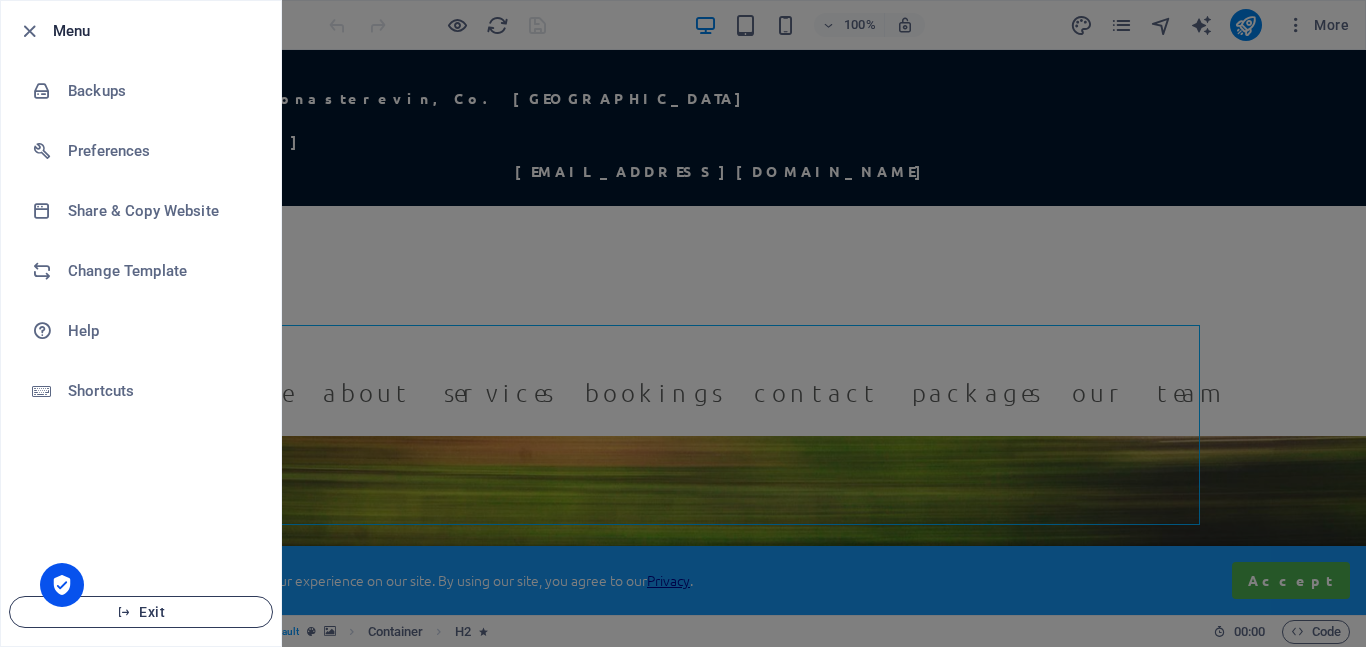 click on "Exit" at bounding box center [141, 612] 